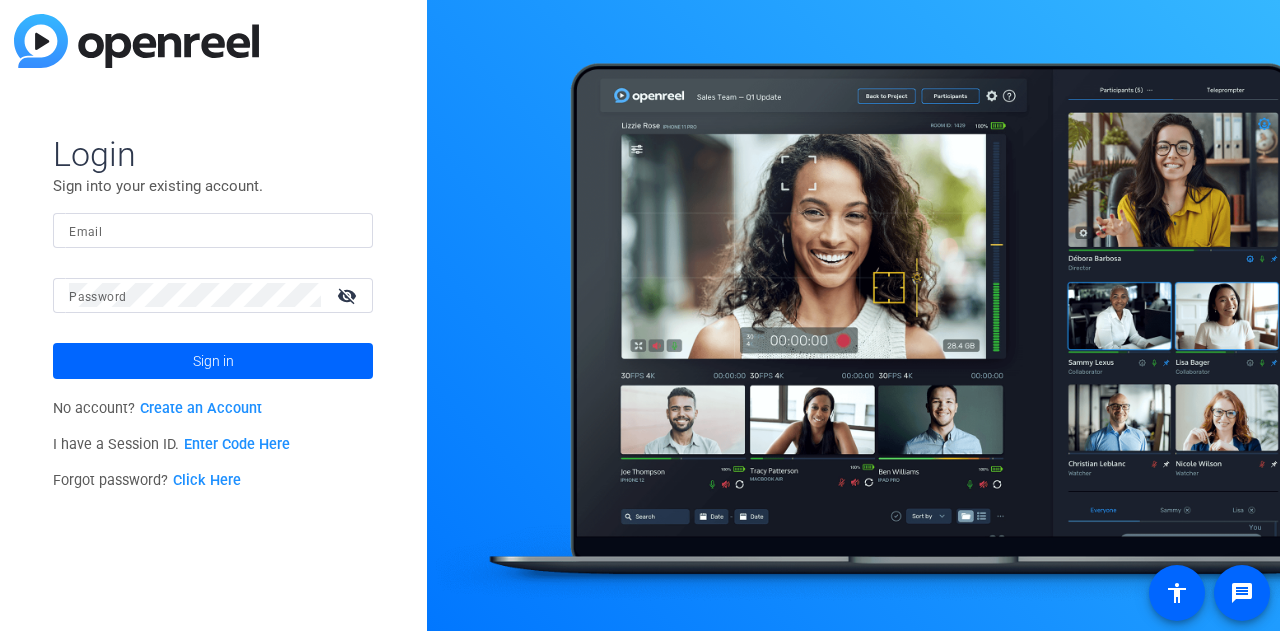 scroll, scrollTop: 0, scrollLeft: 0, axis: both 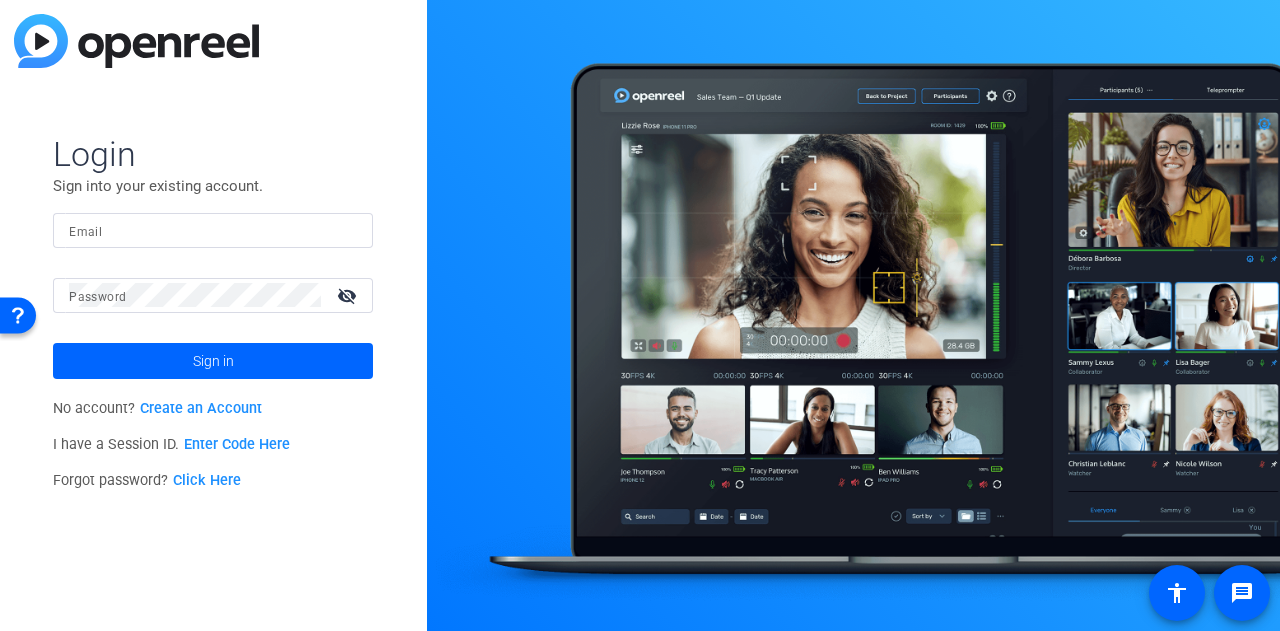 click on "Email" at bounding box center (213, 230) 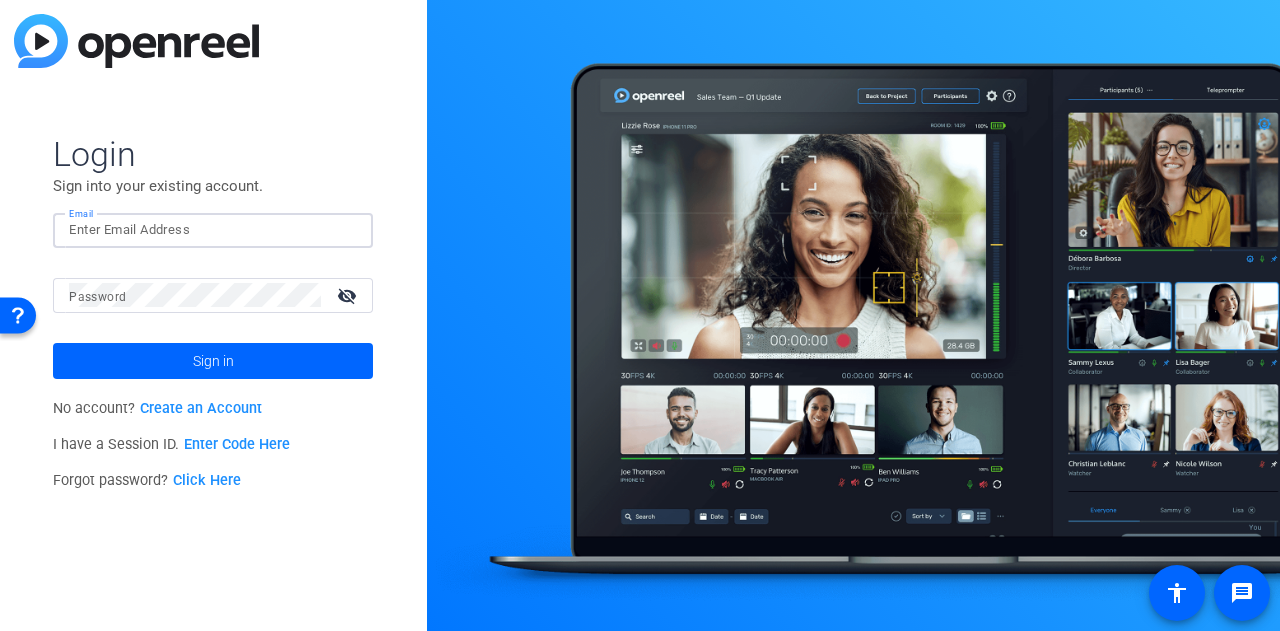type on "meghan.reilly@gartner.com" 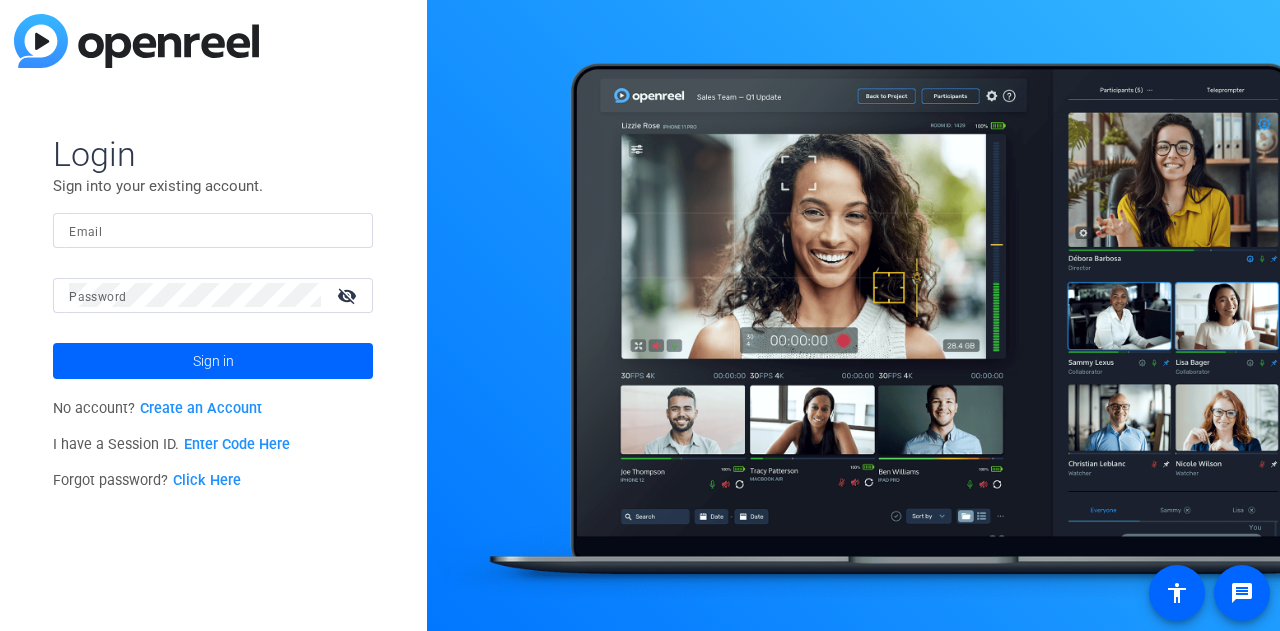 scroll, scrollTop: 0, scrollLeft: 0, axis: both 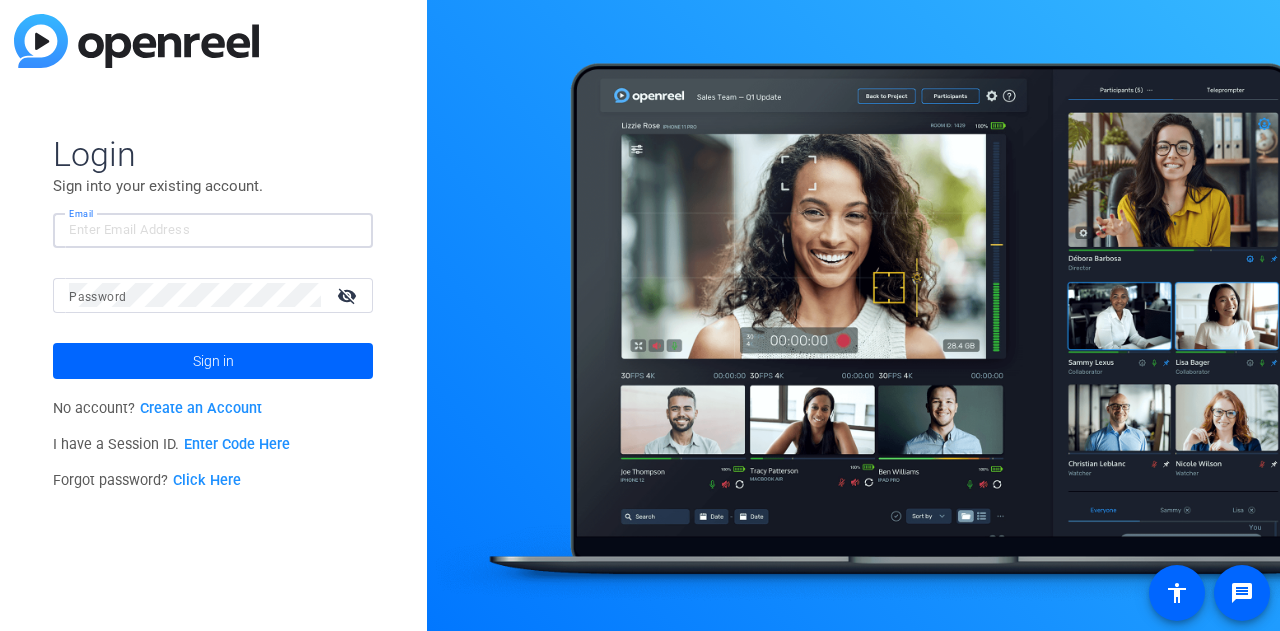 type on "[PERSON_NAME][EMAIL_ADDRESS][PERSON_NAME][PERSON_NAME][DOMAIN_NAME]" 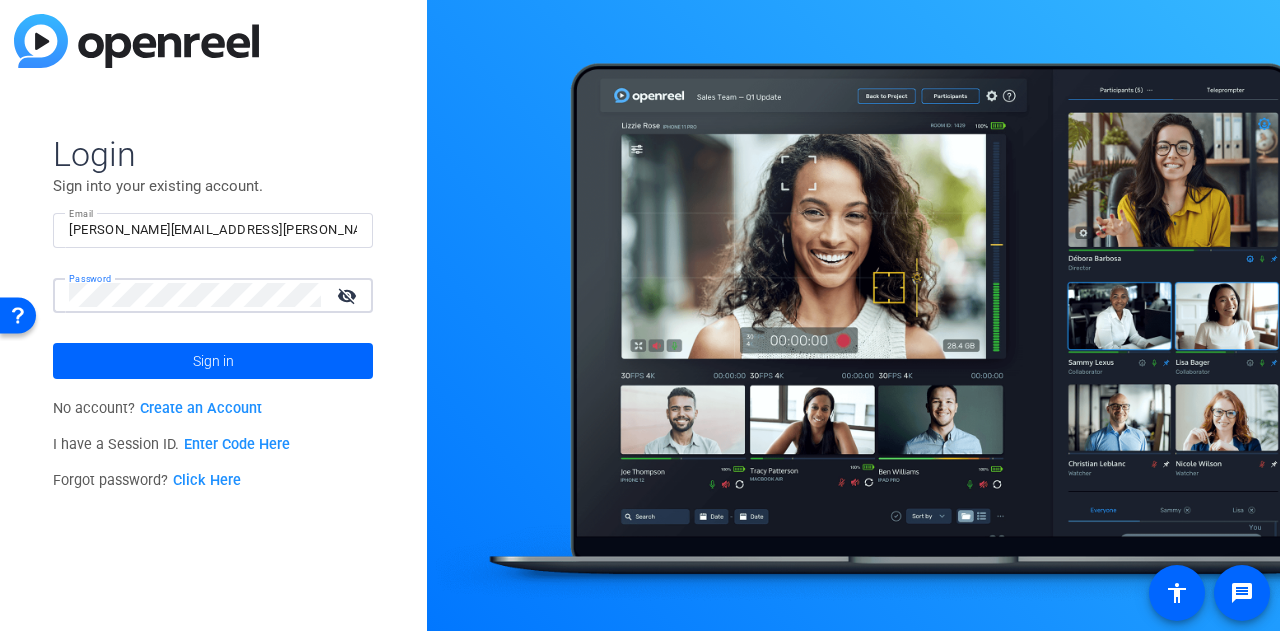 click on "Sign in" 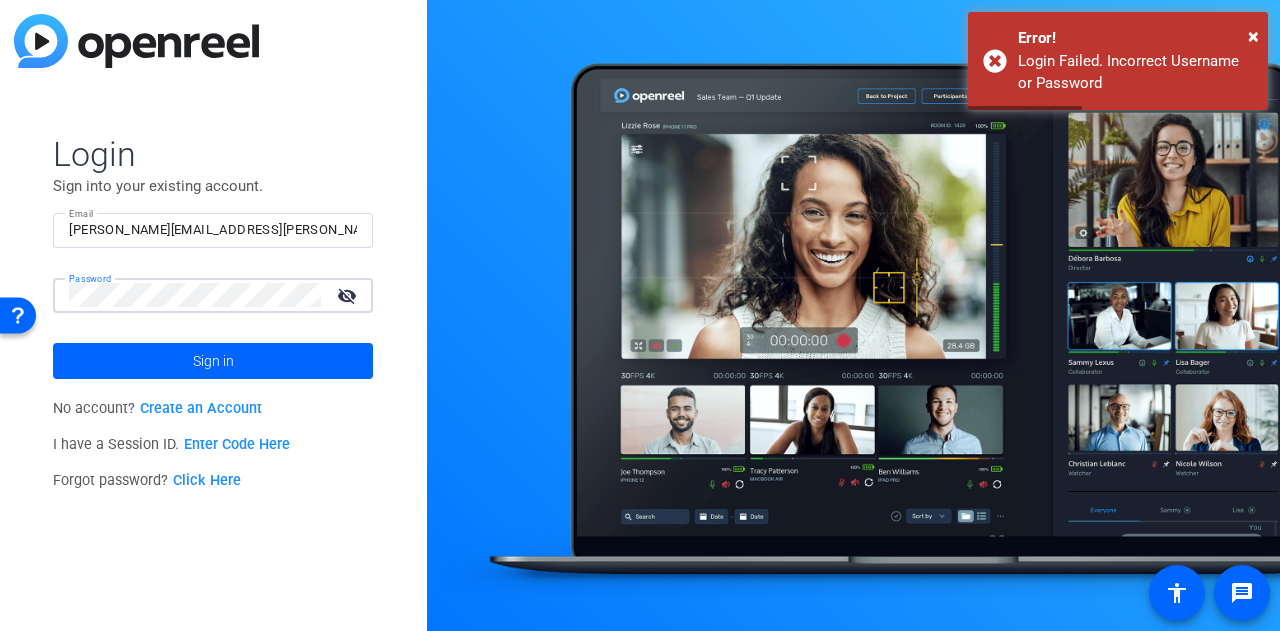click on "Password visibility_off" 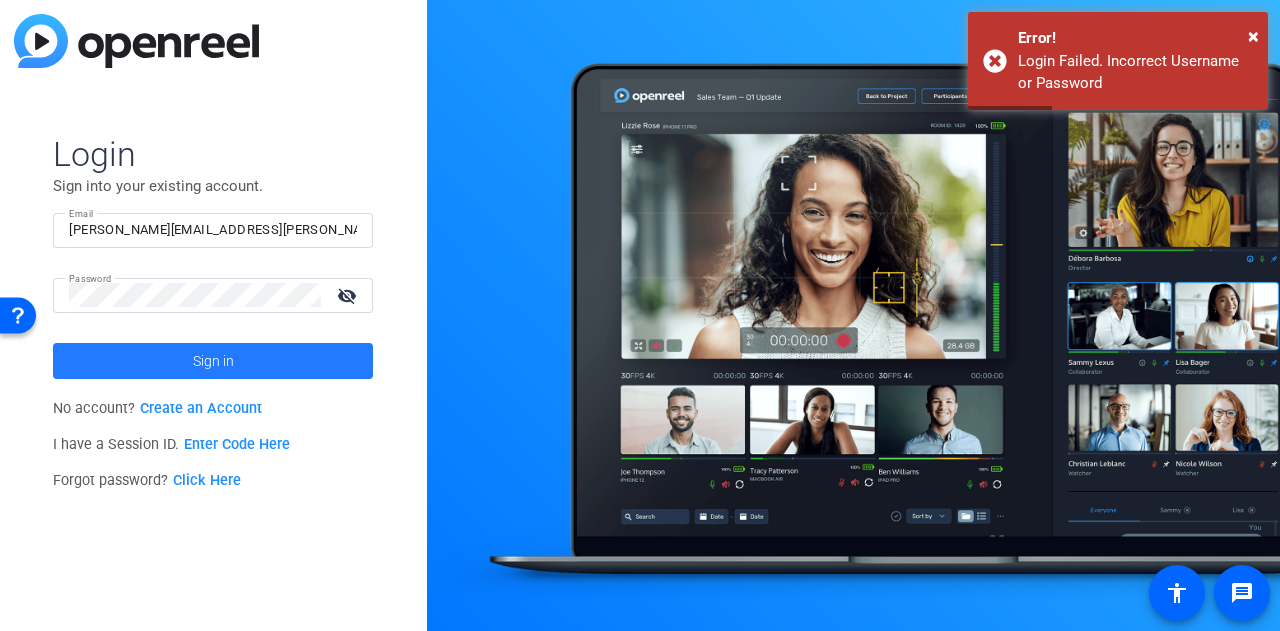 click 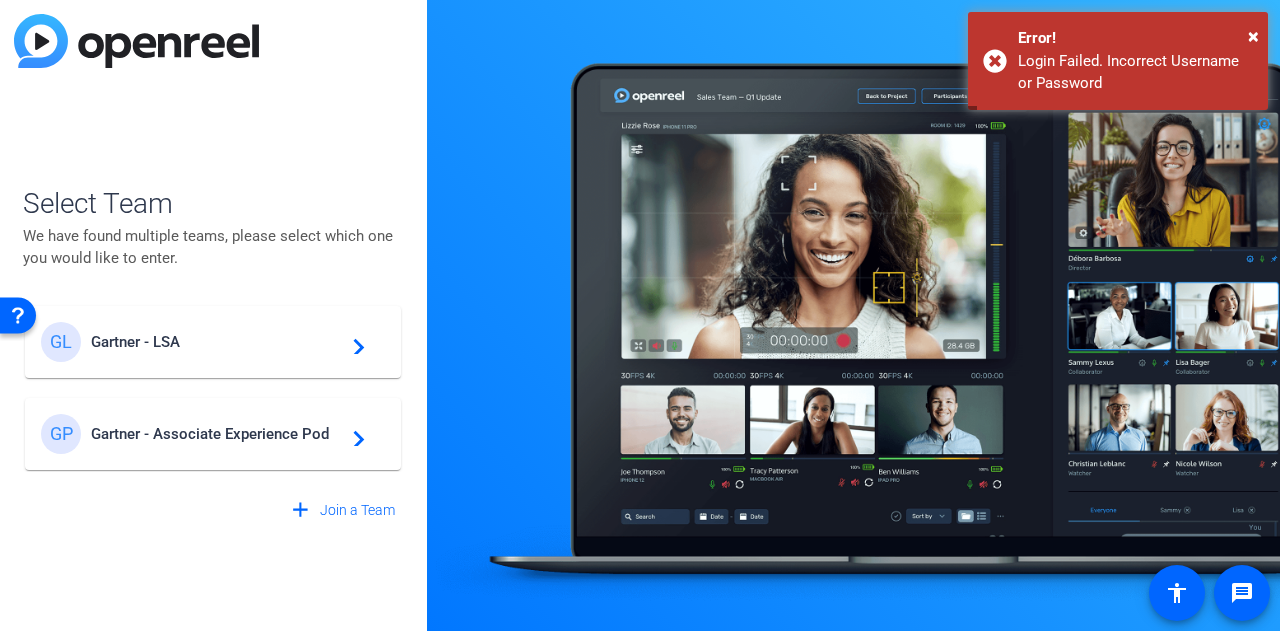 click on "GP Gartner - Associate Experience Pod  navigate_next" 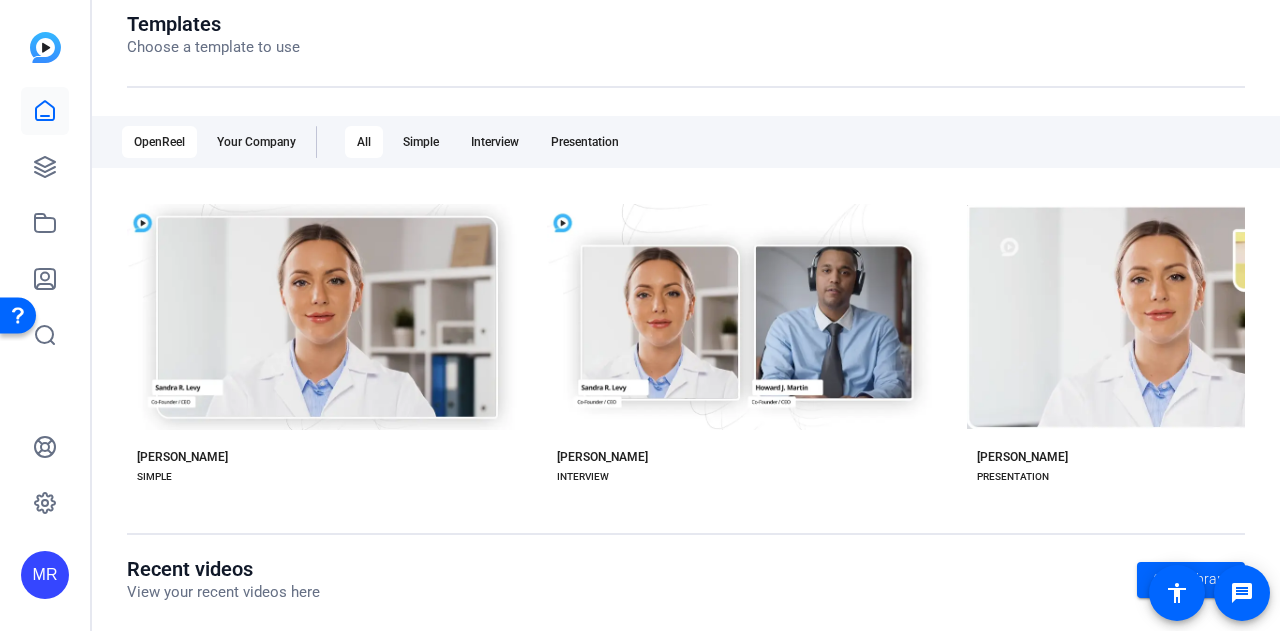 scroll, scrollTop: 201, scrollLeft: 0, axis: vertical 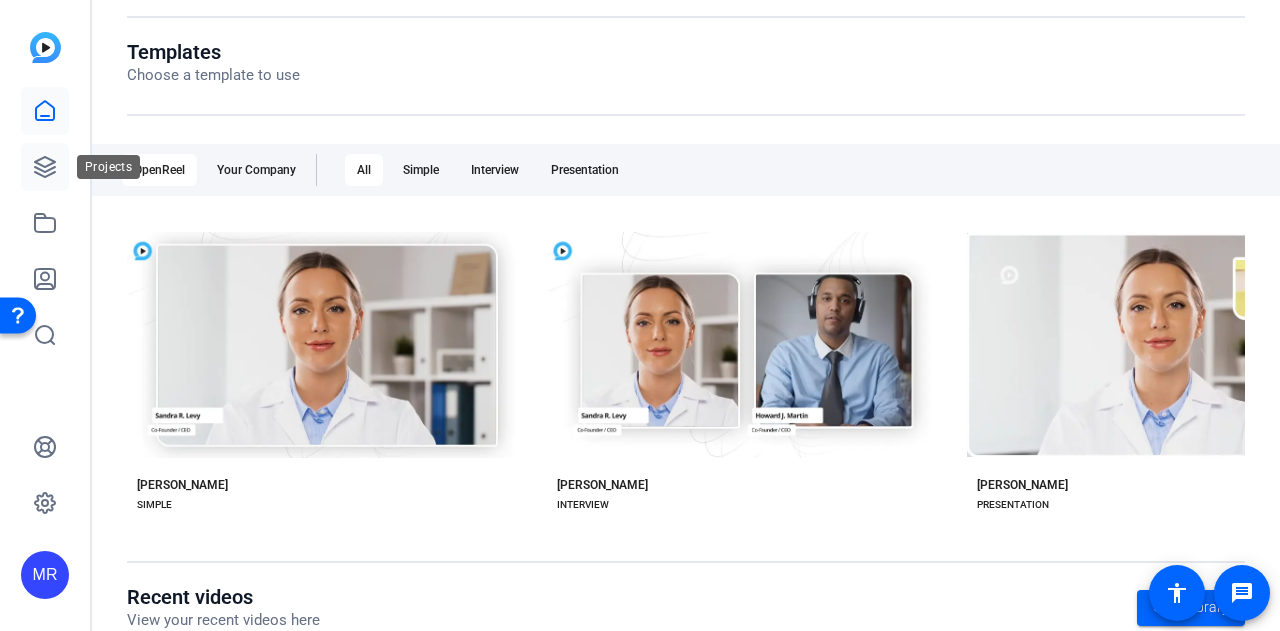 click 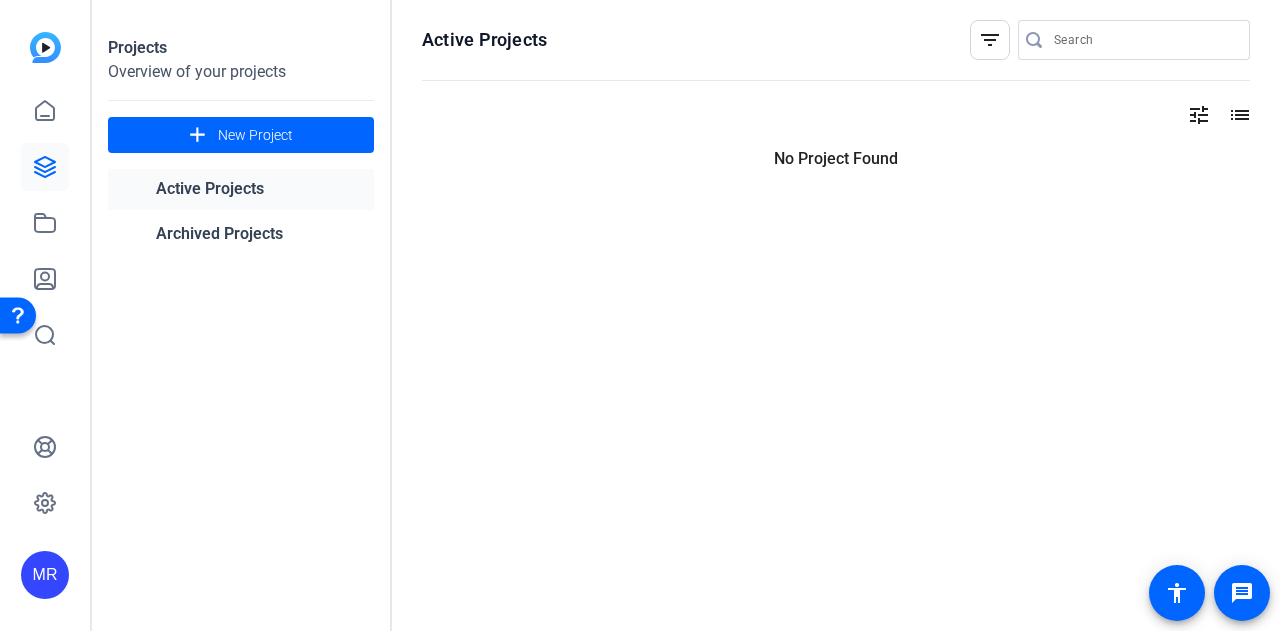 scroll, scrollTop: 0, scrollLeft: 0, axis: both 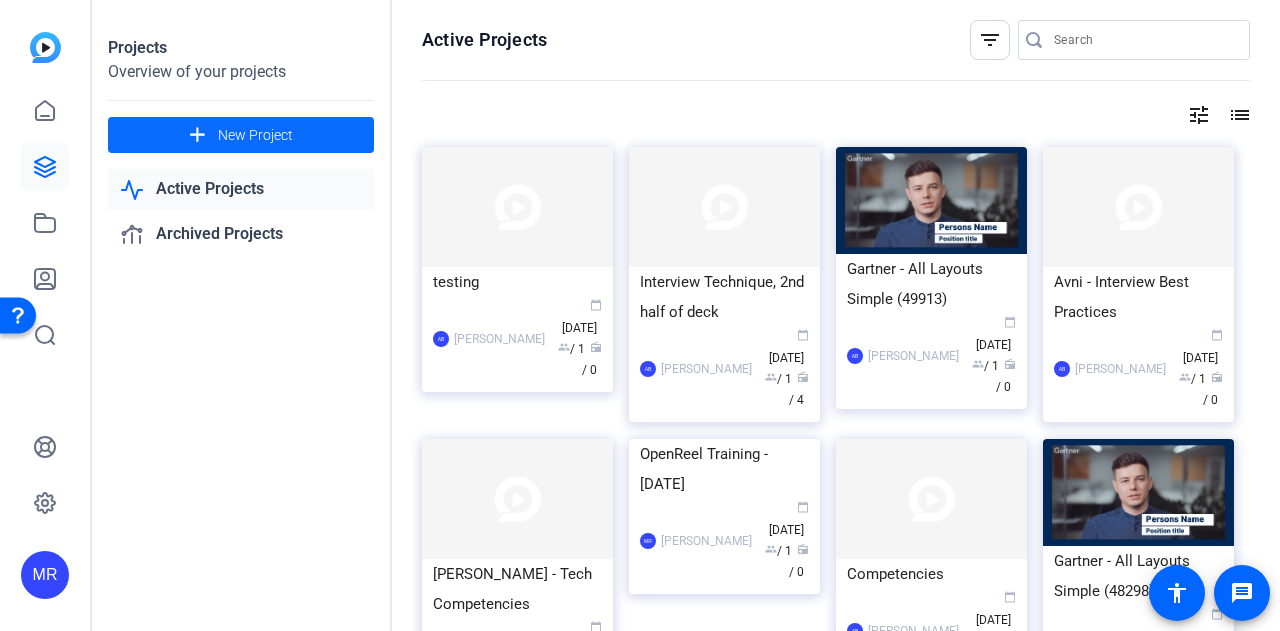 click 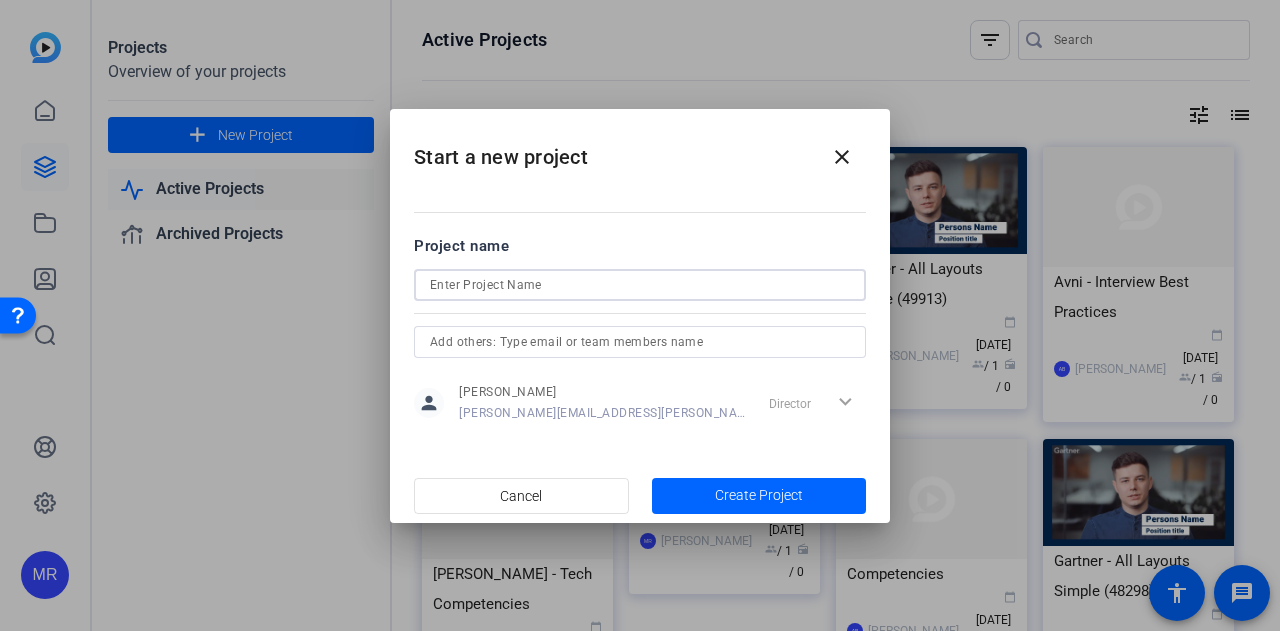 click at bounding box center [640, 285] 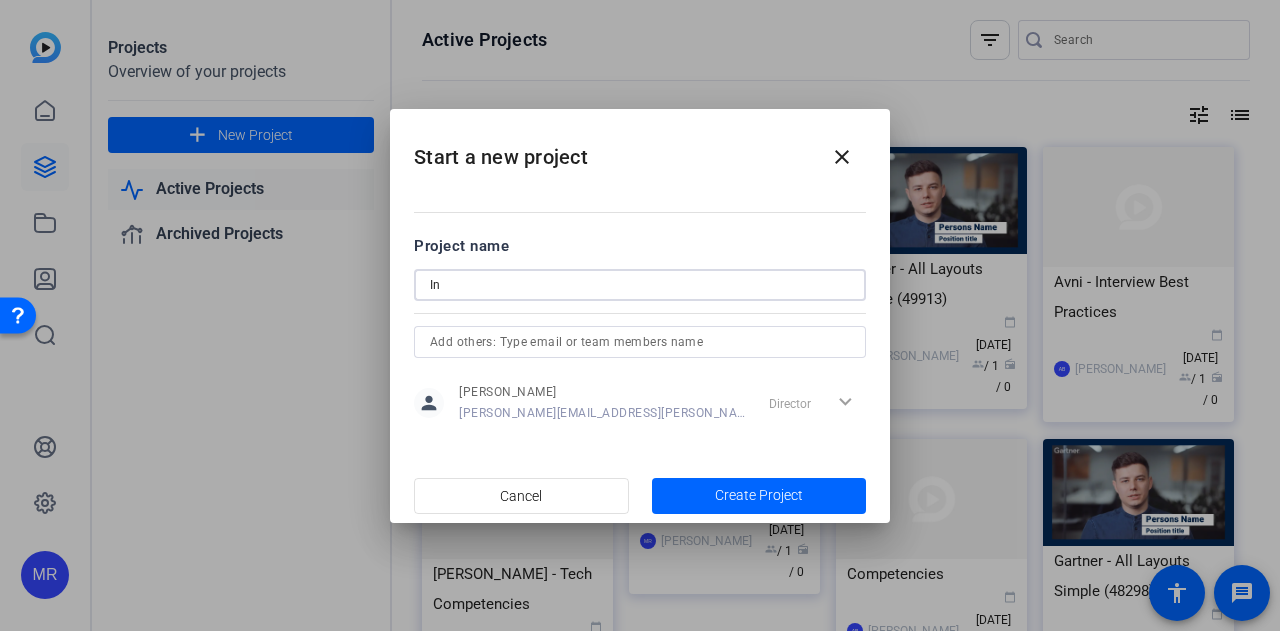 type on "I" 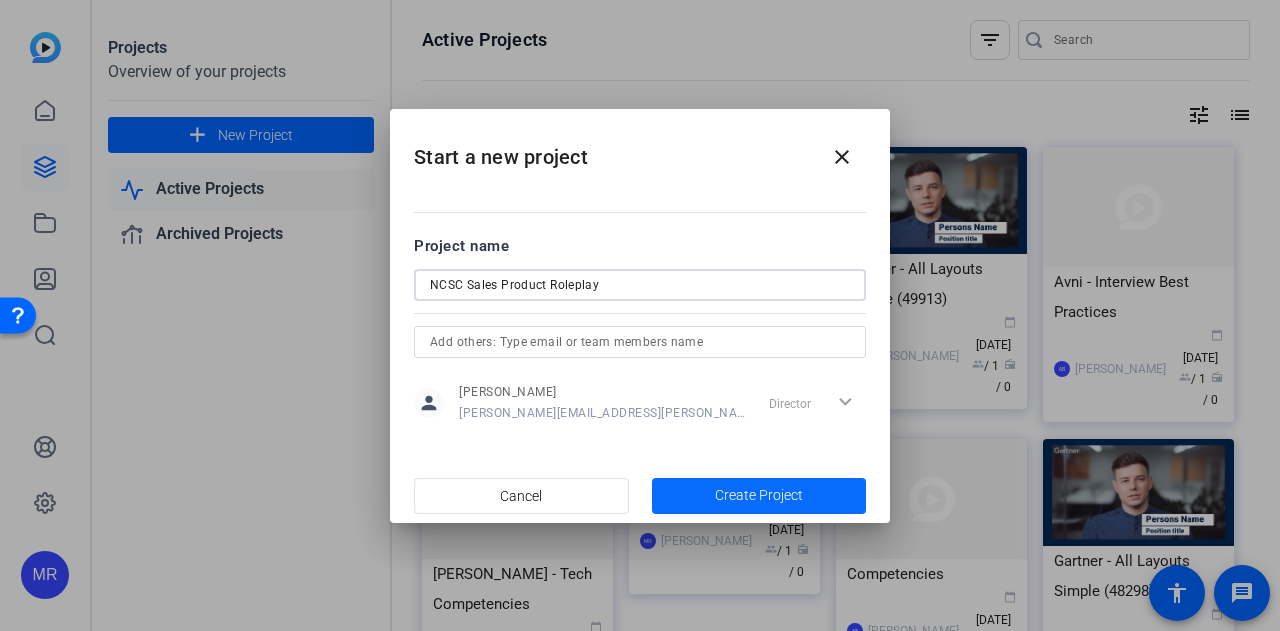type on "NCSC Sales Product Roleplay" 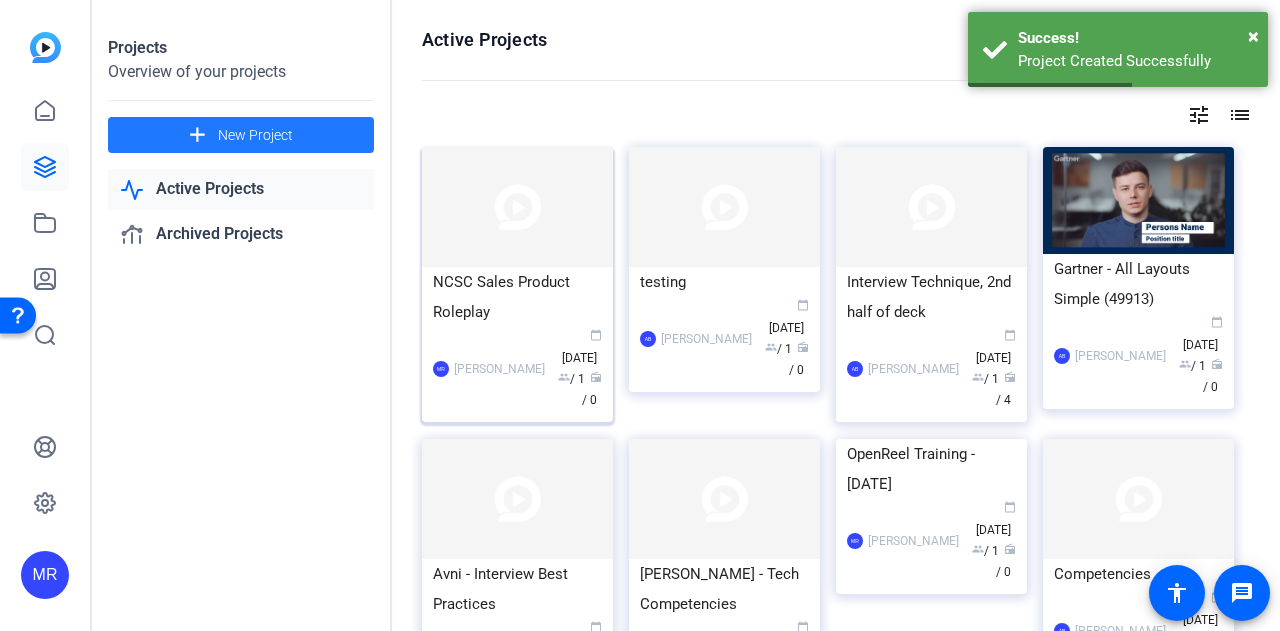 click on "NCSC Sales Product Roleplay" 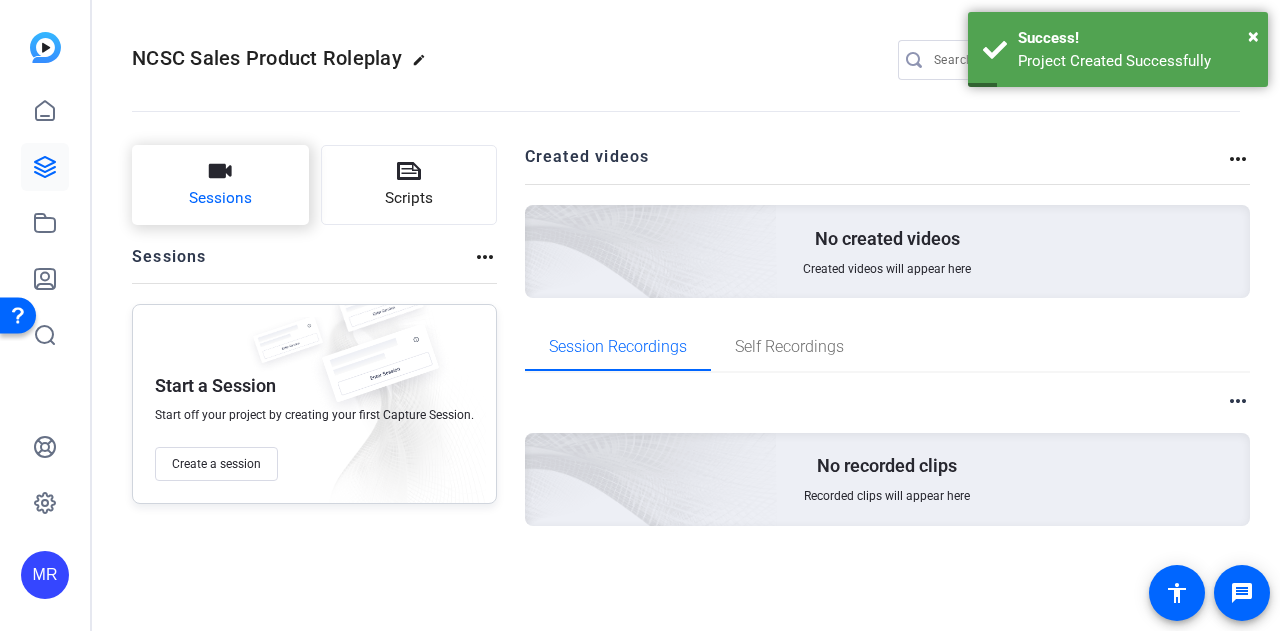 click on "Sessions" 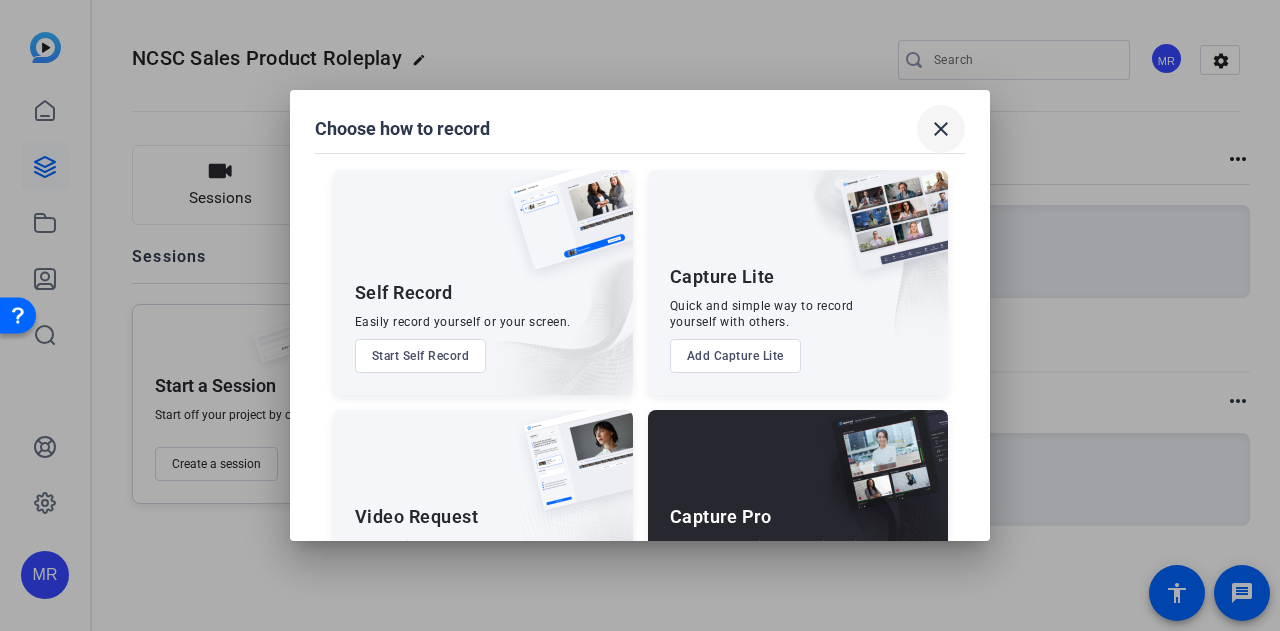 click at bounding box center [941, 129] 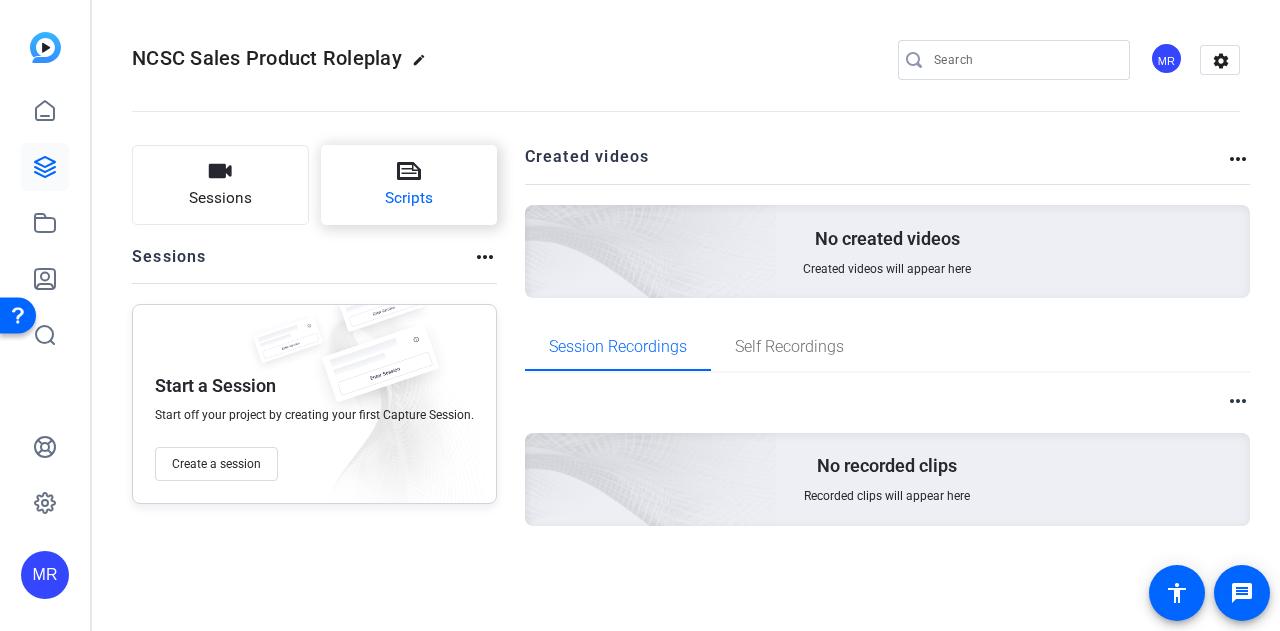 click 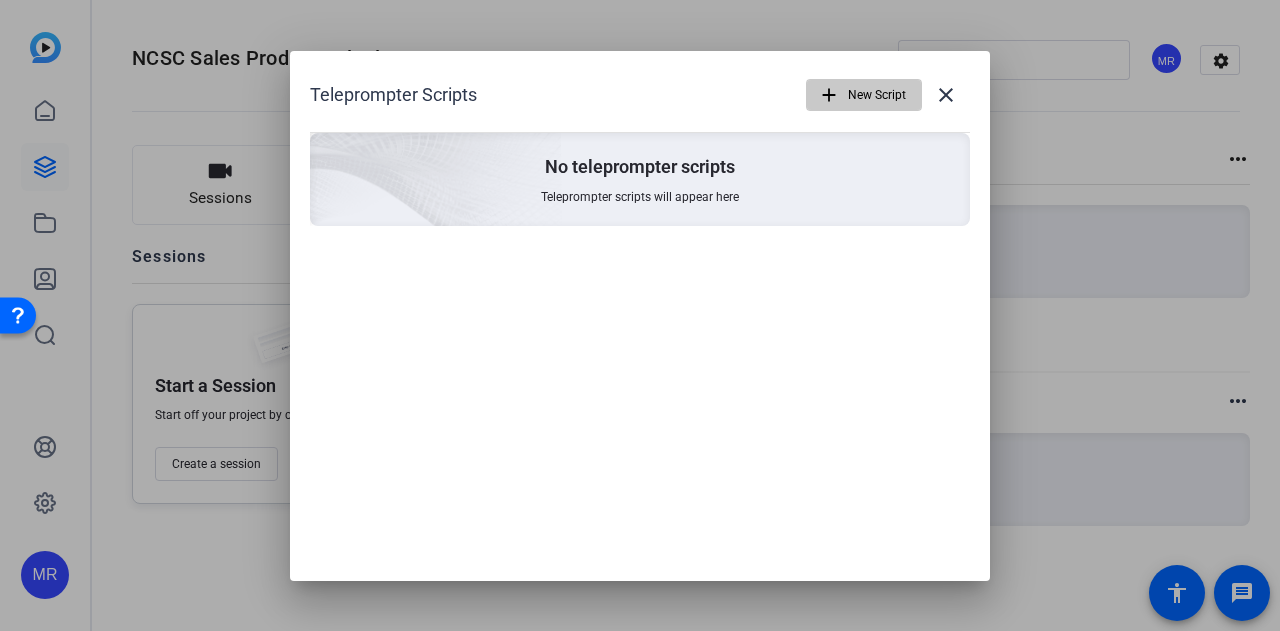 click on "add" at bounding box center [829, 95] 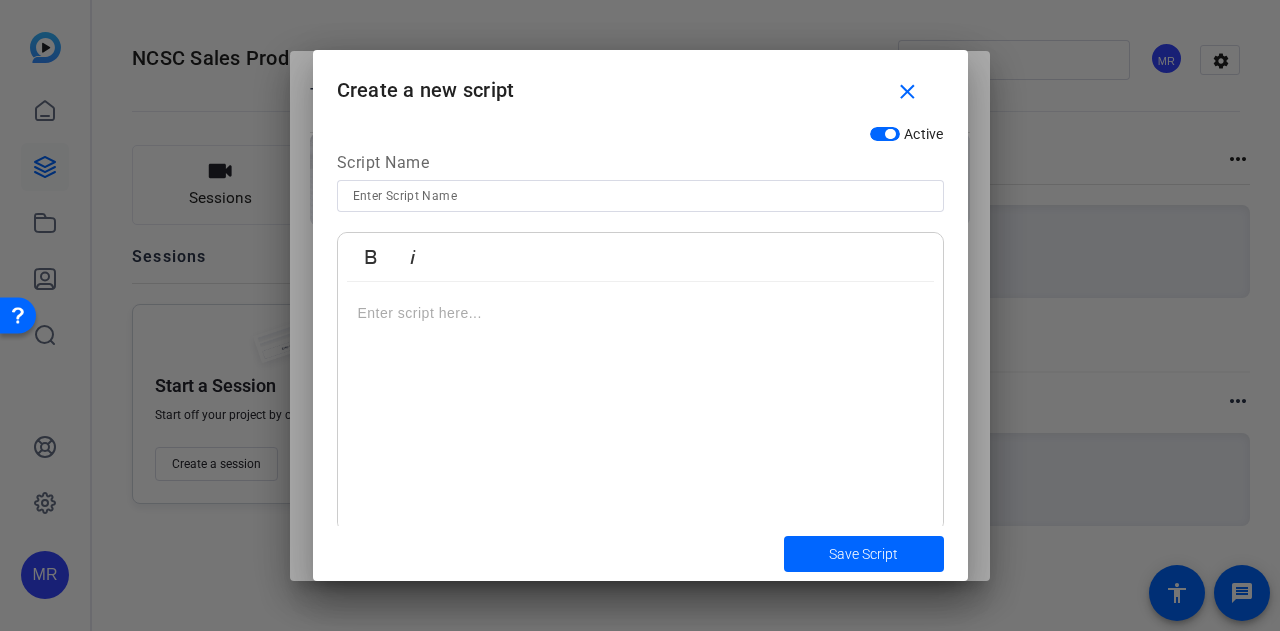 click at bounding box center [640, 407] 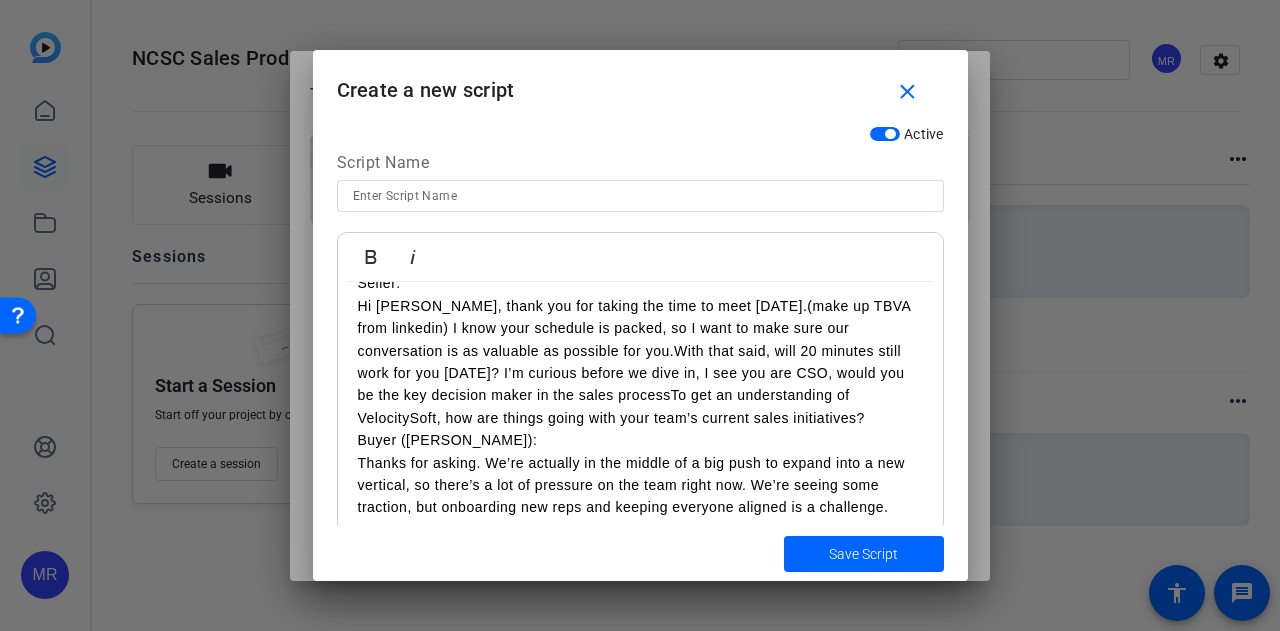 scroll, scrollTop: 0, scrollLeft: 0, axis: both 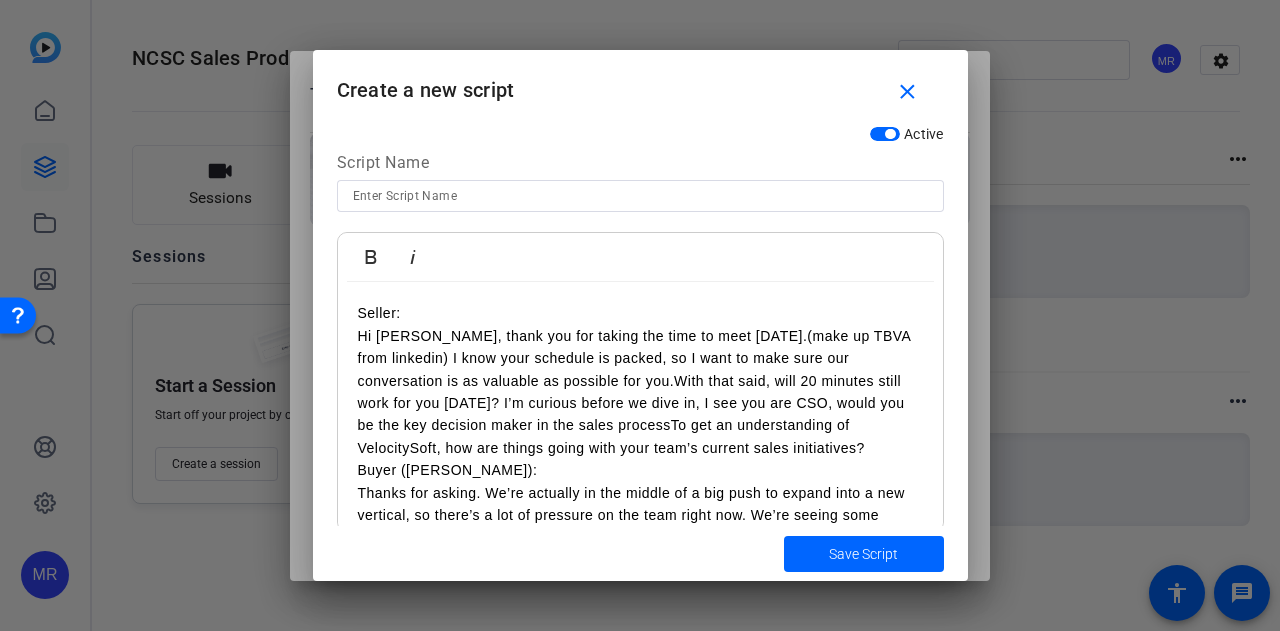 click on "Seller:  Hi Morgan, thank you for taking the time to meet today.(make up TBVA from linkedin) I know your schedule is packed, so I want to make sure our conversation is as valuable as possible for you.With that said, will 20 minutes still work for you today? I’m curious before we dive in, I see you are CSO, would you be the key decision maker in the sales processTo get an understanding of VelocitySoft, how are things going with your team’s current sales initiatives?" at bounding box center (640, 380) 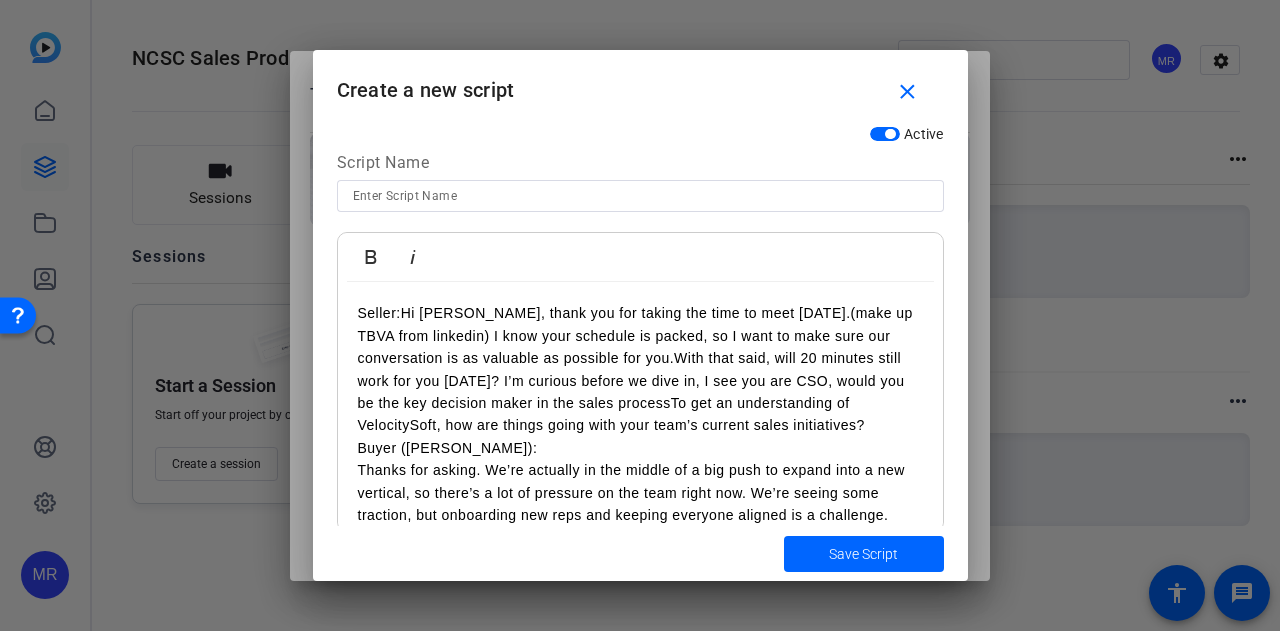 type 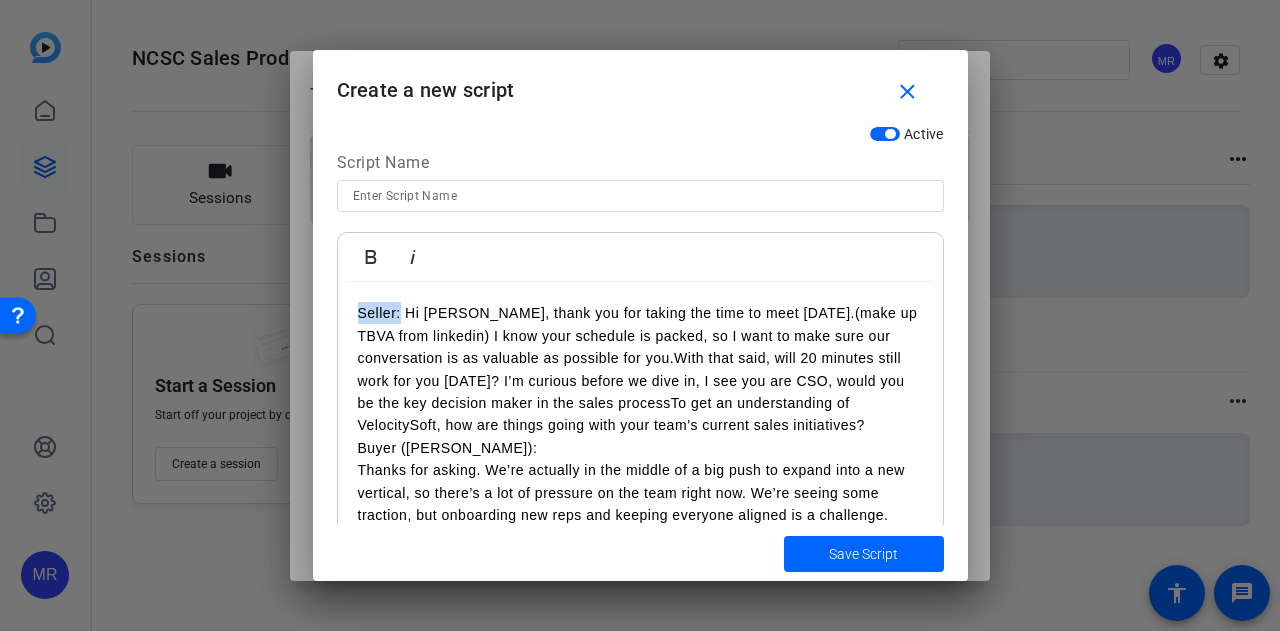 drag, startPoint x: 401, startPoint y: 316, endPoint x: 344, endPoint y: 320, distance: 57.14018 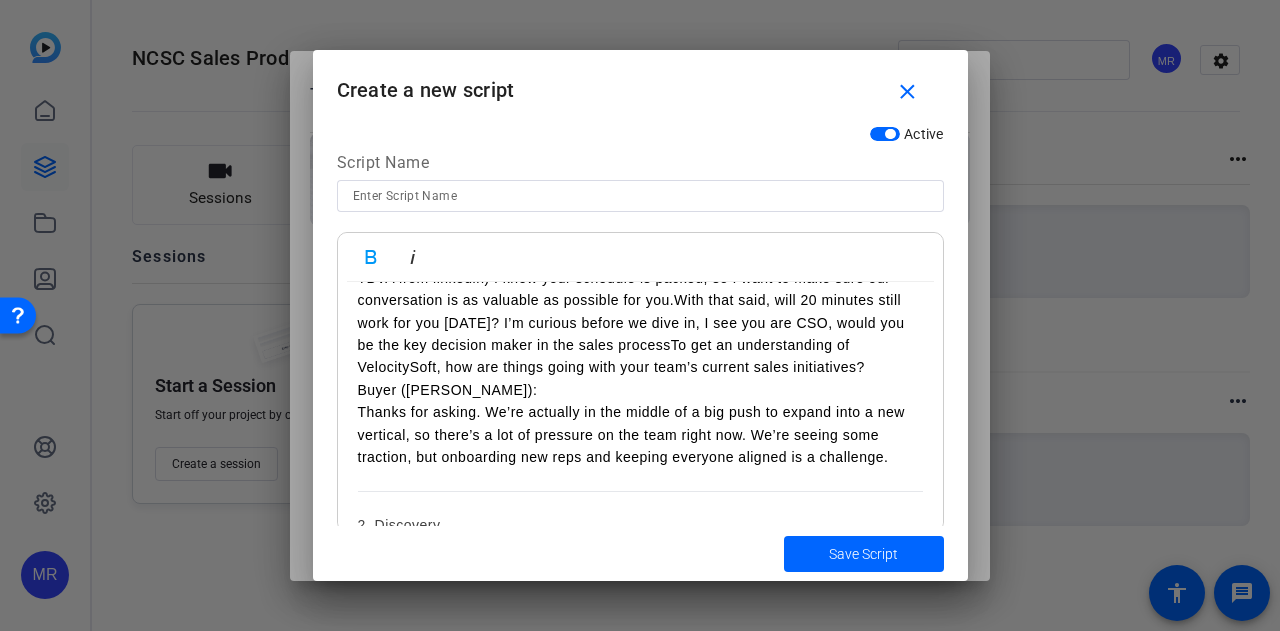 scroll, scrollTop: 0, scrollLeft: 0, axis: both 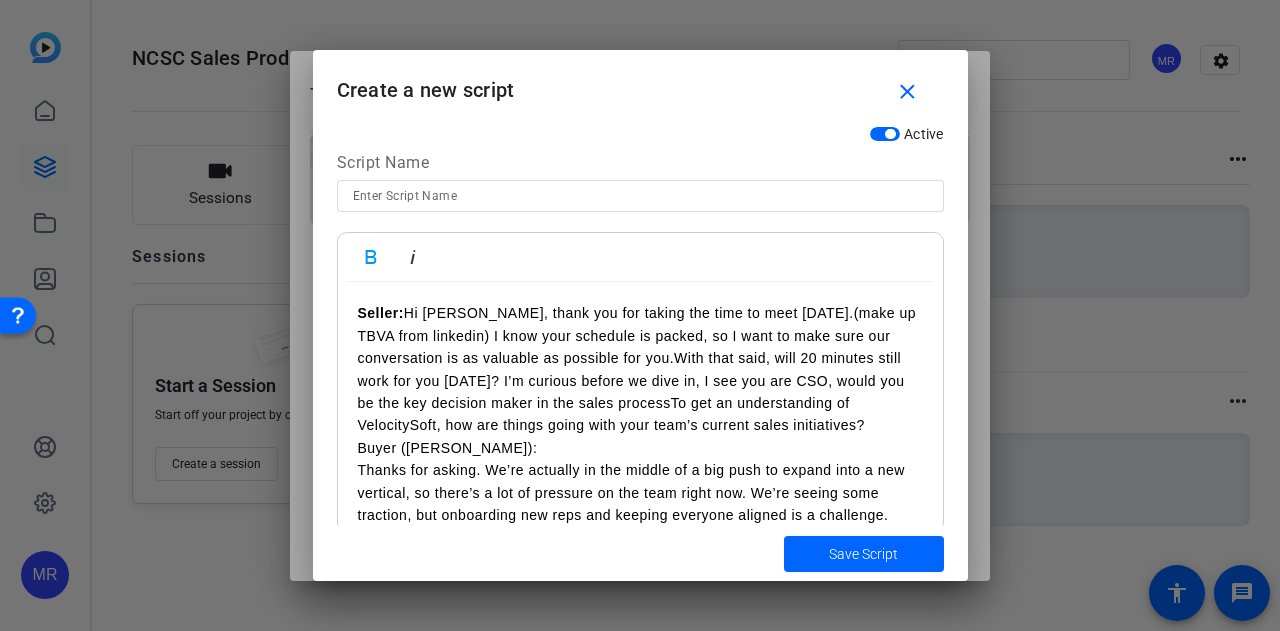 click on "Seller:  Hi Morgan, thank you for taking the time to meet today.(make up TBVA from linkedin) I know your schedule is packed, so I want to make sure our conversation is as valuable as possible for you.With that said, will 20 minutes still work for you today? I’m curious before we dive in, I see you are CSO, would you be the key decision maker in the sales processTo get an understanding of VelocitySoft, how are things going with your team’s current sales initiatives?" at bounding box center (640, 369) 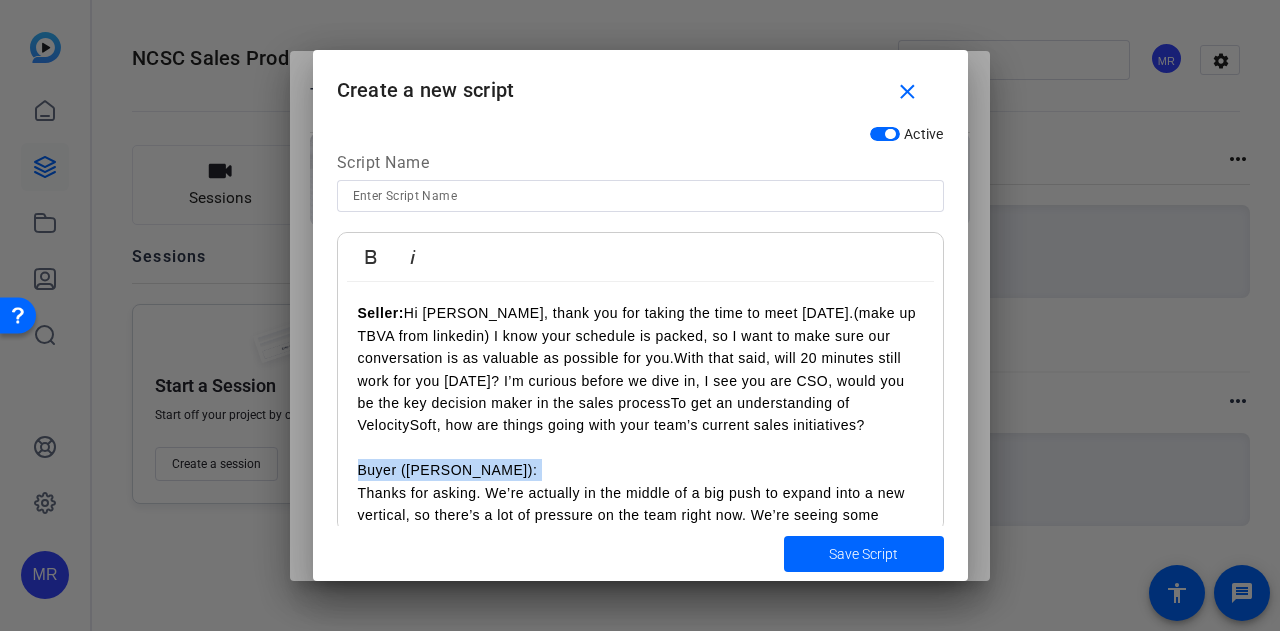 drag, startPoint x: 472, startPoint y: 467, endPoint x: 349, endPoint y: 485, distance: 124.3101 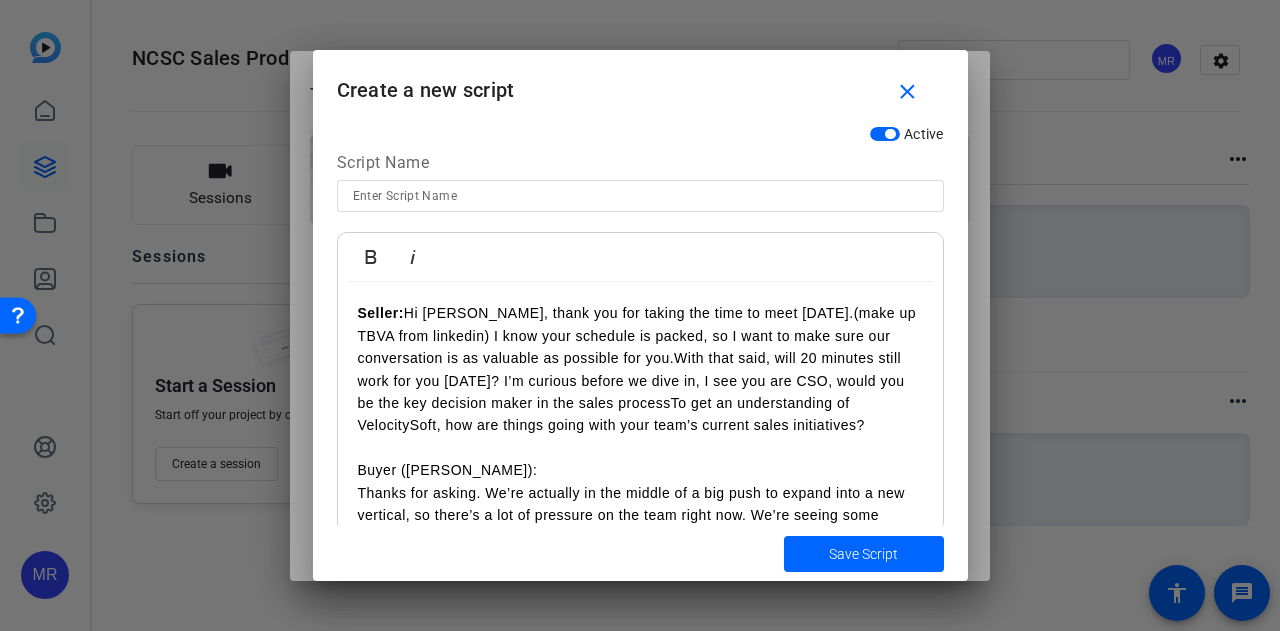 click on "Seller:  Hi Morgan, thank you for taking the time to meet today.(make up TBVA from linkedin) I know your schedule is packed, so I want to make sure our conversation is as valuable as possible for you.With that said, will 20 minutes still work for you today? I’m curious before we dive in, I see you are CSO, would you be the key decision maker in the sales processTo get an understanding of VelocitySoft, how are things going with your team’s current sales initiatives? Buyer (Morgan):  Thanks for asking. We’re actually in the middle of a big push to expand into a new vertical, so there’s a lot of pressure on the team right now. We’re seeing some traction, but onboarding new reps and keeping everyone aligned is a challenge. 2. Discovery Seller:  That’s really insightful. As you look ahead to the next few quarters, what are the top priorities or challenges you’re focused on as CSO? Buyer (Morgan): Seller:  Are there any specific areas where you feel your team could use more support or insight?" at bounding box center (640, 1549) 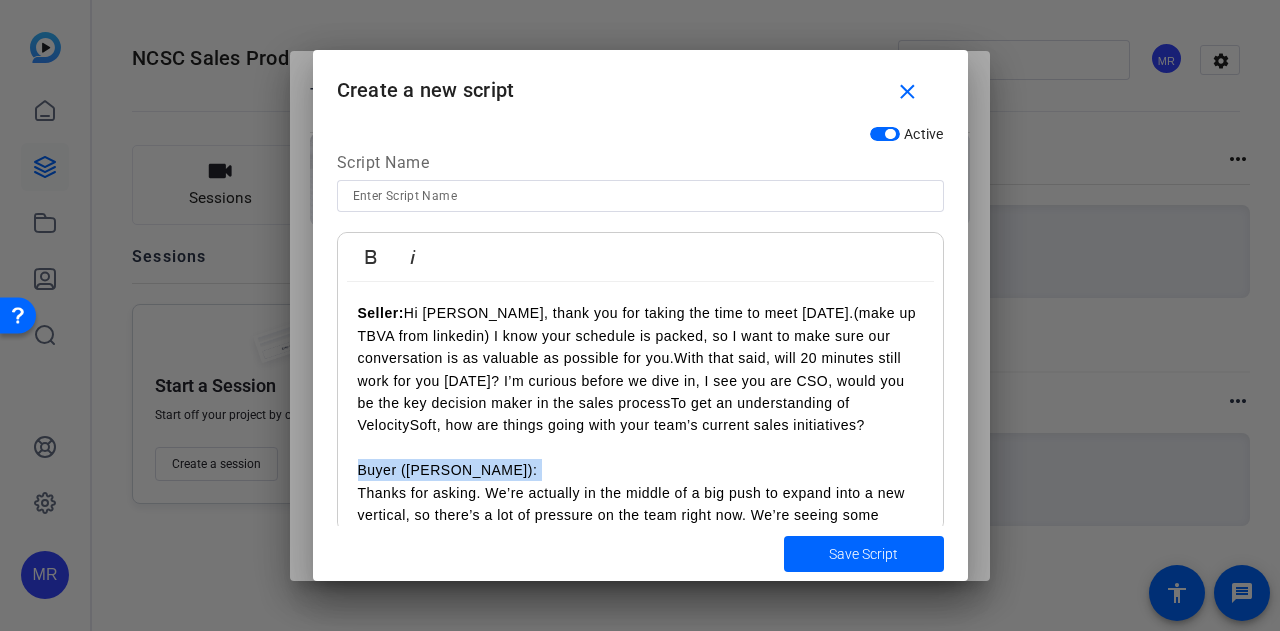 drag, startPoint x: 352, startPoint y: 470, endPoint x: 470, endPoint y: 461, distance: 118.34272 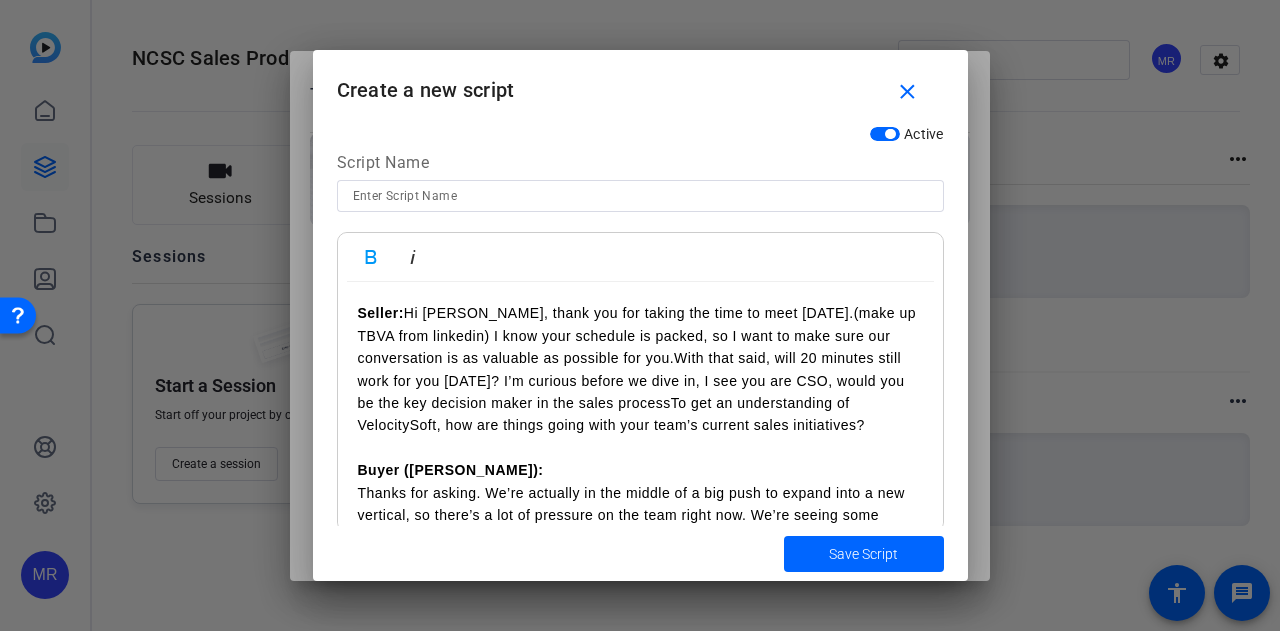 click on "Buyer (Morgan):  Thanks for asking. We’re actually in the middle of a big push to expand into a new vertical, so there’s a lot of pressure on the team right now. We’re seeing some traction, but onboarding new reps and keeping everyone aligned is a challenge." at bounding box center [640, 504] 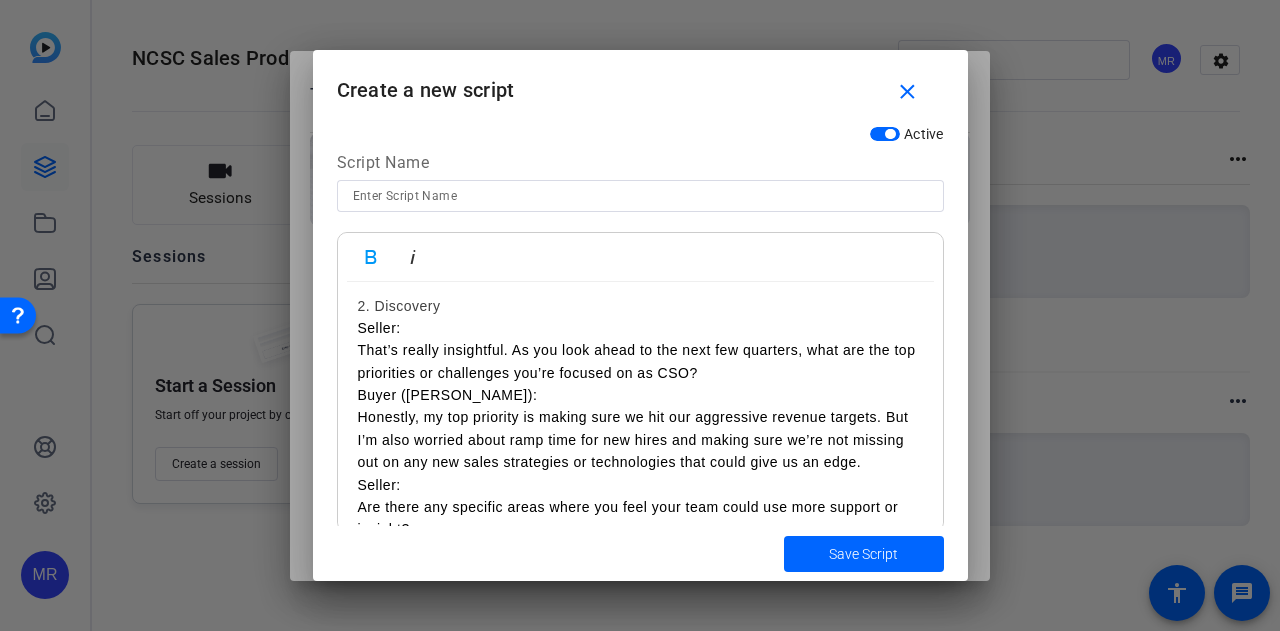 scroll, scrollTop: 100, scrollLeft: 0, axis: vertical 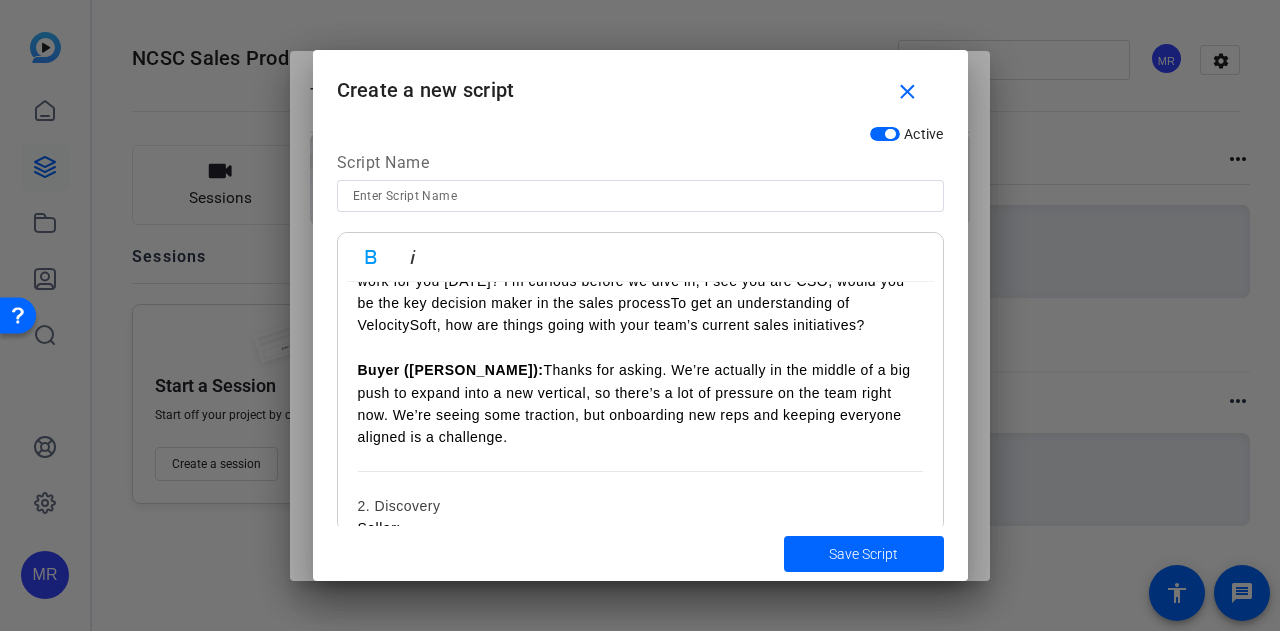 click at bounding box center [640, 483] 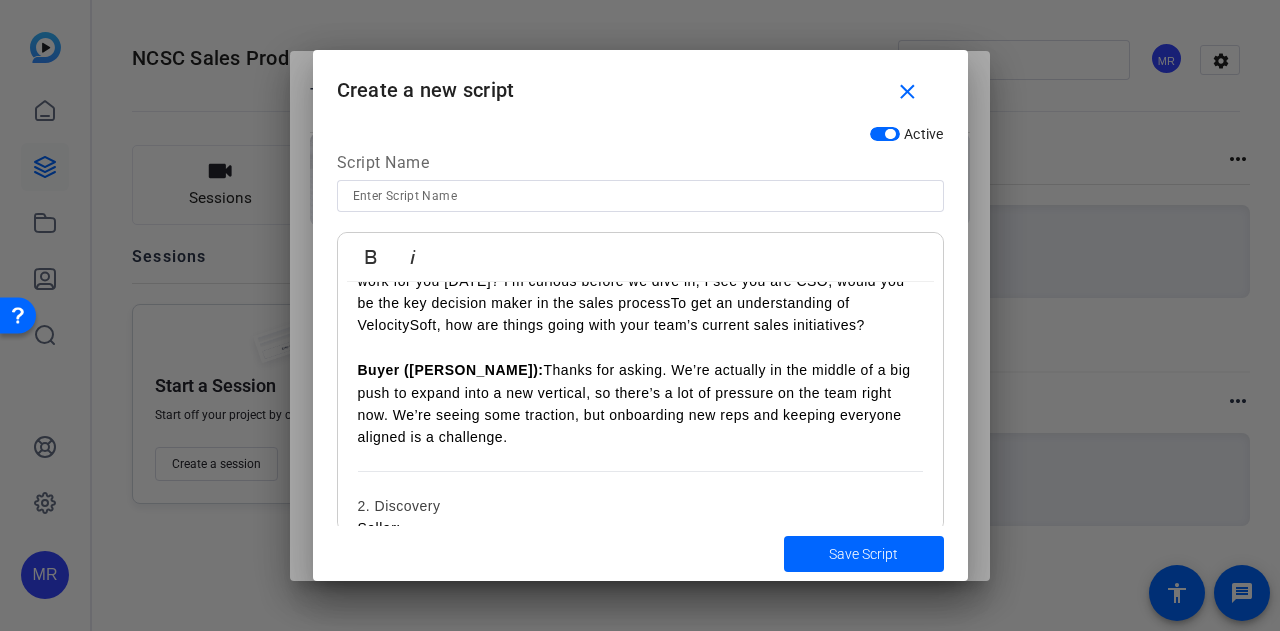 click on "2. Discovery" at bounding box center (640, 506) 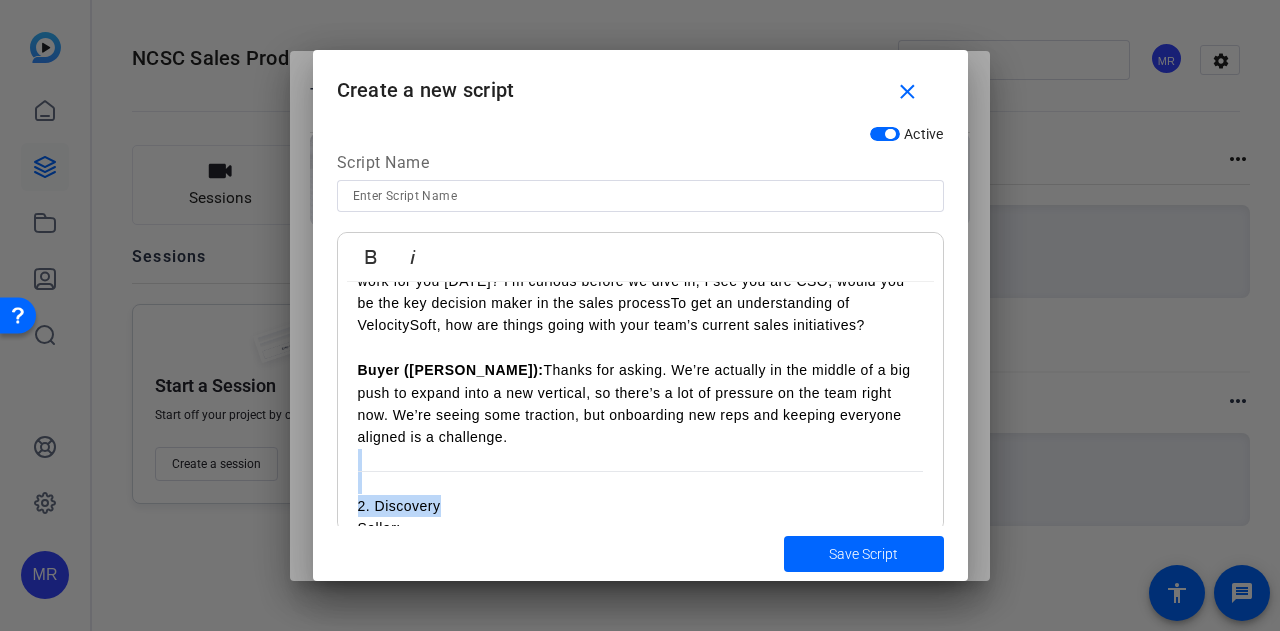 drag, startPoint x: 440, startPoint y: 506, endPoint x: 326, endPoint y: 469, distance: 119.85408 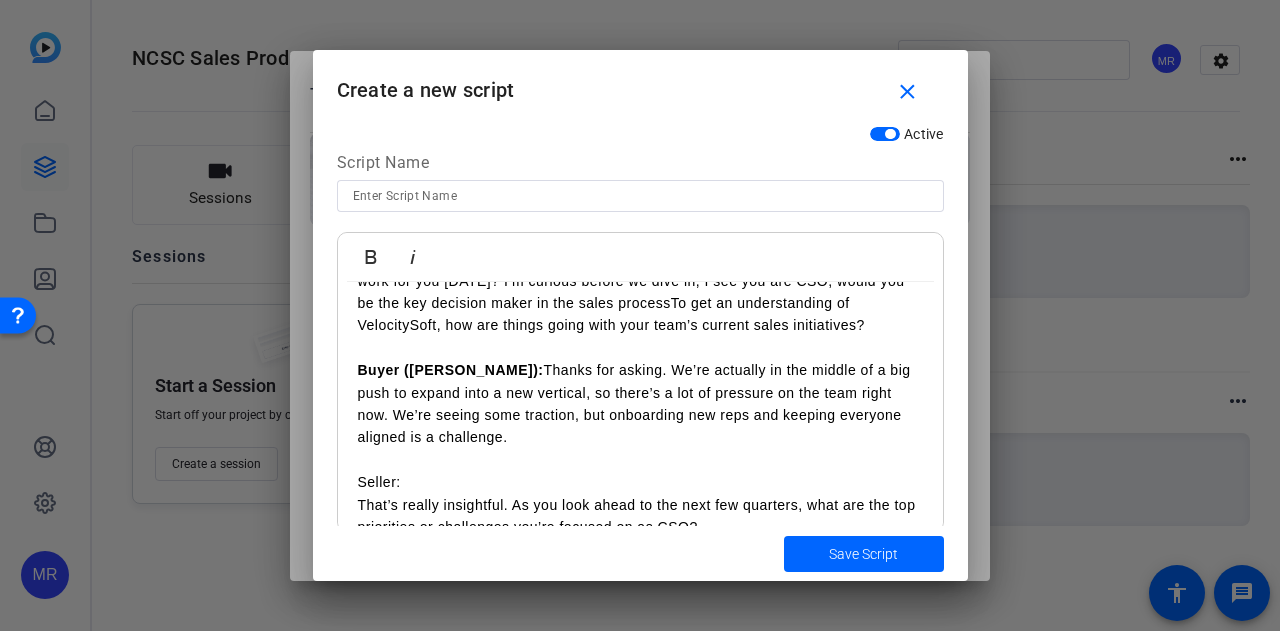 click on "Seller:  Hi Morgan, thank you for taking the time to meet today.(make up TBVA from linkedin) I know your schedule is packed, so I want to make sure our conversation is as valuable as possible for you.With that said, will 20 minutes still work for you today? I’m curious before we dive in, I see you are CSO, would you be the key decision maker in the sales processTo get an understanding of VelocitySoft, how are things going with your team’s current sales initiatives? Buyer (Morgan):  Thanks for asking. We’re actually in the middle of a big push to expand into a new vertical, so there’s a lot of pressure on the team right now. We’re seeing some traction, but onboarding new reps and keeping everyone aligned is a challenge. Seller:  That’s really insightful. As you look ahead to the next few quarters, what are the top priorities or challenges you’re focused on as CSO? Buyer (Morgan): Seller:  Are there any specific areas where you feel your team could use more support or insight? Buyer (Morgan):" at bounding box center [640, 1426] 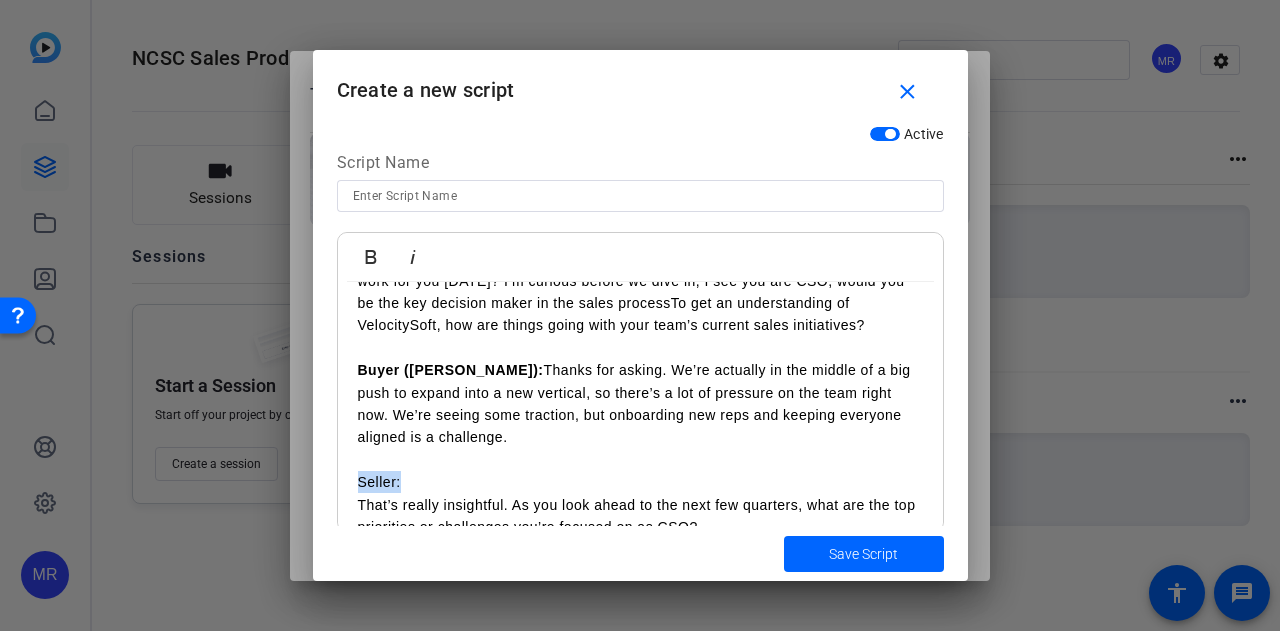drag, startPoint x: 408, startPoint y: 482, endPoint x: 306, endPoint y: 479, distance: 102.044106 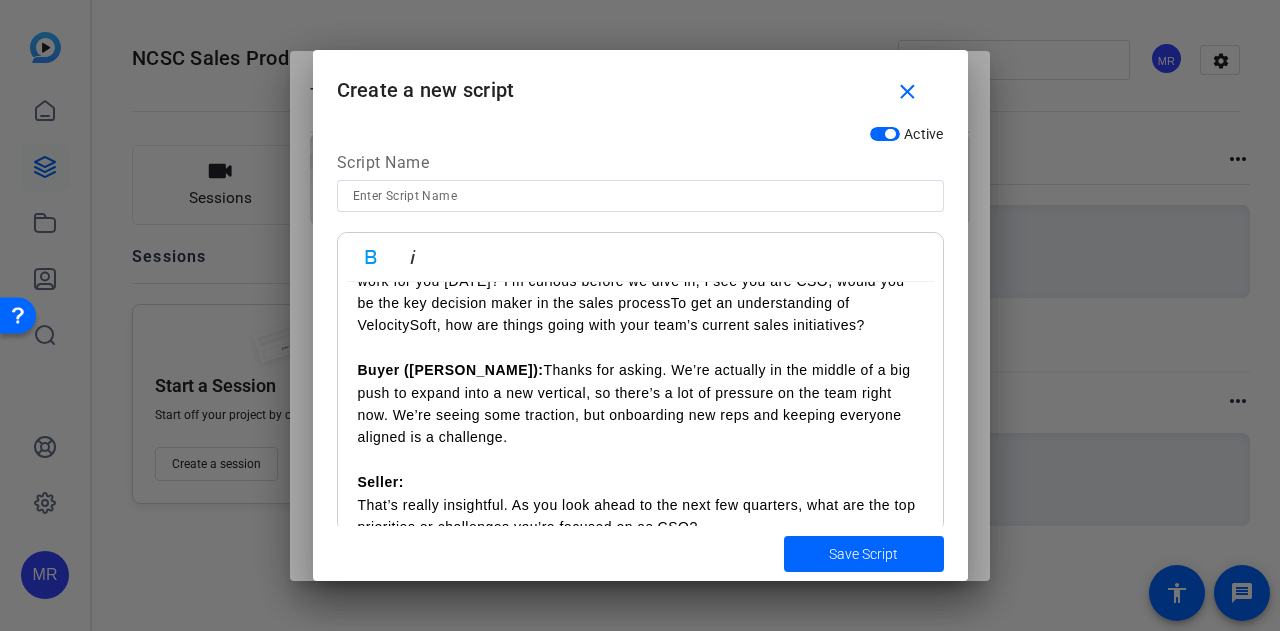 click on "Seller:  Hi Morgan, thank you for taking the time to meet today.(make up TBVA from linkedin) I know your schedule is packed, so I want to make sure our conversation is as valuable as possible for you.With that said, will 20 minutes still work for you today? I’m curious before we dive in, I see you are CSO, would you be the key decision maker in the sales processTo get an understanding of VelocitySoft, how are things going with your team’s current sales initiatives? Buyer (Morgan):  Thanks for asking. We’re actually in the middle of a big push to expand into a new vertical, so there’s a lot of pressure on the team right now. We’re seeing some traction, but onboarding new reps and keeping everyone aligned is a challenge. Seller:  That’s really insightful. As you look ahead to the next few quarters, what are the top priorities or challenges you’re focused on as CSO? Buyer (Morgan): Seller:  Are there any specific areas where you feel your team could use more support or insight? Buyer (Morgan):" at bounding box center (640, 1426) 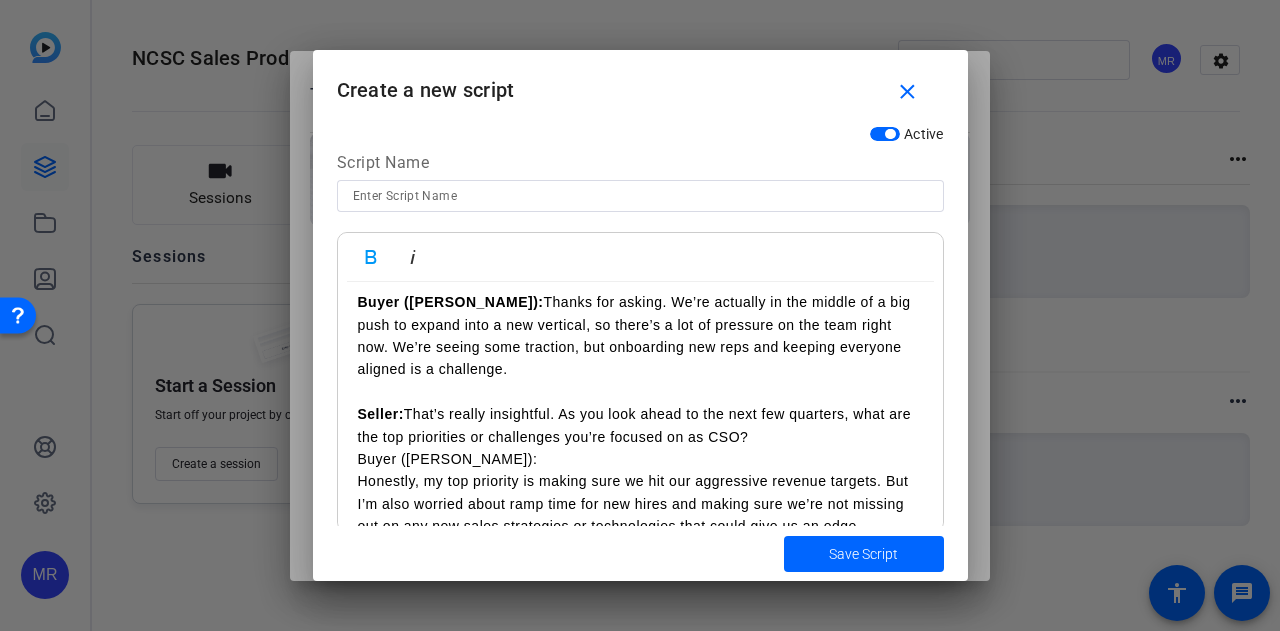 scroll, scrollTop: 200, scrollLeft: 0, axis: vertical 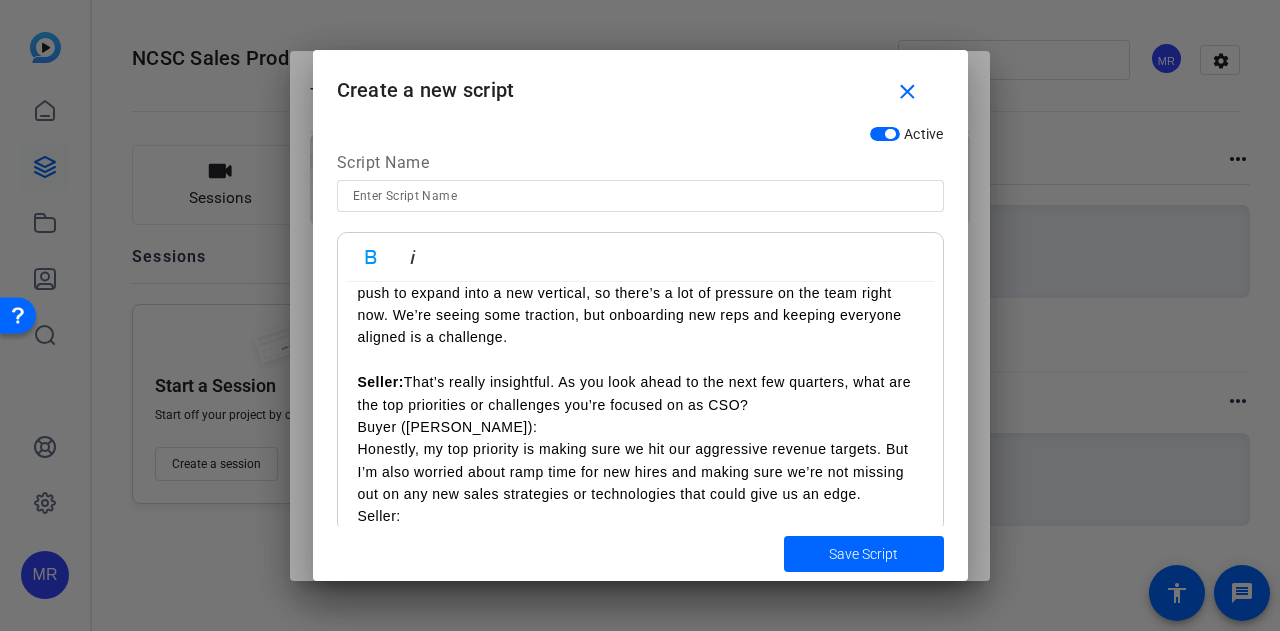 click on "Seller:  Hi Morgan, thank you for taking the time to meet today.(make up TBVA from linkedin) I know your schedule is packed, so I want to make sure our conversation is as valuable as possible for you.With that said, will 20 minutes still work for you today? I’m curious before we dive in, I see you are CSO, would you be the key decision maker in the sales processTo get an understanding of VelocitySoft, how are things going with your team’s current sales initiatives? Buyer (Morgan):  Thanks for asking. We’re actually in the middle of a big push to expand into a new vertical, so there’s a lot of pressure on the team right now. We’re seeing some traction, but onboarding new reps and keeping everyone aligned is a challenge. Seller:  That’s really insightful. As you look ahead to the next few quarters, what are the top priorities or challenges you’re focused on as CSO? Buyer (Morgan): Seller:  Are there any specific areas where you feel your team could use more support or insight? Buyer (Morgan):" at bounding box center [640, 1315] 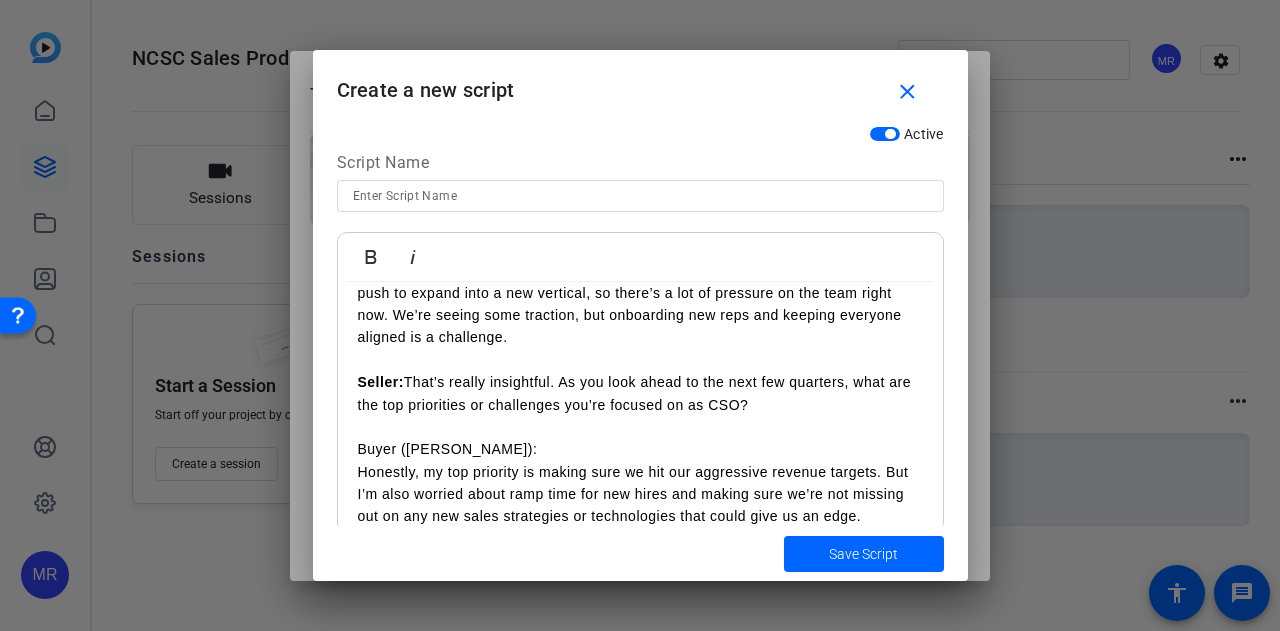 click on "Seller:  Hi Morgan, thank you for taking the time to meet today.(make up TBVA from linkedin) I know your schedule is packed, so I want to make sure our conversation is as valuable as possible for you.With that said, will 20 minutes still work for you today? I’m curious before we dive in, I see you are CSO, would you be the key decision maker in the sales processTo get an understanding of VelocitySoft, how are things going with your team’s current sales initiatives? Buyer (Morgan):  Thanks for asking. We’re actually in the middle of a big push to expand into a new vertical, so there’s a lot of pressure on the team right now. We’re seeing some traction, but onboarding new reps and keeping everyone aligned is a challenge. Seller:  That’s really insightful. As you look ahead to the next few quarters, what are the top priorities or challenges you’re focused on as CSO? Buyer (Morgan): Seller:  Are there any specific areas where you feel your team could use more support or insight? Buyer (Morgan):" at bounding box center (640, 1326) 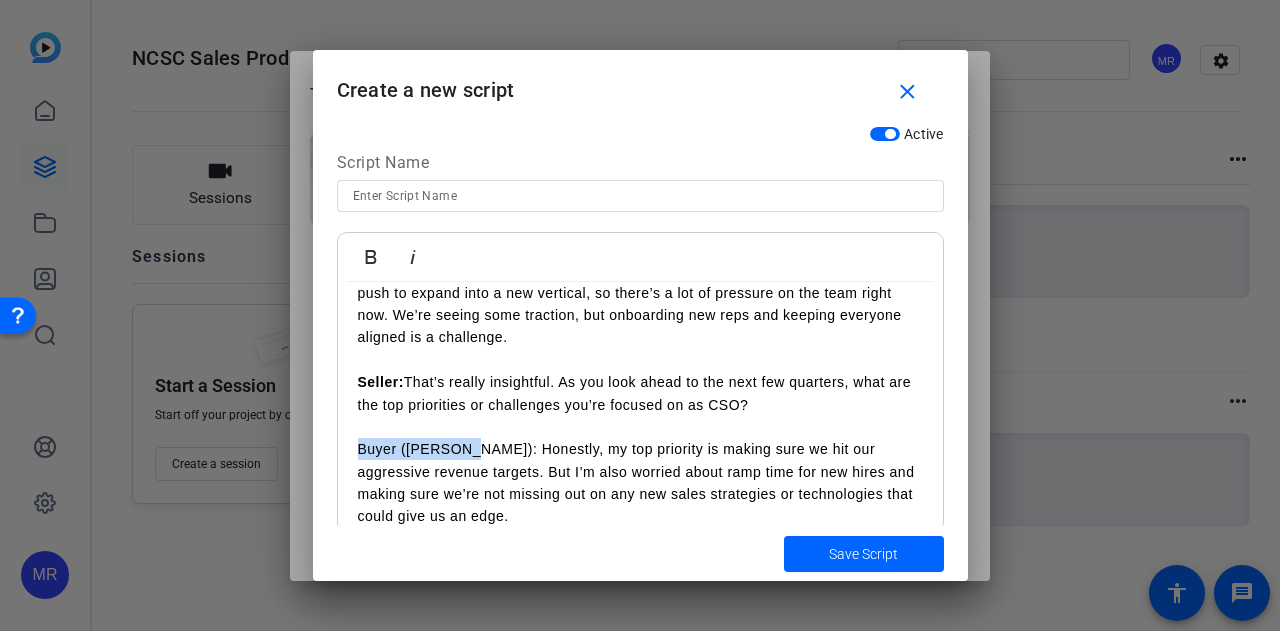drag, startPoint x: 352, startPoint y: 450, endPoint x: 467, endPoint y: 443, distance: 115.212845 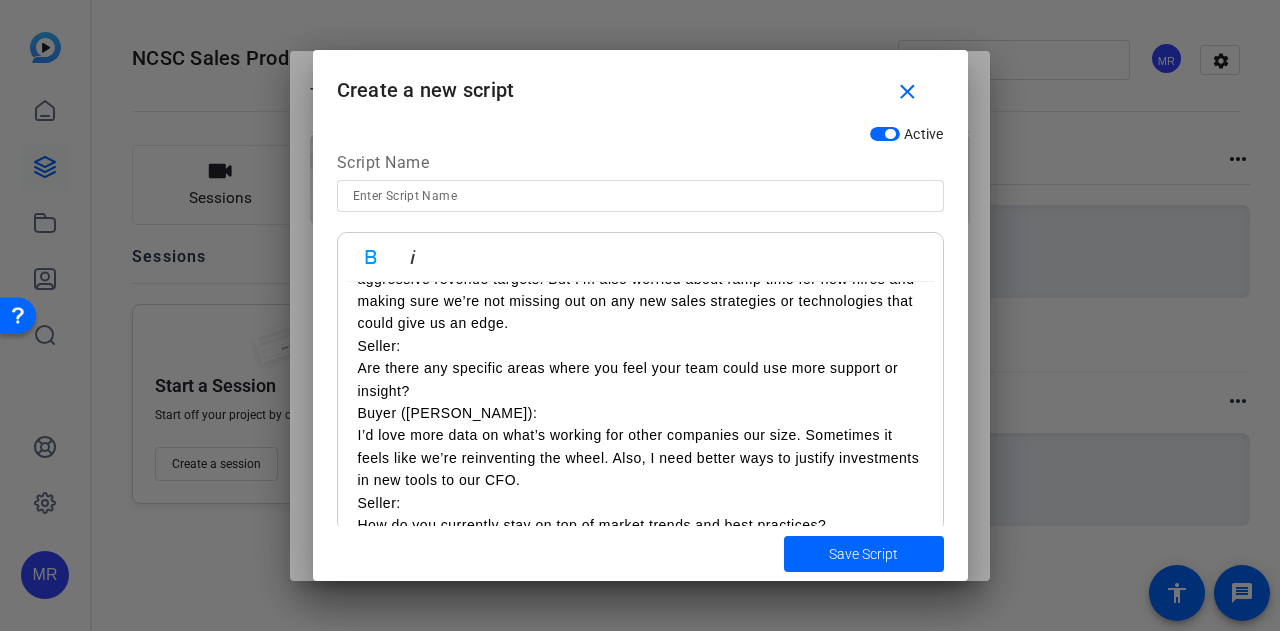 scroll, scrollTop: 400, scrollLeft: 0, axis: vertical 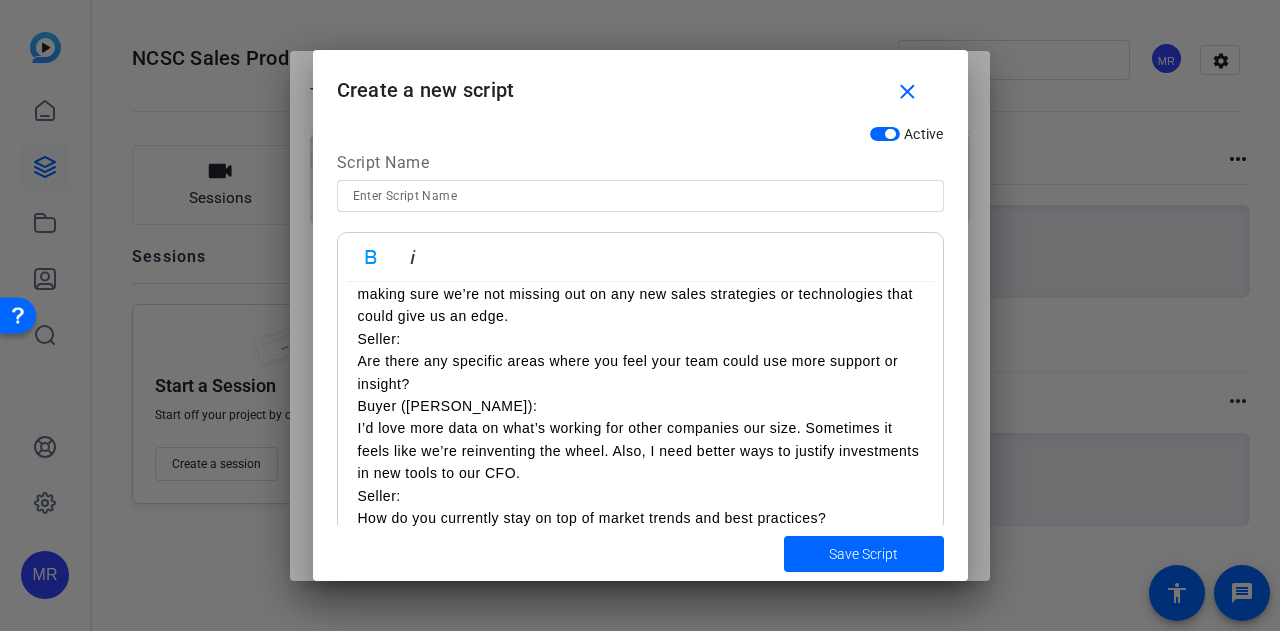 drag, startPoint x: 501, startPoint y: 430, endPoint x: 401, endPoint y: 393, distance: 106.62551 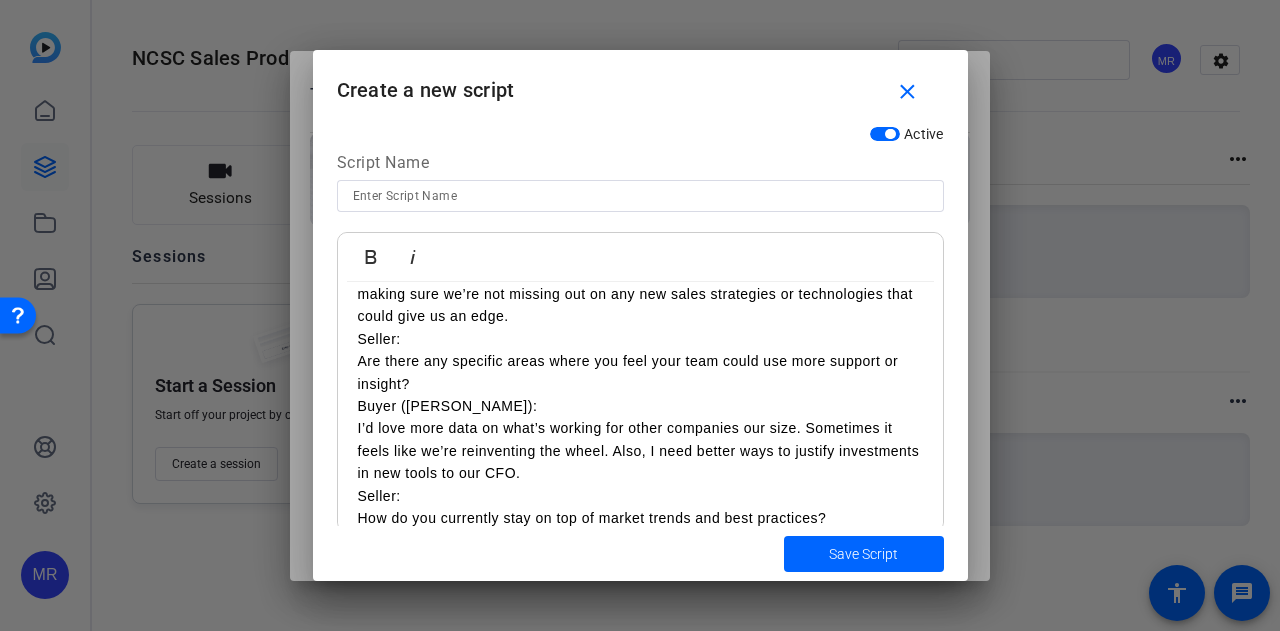 click on "Seller:  Hi Morgan, thank you for taking the time to meet today.(make up TBVA from linkedin) I know your schedule is packed, so I want to make sure our conversation is as valuable as possible for you.With that said, will 20 minutes still work for you today? I’m curious before we dive in, I see you are CSO, would you be the key decision maker in the sales processTo get an understanding of VelocitySoft, how are things going with your team’s current sales initiatives? Buyer (Morgan):  Thanks for asking. We’re actually in the middle of a big push to expand into a new vertical, so there’s a lot of pressure on the team right now. We’re seeing some traction, but onboarding new reps and keeping everyone aligned is a challenge. Seller:  That’s really insightful. As you look ahead to the next few quarters, what are the top priorities or challenges you’re focused on as CSO? Buyer (Morgan): Seller:  Are there any specific areas where you feel your team could use more support or insight? Buyer (Morgan):" at bounding box center [640, 1126] 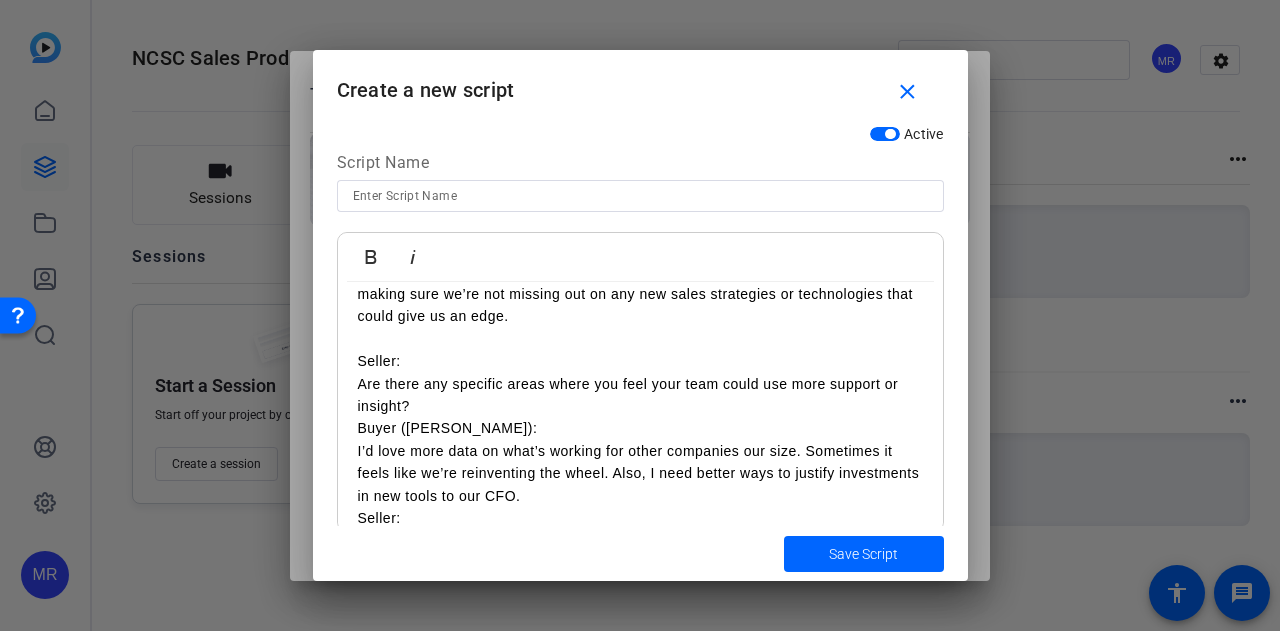click on "Seller:  Are there any specific areas where you feel your team could use more support or insight?" at bounding box center (640, 383) 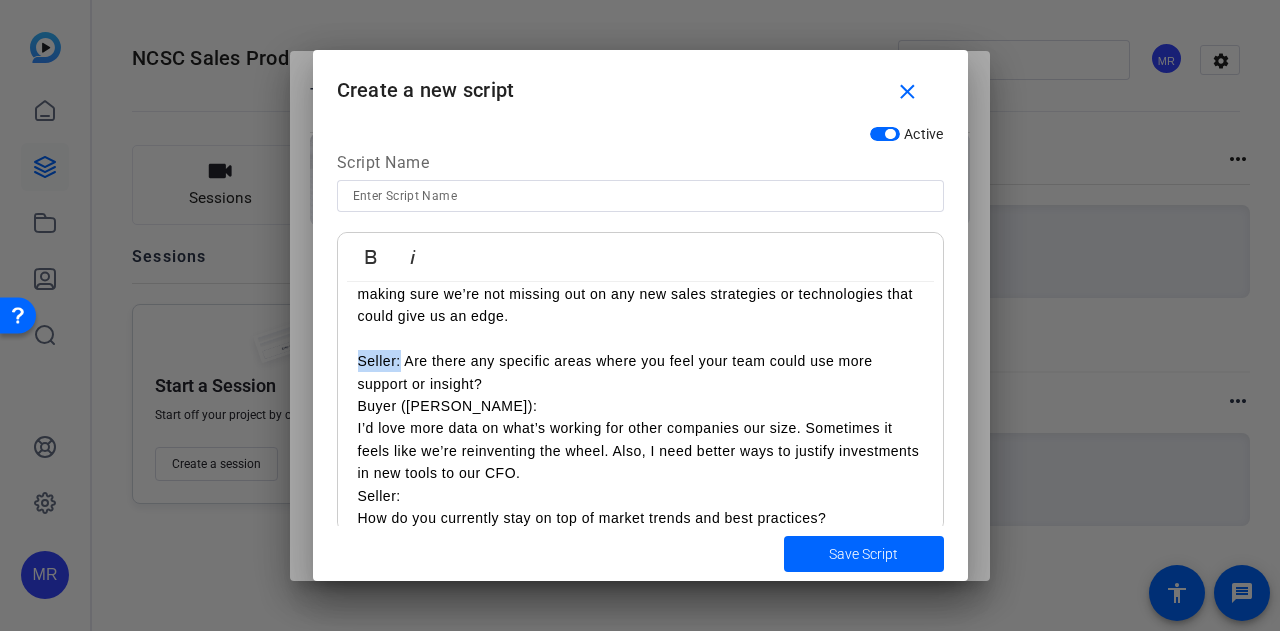 drag, startPoint x: 400, startPoint y: 360, endPoint x: 351, endPoint y: 356, distance: 49.162994 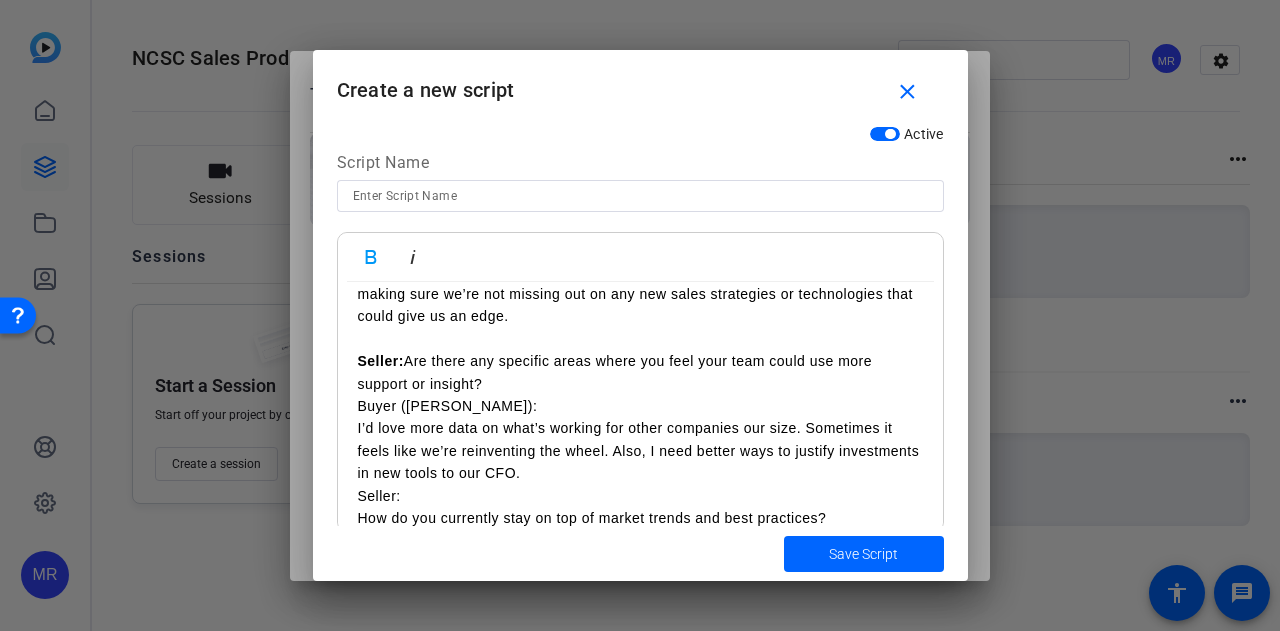 click on "Seller:  Hi Morgan, thank you for taking the time to meet today.(make up TBVA from linkedin) I know your schedule is packed, so I want to make sure our conversation is as valuable as possible for you.With that said, will 20 minutes still work for you today? I’m curious before we dive in, I see you are CSO, would you be the key decision maker in the sales processTo get an understanding of VelocitySoft, how are things going with your team’s current sales initiatives? Buyer (Morgan):  Thanks for asking. We’re actually in the middle of a big push to expand into a new vertical, so there’s a lot of pressure on the team right now. We’re seeing some traction, but onboarding new reps and keeping everyone aligned is a challenge. Seller:  That’s really insightful. As you look ahead to the next few quarters, what are the top priorities or challenges you’re focused on as CSO? Buyer (Morgan): Seller:  Are there any specific areas where you feel your team could use more support or insight? Buyer (Morgan):" at bounding box center [640, 1126] 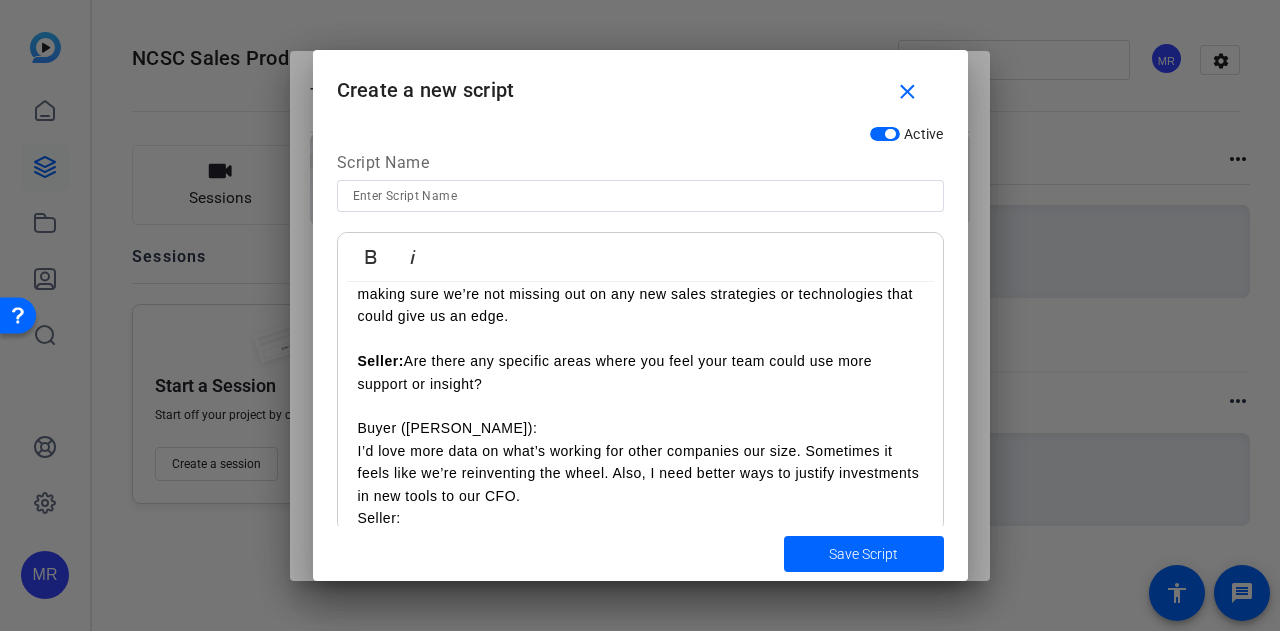 click on "Buyer (Morgan):  I’d love more data on what’s working for other companies our size. Sometimes it feels like we’re reinventing the wheel. Also, I need better ways to justify investments in new tools to our CFO." at bounding box center (640, 462) 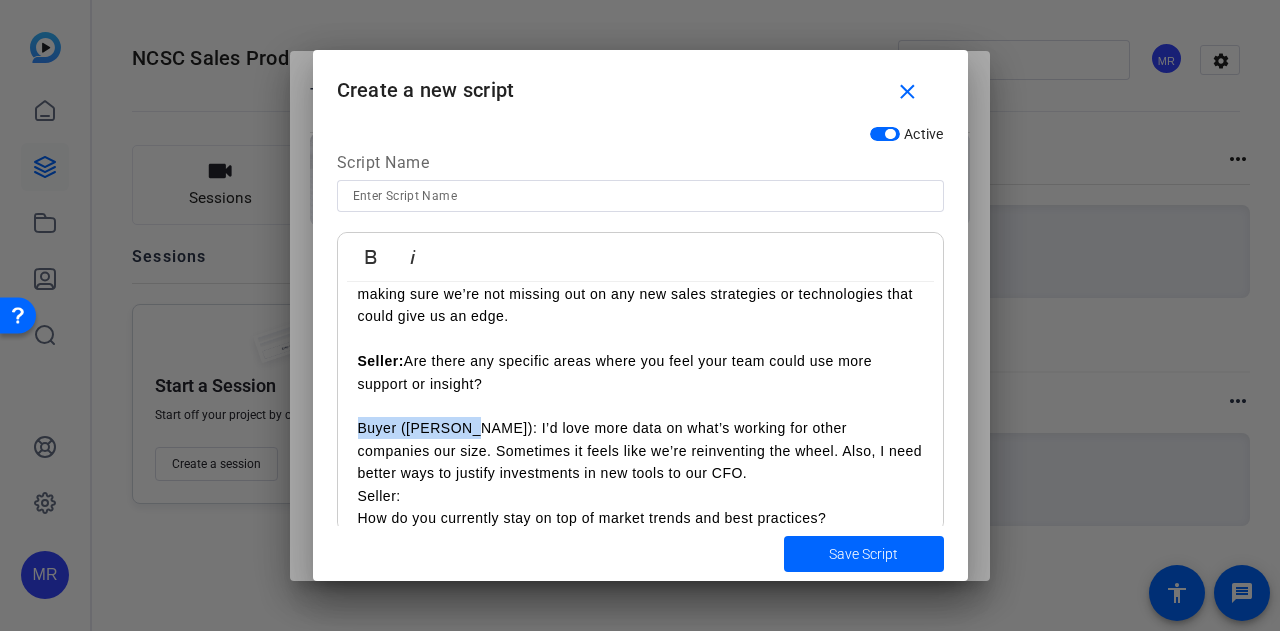 drag, startPoint x: 468, startPoint y: 433, endPoint x: 327, endPoint y: 425, distance: 141.22676 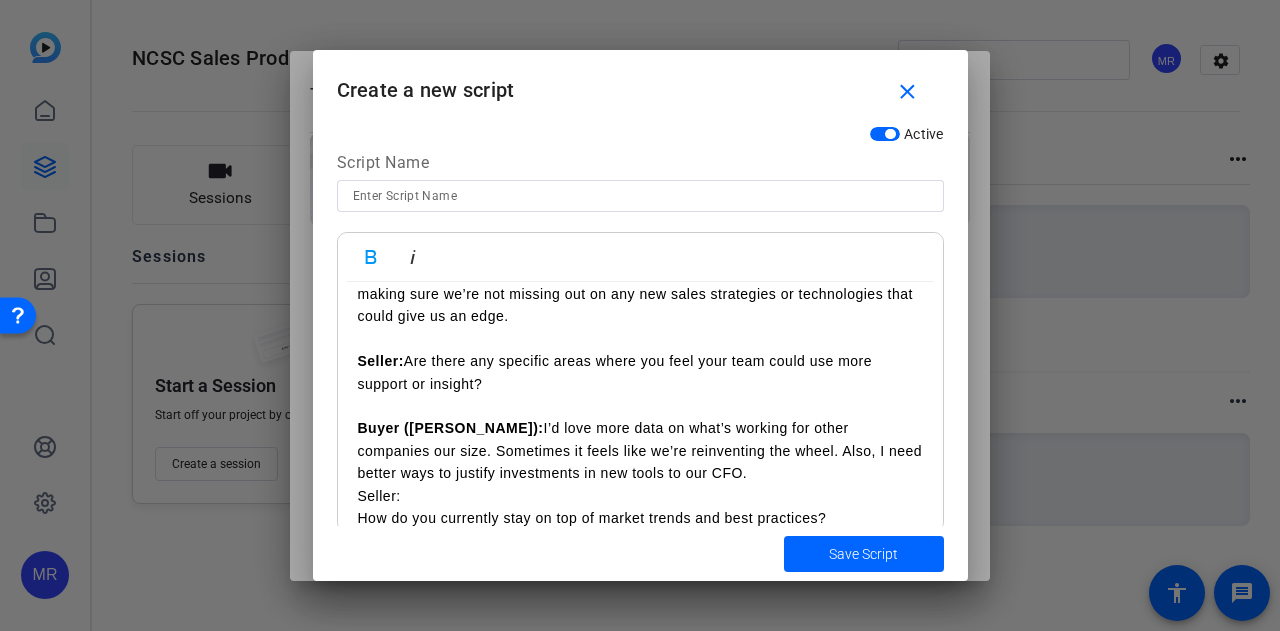 scroll, scrollTop: 500, scrollLeft: 0, axis: vertical 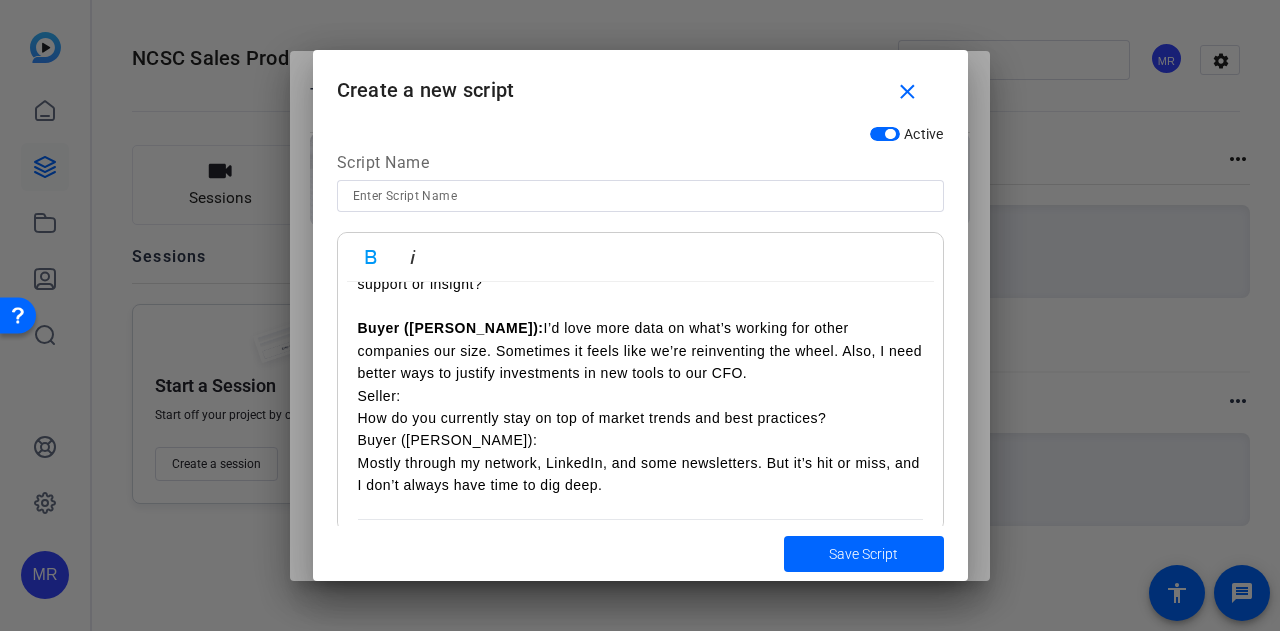 click on "Seller:  Hi Morgan, thank you for taking the time to meet today.(make up TBVA from linkedin) I know your schedule is packed, so I want to make sure our conversation is as valuable as possible for you.With that said, will 20 minutes still work for you today? I’m curious before we dive in, I see you are CSO, would you be the key decision maker in the sales processTo get an understanding of VelocitySoft, how are things going with your team’s current sales initiatives? Buyer (Morgan):  Thanks for asking. We’re actually in the middle of a big push to expand into a new vertical, so there’s a lot of pressure on the team right now. We’re seeing some traction, but onboarding new reps and keeping everyone aligned is a challenge. Seller:  That’s really insightful. As you look ahead to the next few quarters, what are the top priorities or challenges you’re focused on as CSO? Buyer (Morgan): Seller:  Are there any specific areas where you feel your team could use more support or insight? Buyer (Morgan):" at bounding box center [640, 1026] 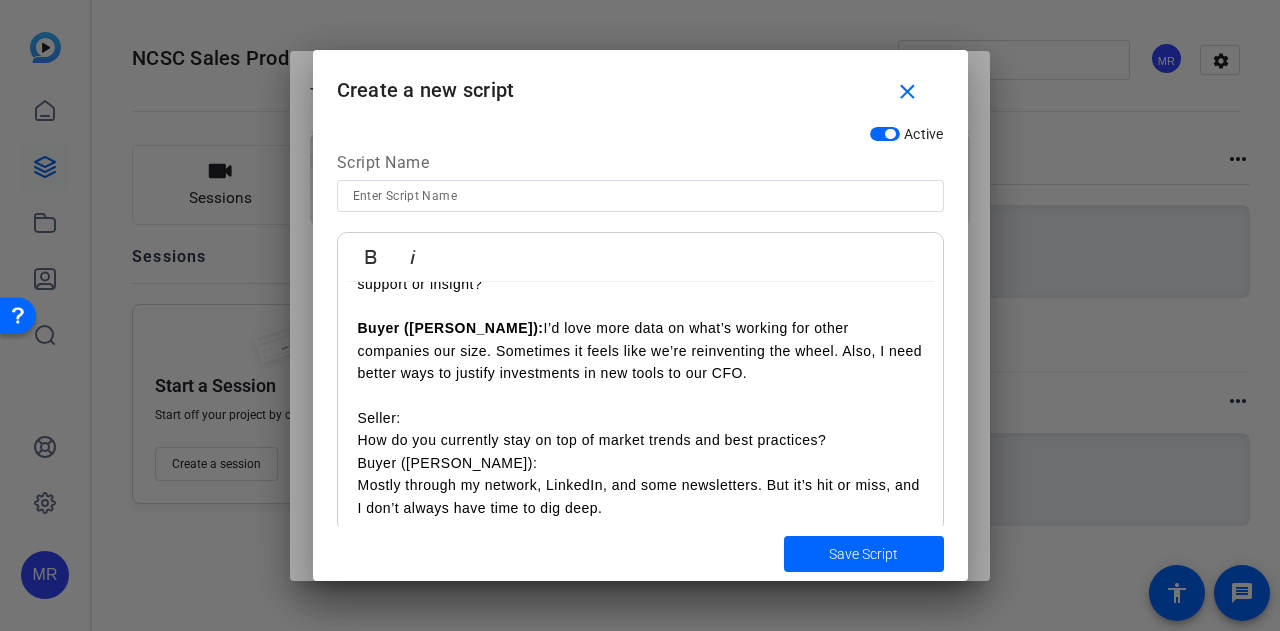 click on "Seller:  How do you currently stay on top of market trends and best practices?" at bounding box center (640, 429) 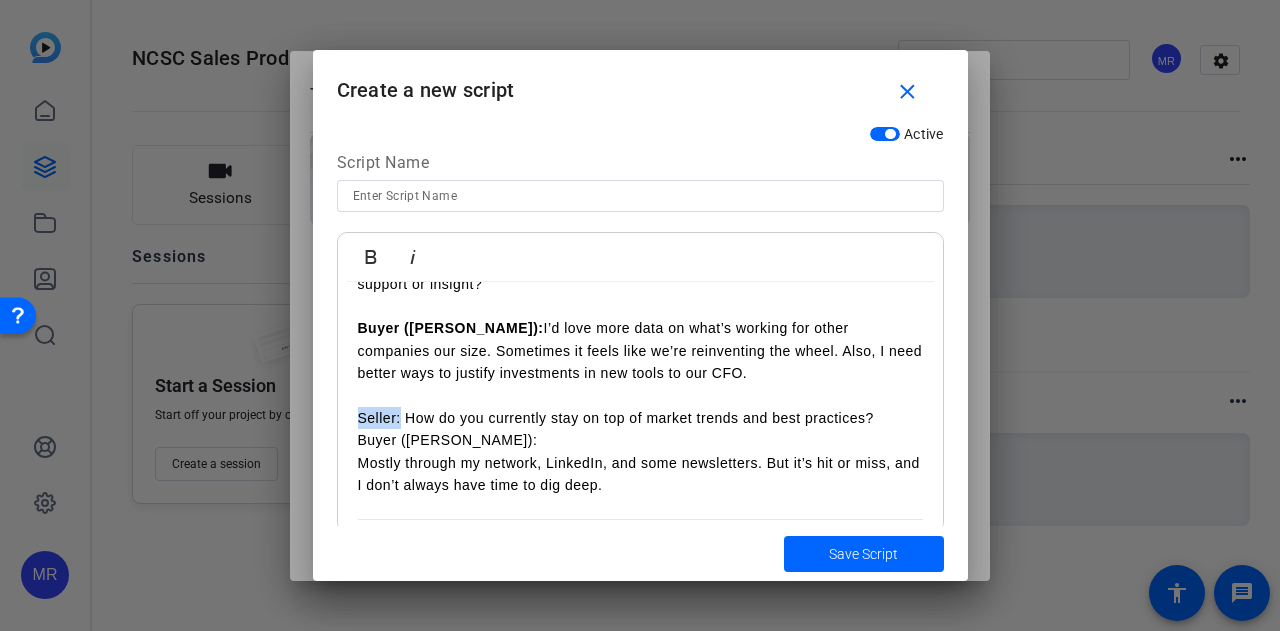 drag, startPoint x: 401, startPoint y: 417, endPoint x: 329, endPoint y: 414, distance: 72.06247 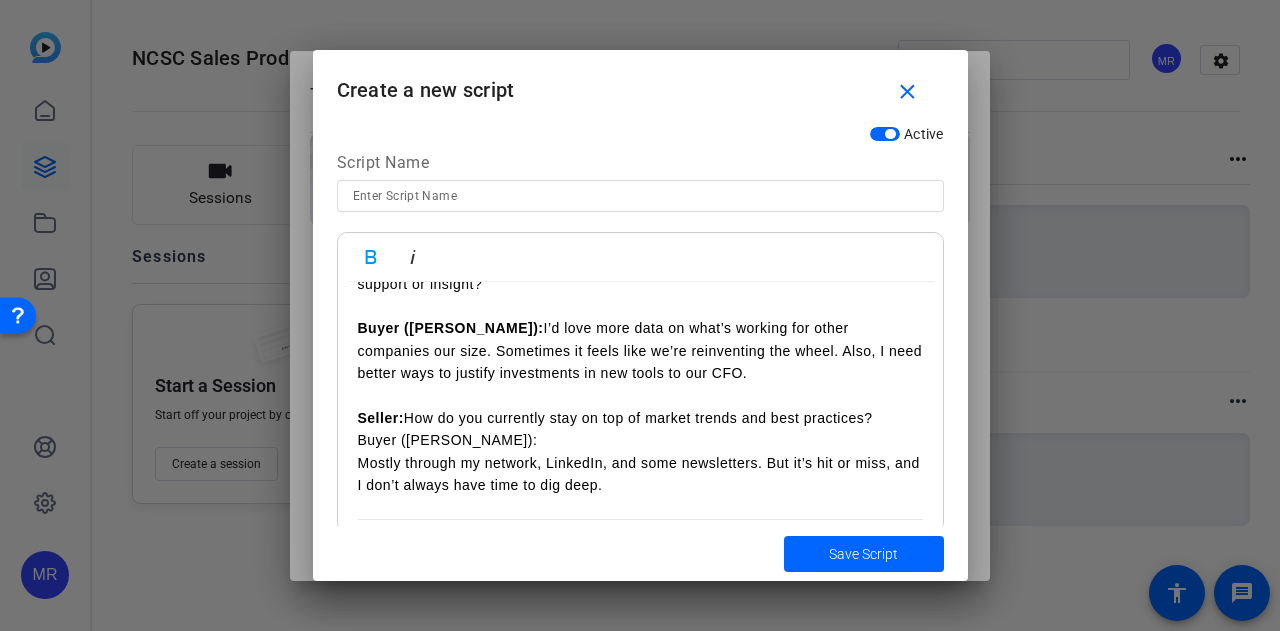 click on "Seller:  Hi Morgan, thank you for taking the time to meet today.(make up TBVA from linkedin) I know your schedule is packed, so I want to make sure our conversation is as valuable as possible for you.With that said, will 20 minutes still work for you today? I’m curious before we dive in, I see you are CSO, would you be the key decision maker in the sales processTo get an understanding of VelocitySoft, how are things going with your team’s current sales initiatives? Buyer (Morgan):  Thanks for asking. We’re actually in the middle of a big push to expand into a new vertical, so there’s a lot of pressure on the team right now. We’re seeing some traction, but onboarding new reps and keeping everyone aligned is a challenge. Seller:  That’s really insightful. As you look ahead to the next few quarters, what are the top priorities or challenges you’re focused on as CSO? Buyer (Morgan): Seller:  Are there any specific areas where you feel your team could use more support or insight? Buyer (Morgan):" at bounding box center [640, 1026] 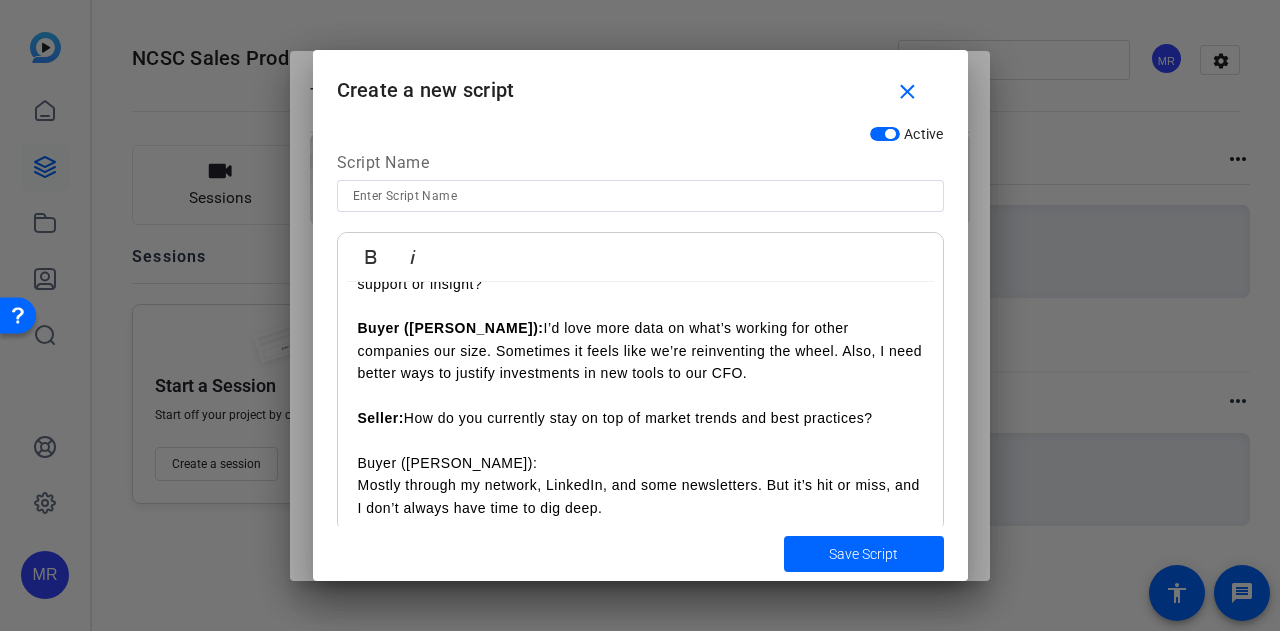 scroll, scrollTop: 112, scrollLeft: 0, axis: vertical 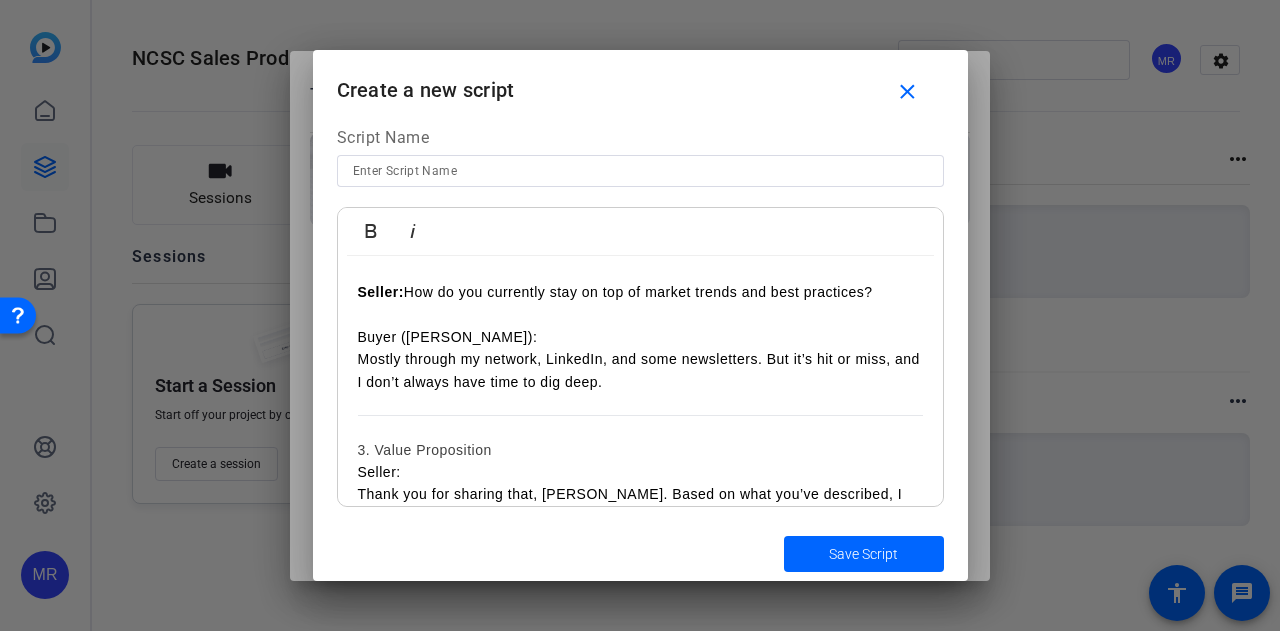 click on "Buyer (Morgan):  Mostly through my network, LinkedIn, and some newsletters. But it’s hit or miss, and I don’t always have time to dig deep." at bounding box center (640, 359) 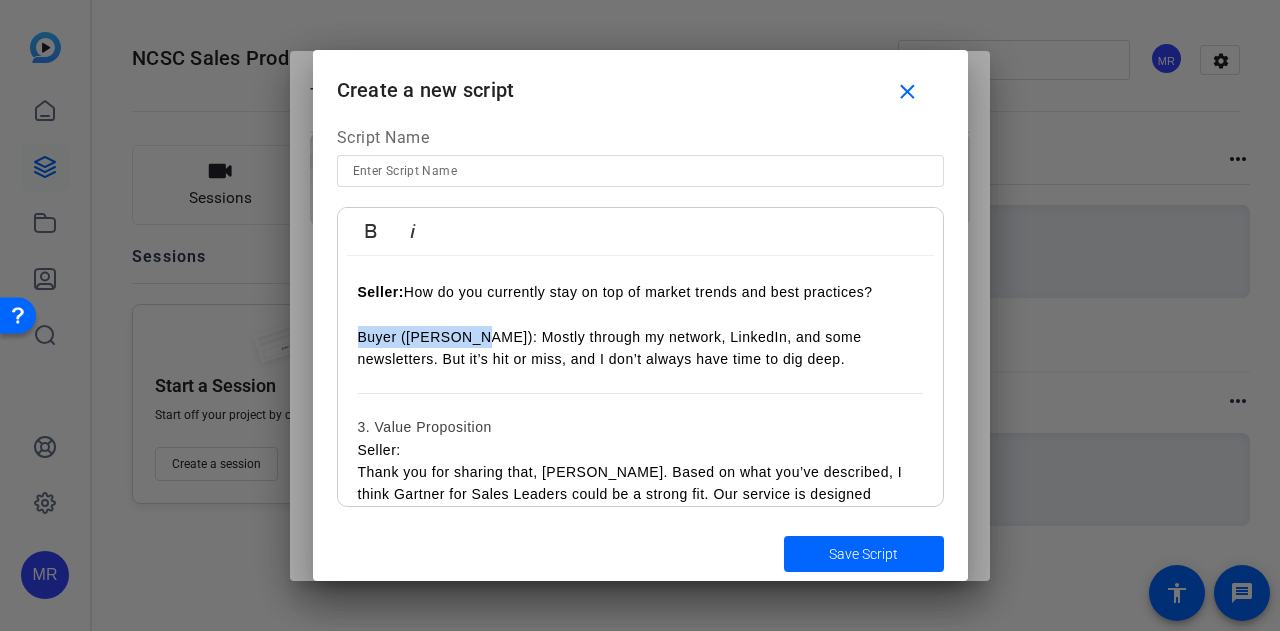 drag, startPoint x: 468, startPoint y: 337, endPoint x: 357, endPoint y: 339, distance: 111.01801 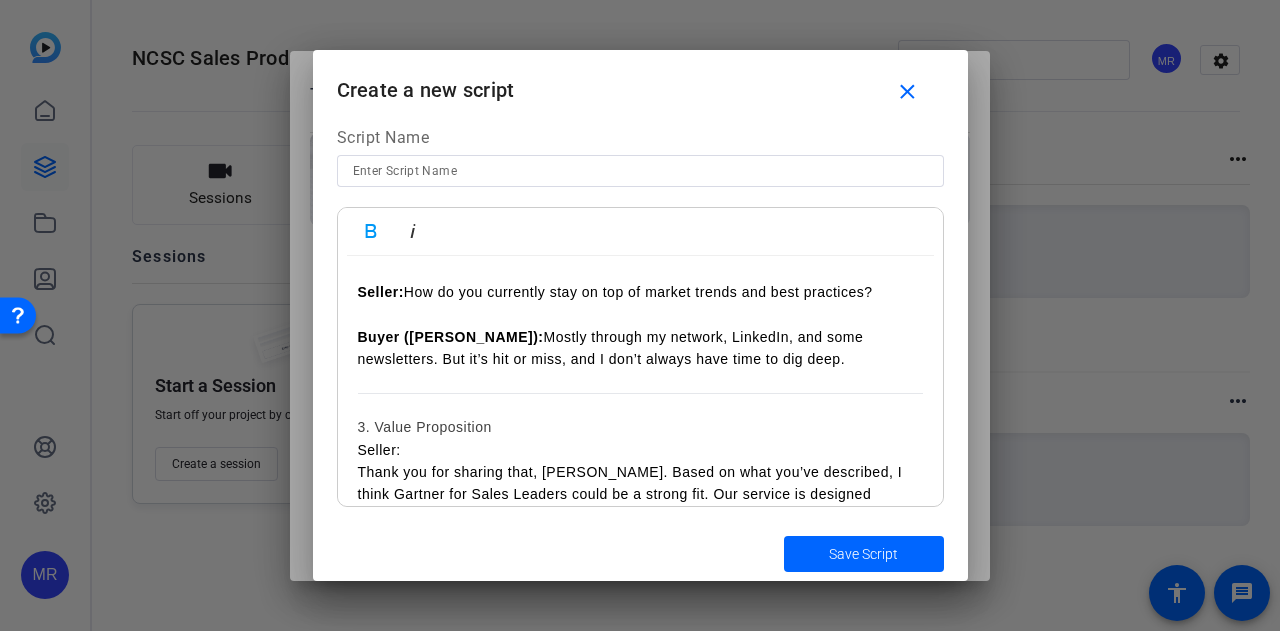 click at bounding box center [640, 405] 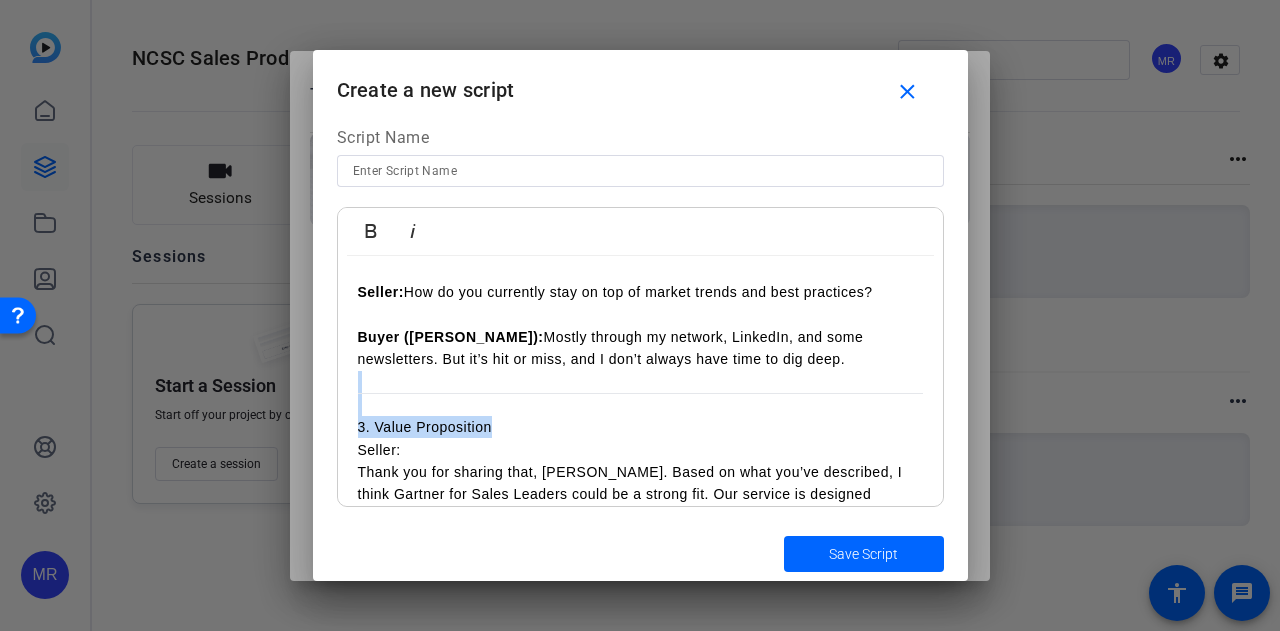 drag, startPoint x: 570, startPoint y: 432, endPoint x: 306, endPoint y: 385, distance: 268.15106 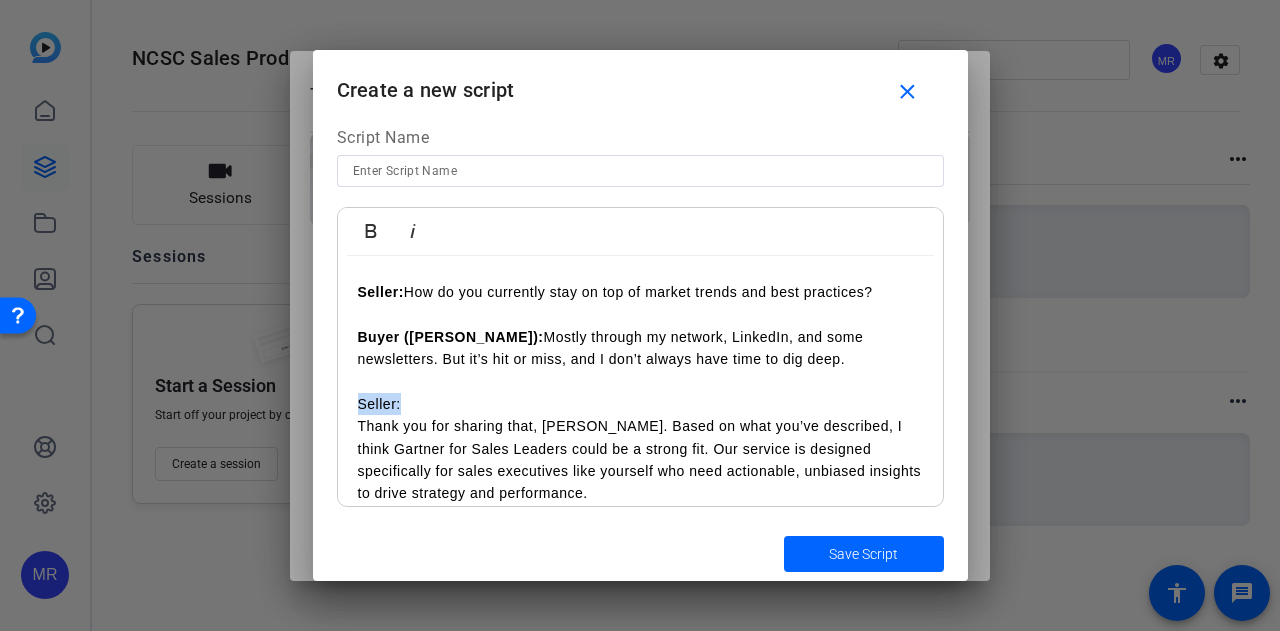 drag, startPoint x: 401, startPoint y: 403, endPoint x: 287, endPoint y: 393, distance: 114.43776 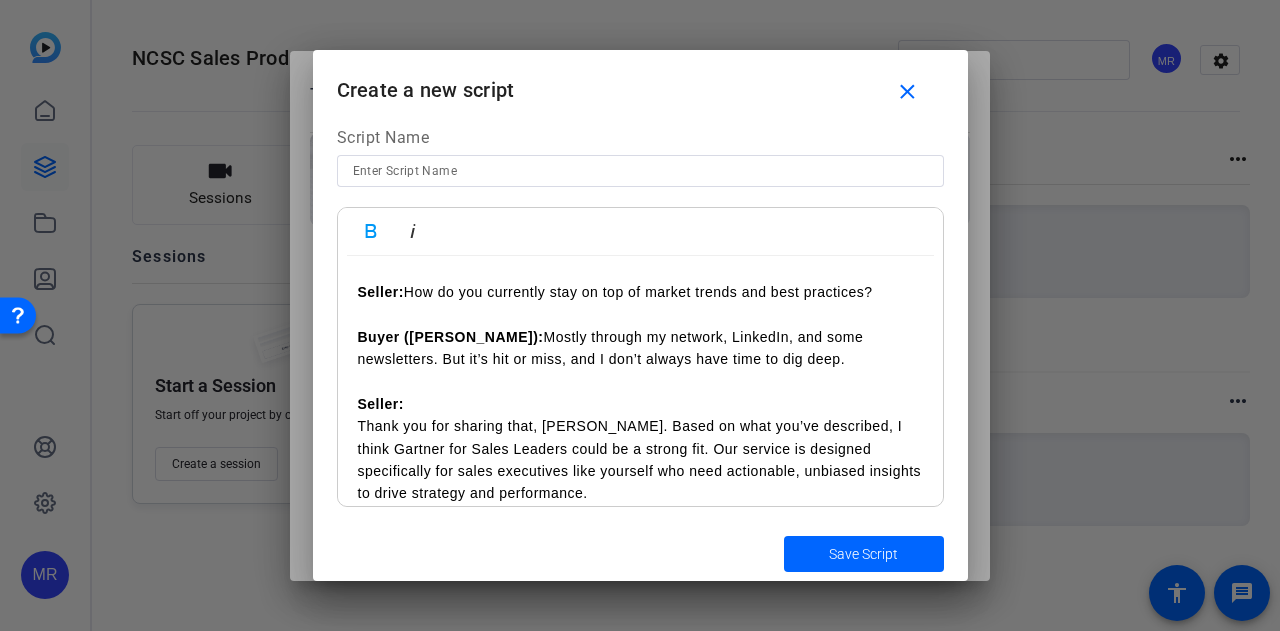 click on "Seller:  Thank you for sharing that, Morgan. Based on what you’ve described, I think Gartner for Sales Leaders could be a strong fit. Our service is designed specifically for sales executives like yourself who need actionable, unbiased insights to drive strategy and performance." at bounding box center (640, 449) 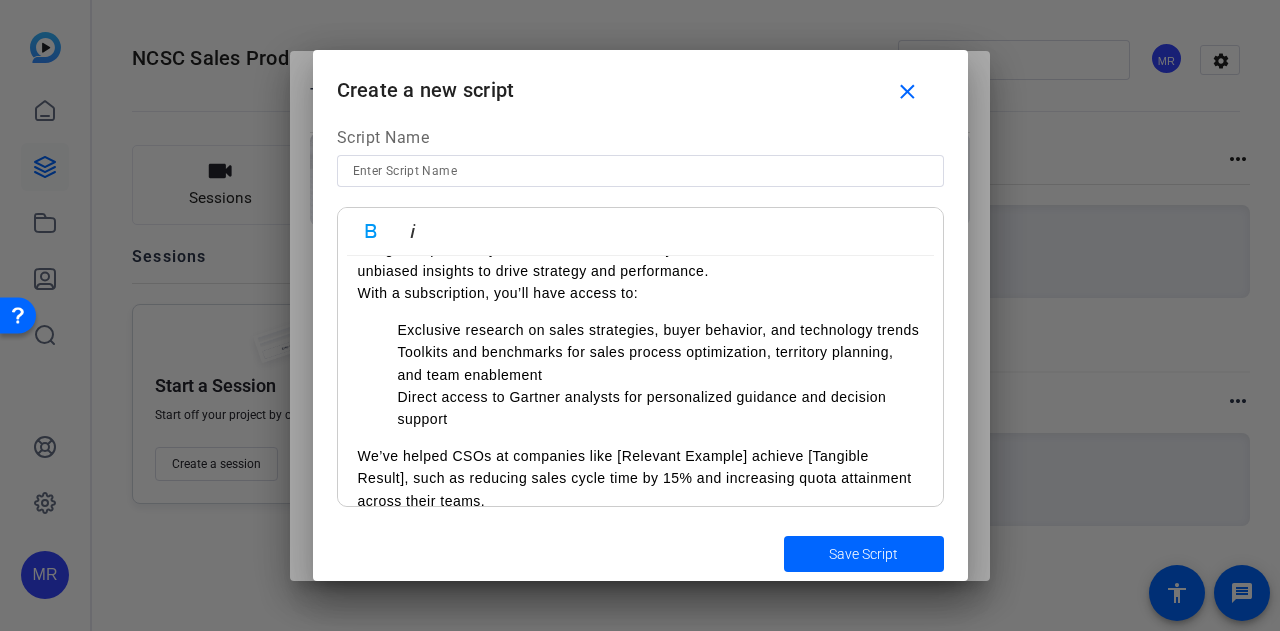 scroll, scrollTop: 900, scrollLeft: 0, axis: vertical 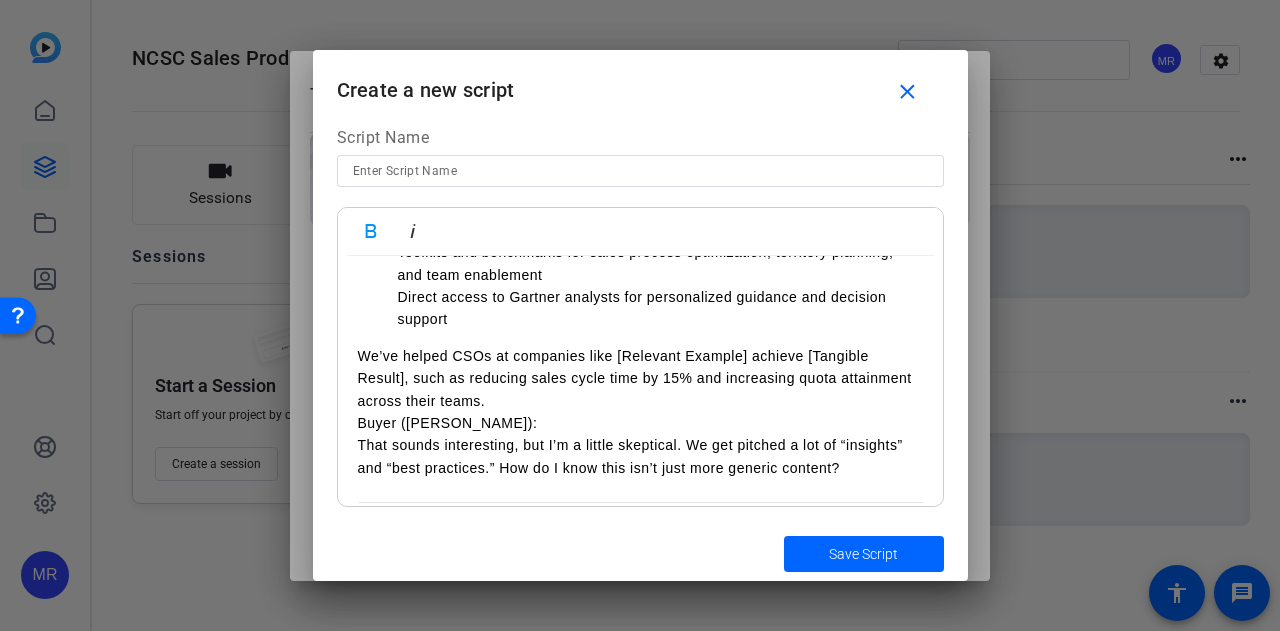 click on "We’ve helped CSOs at companies like [Relevant Example] achieve [Tangible Result], such as reducing sales cycle time by 15% and increasing quota attainment across their teams." at bounding box center (640, 378) 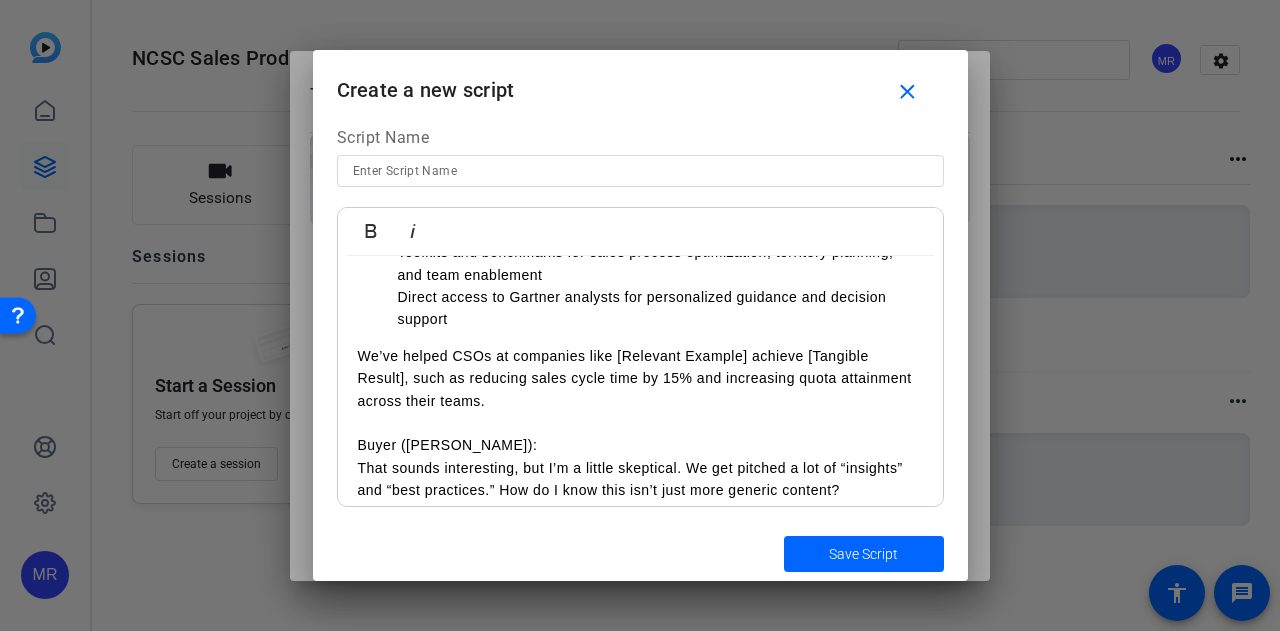 scroll, scrollTop: 1000, scrollLeft: 0, axis: vertical 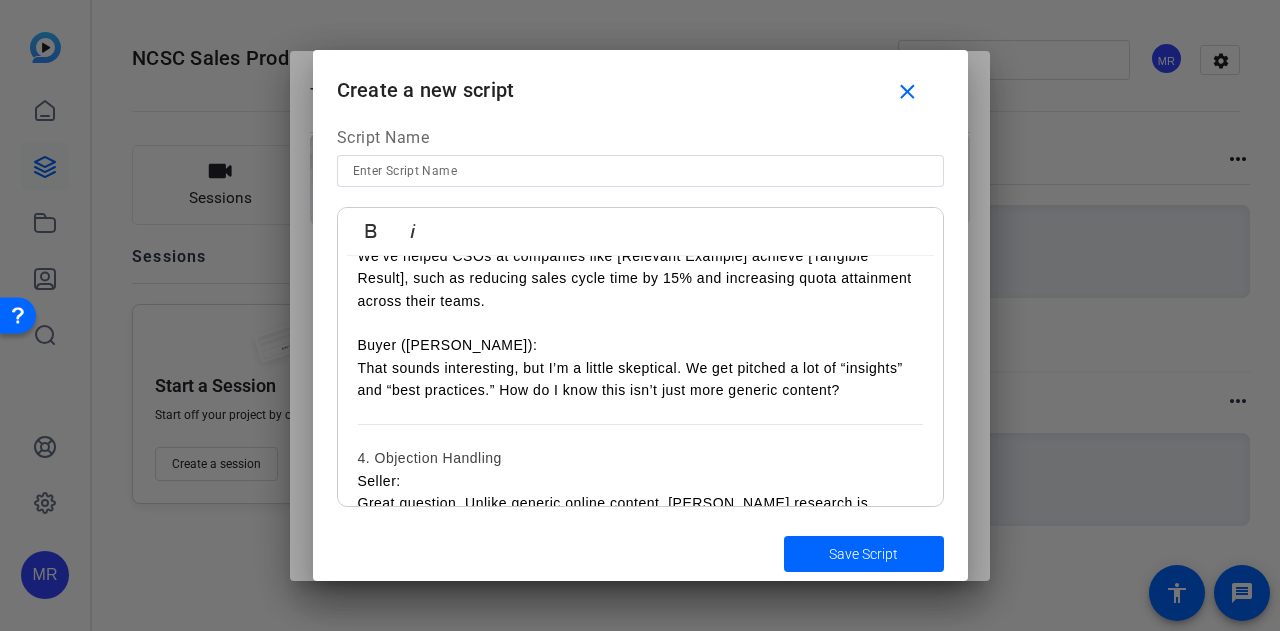 click on "Seller:  Hi Morgan, thank you for taking the time to meet today.(make up TBVA from linkedin) I know your schedule is packed, so I want to make sure our conversation is as valuable as possible for you.With that said, will 20 minutes still work for you today? I’m curious before we dive in, I see you are CSO, would you be the key decision maker in the sales processTo get an understanding of VelocitySoft, how are things going with your team’s current sales initiatives? Buyer (Morgan):  Thanks for asking. We’re actually in the middle of a big push to expand into a new vertical, so there’s a lot of pressure on the team right now. We’re seeing some traction, but onboarding new reps and keeping everyone aligned is a challenge. Seller:  That’s really insightful. As you look ahead to the next few quarters, what are the top priorities or challenges you’re focused on as CSO? Buyer (Morgan): Seller:  Are there any specific areas where you feel your team could use more support or insight? Buyer (Morgan):" at bounding box center [640, 477] 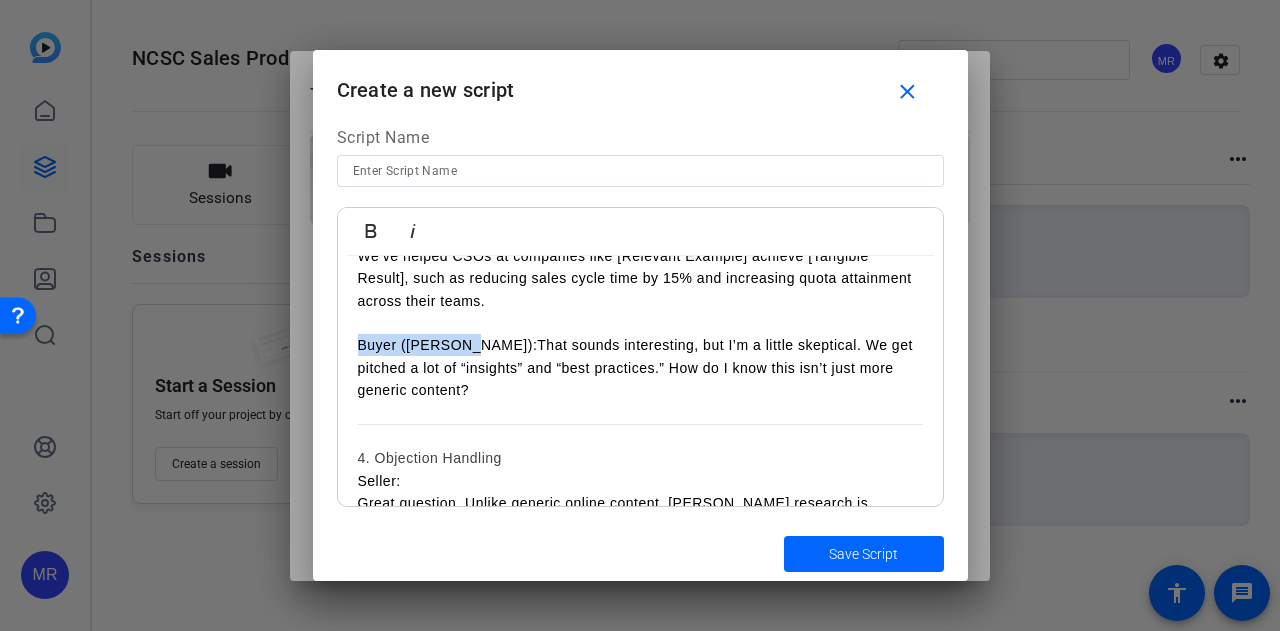 drag, startPoint x: 466, startPoint y: 365, endPoint x: 324, endPoint y: 378, distance: 142.59383 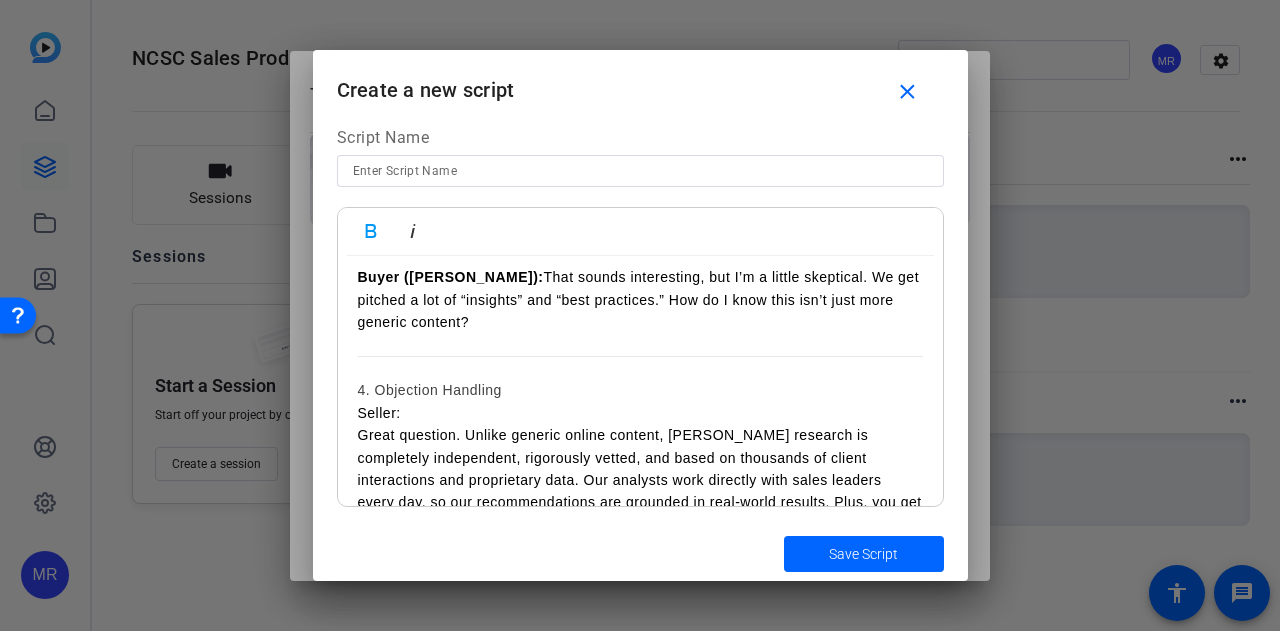 scroll, scrollTop: 1100, scrollLeft: 0, axis: vertical 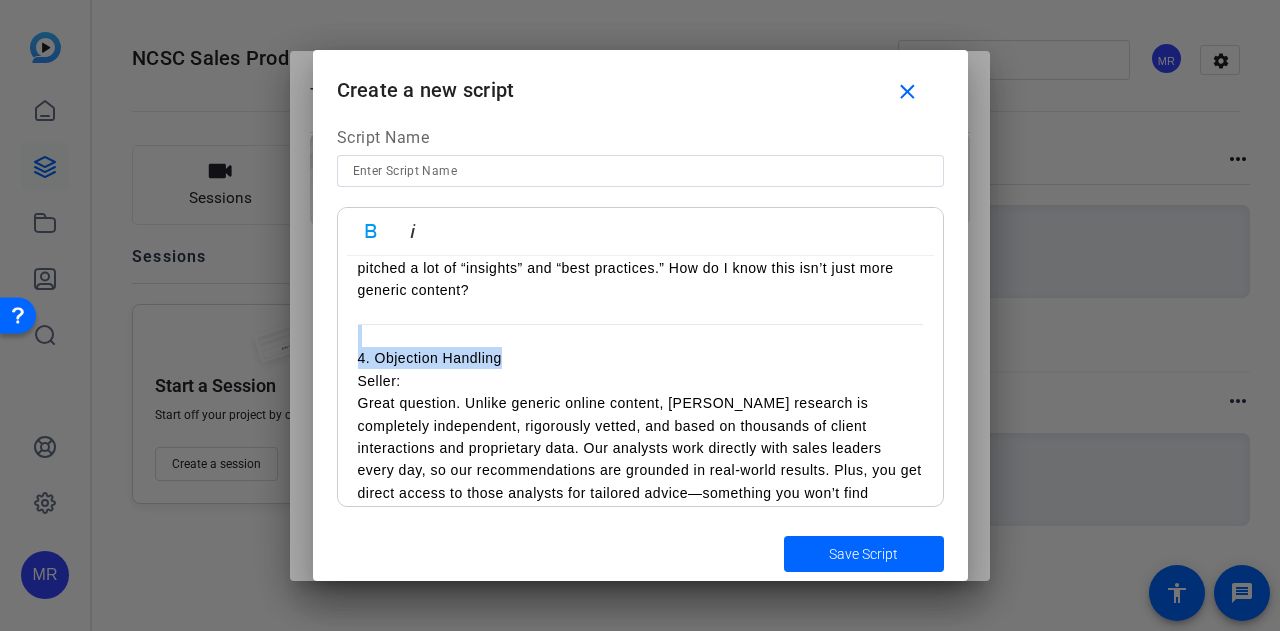 drag, startPoint x: 513, startPoint y: 383, endPoint x: 314, endPoint y: 358, distance: 200.56421 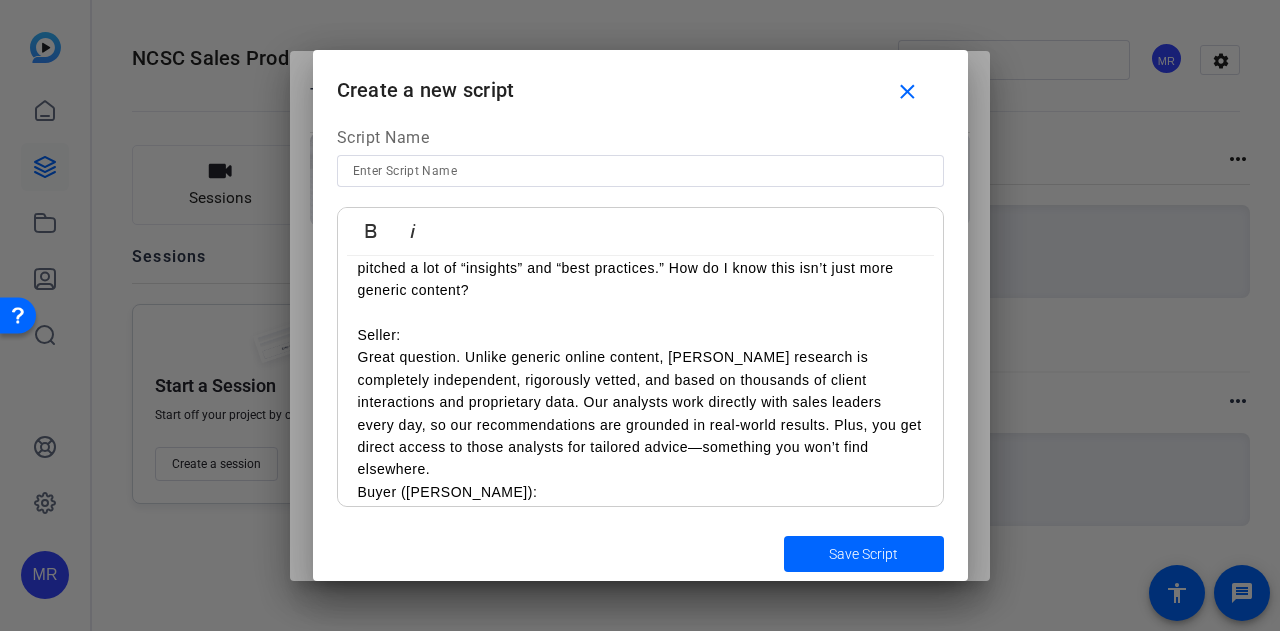 click on "Seller:  Hi Morgan, thank you for taking the time to meet today.(make up TBVA from linkedin) I know your schedule is packed, so I want to make sure our conversation is as valuable as possible for you.With that said, will 20 minutes still work for you today? I’m curious before we dive in, I see you are CSO, would you be the key decision maker in the sales processTo get an understanding of VelocitySoft, how are things going with your team’s current sales initiatives? Buyer (Morgan):  Thanks for asking. We’re actually in the middle of a big push to expand into a new vertical, so there’s a lot of pressure on the team right now. We’re seeing some traction, but onboarding new reps and keeping everyone aligned is a challenge. Seller:  That’s really insightful. As you look ahead to the next few quarters, what are the top priorities or challenges you’re focused on as CSO? Buyer (Morgan): Seller:  Are there any specific areas where you feel your team could use more support or insight? Buyer (Morgan):" at bounding box center [640, 355] 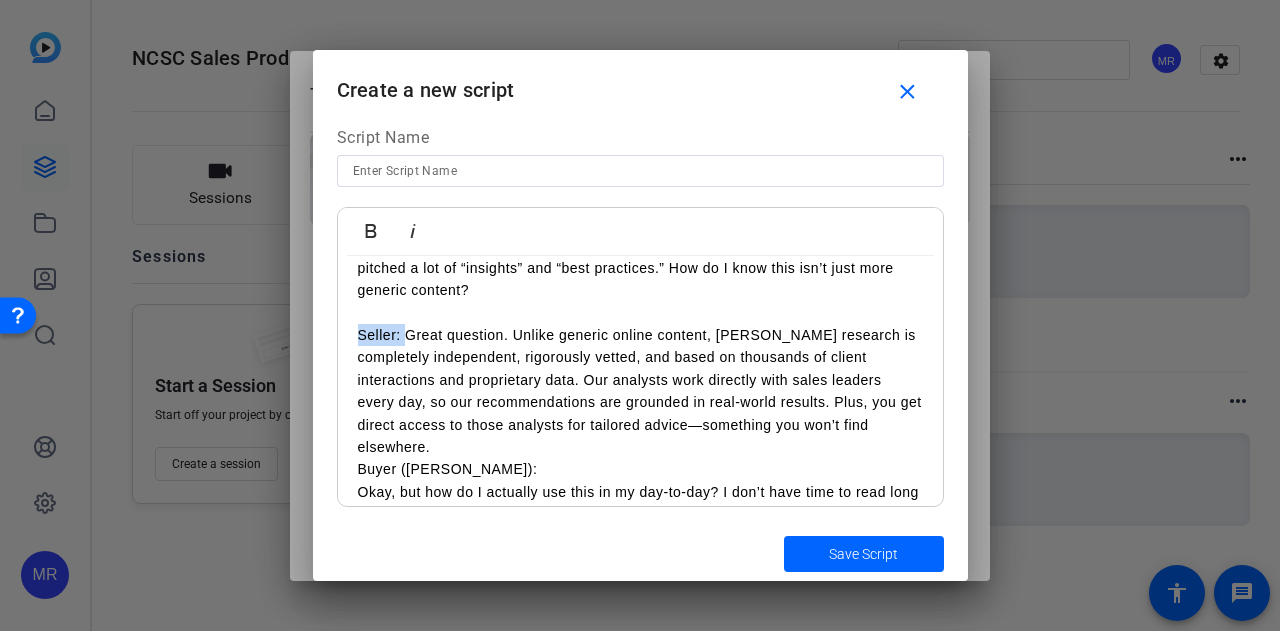 drag, startPoint x: 402, startPoint y: 362, endPoint x: 297, endPoint y: 354, distance: 105.30432 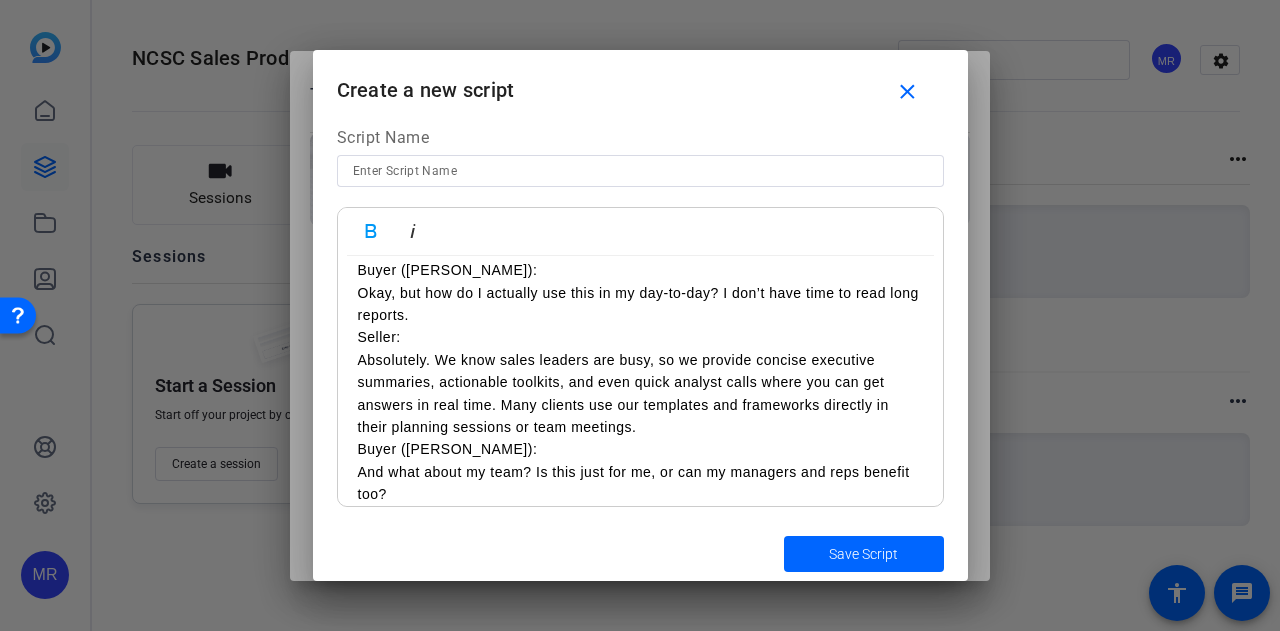 scroll, scrollTop: 1300, scrollLeft: 0, axis: vertical 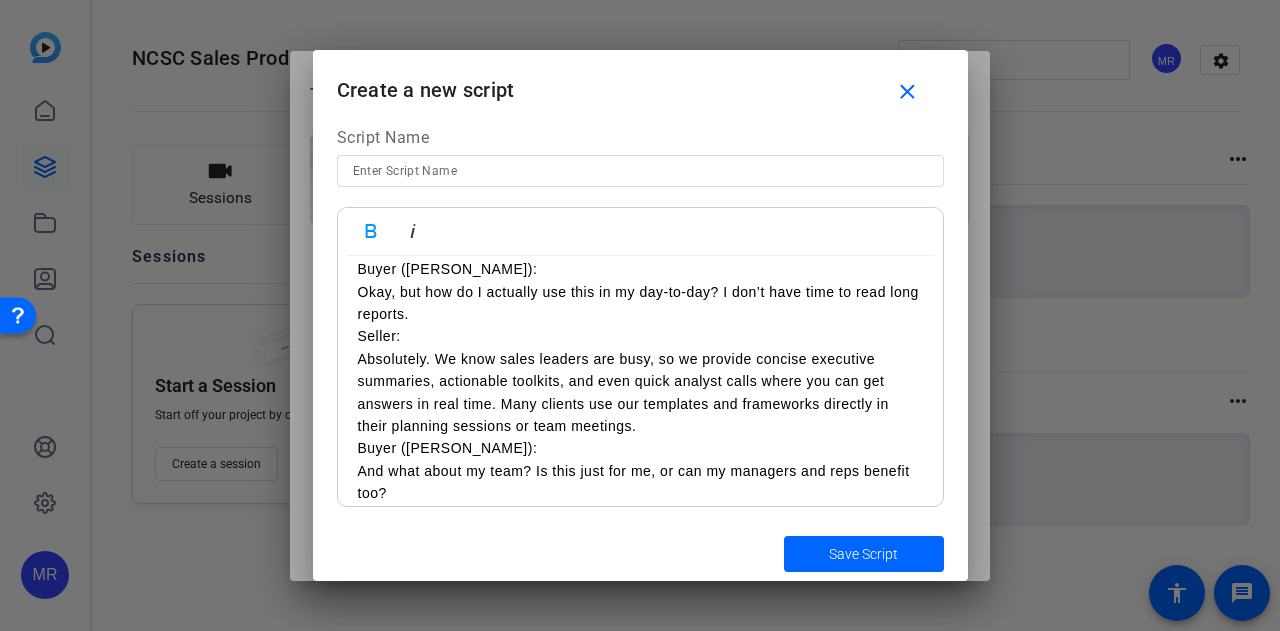 click on "Buyer (Morgan):  Okay, but how do I actually use this in my day-to-day? I don’t have time to read long reports." at bounding box center (640, 291) 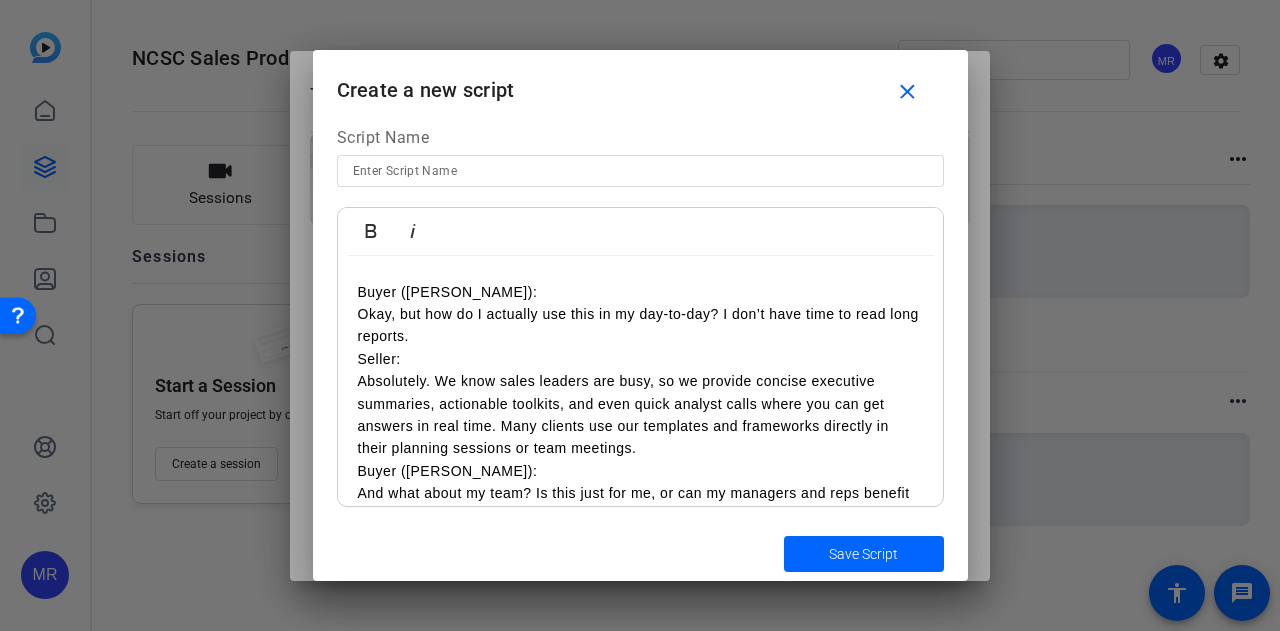 click on "Buyer (Morgan):  Okay, but how do I actually use this in my day-to-day? I don’t have time to read long reports." at bounding box center (640, 314) 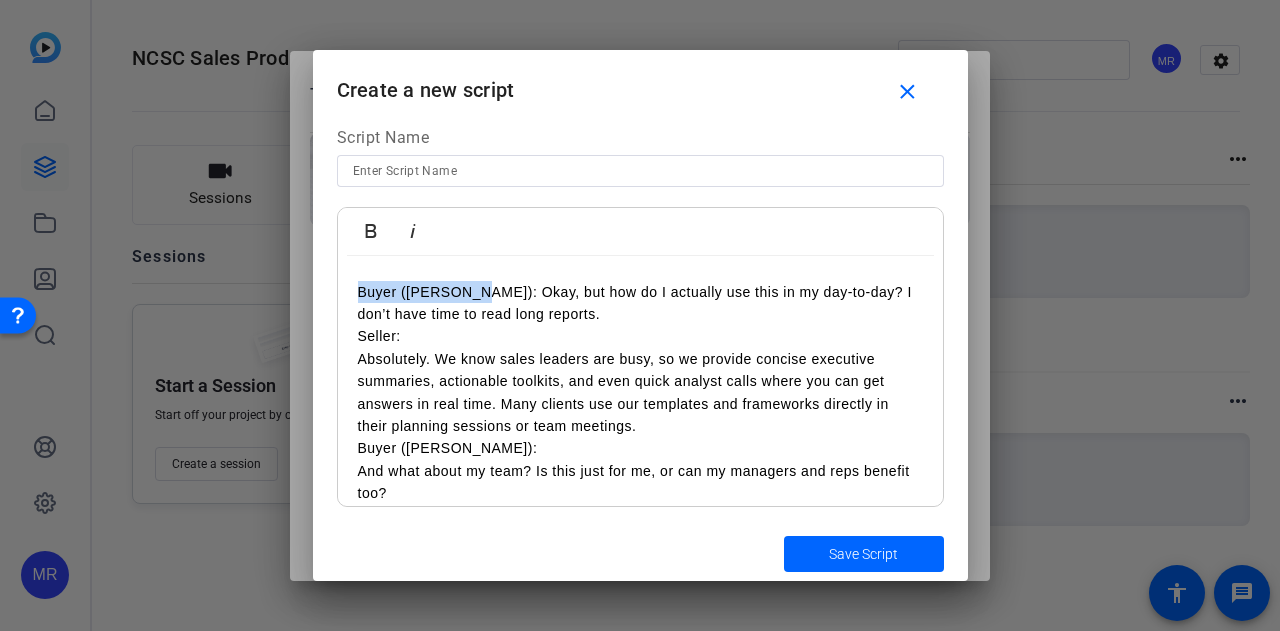 drag, startPoint x: 471, startPoint y: 318, endPoint x: 347, endPoint y: 325, distance: 124.197426 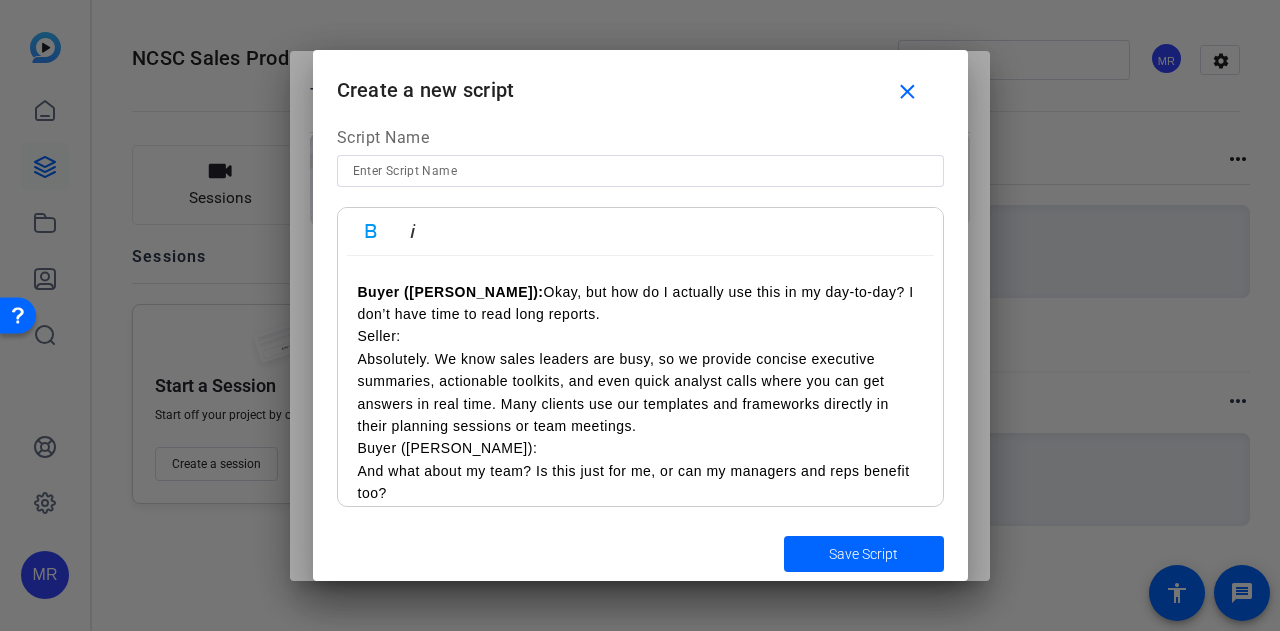 click on "Seller:  Absolutely. We know sales leaders are busy, so we provide concise executive summaries, actionable toolkits, and even quick analyst calls where you can get answers in real time. Many clients use our templates and frameworks directly in their planning sessions or team meetings." at bounding box center (640, 381) 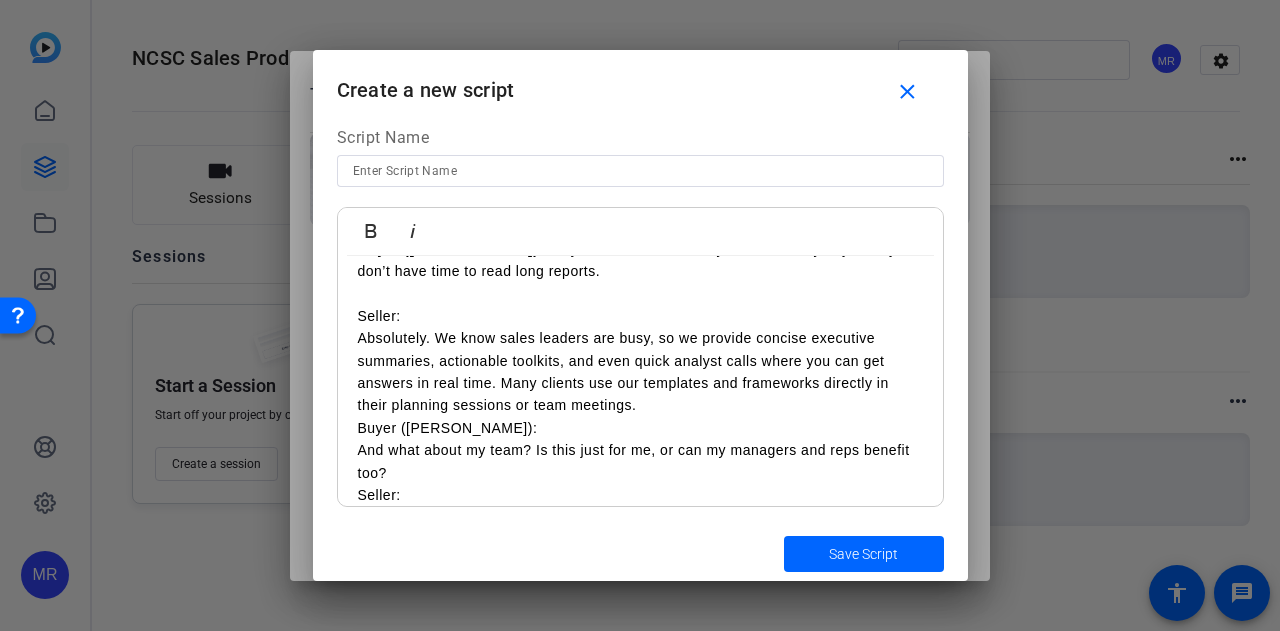 scroll, scrollTop: 1400, scrollLeft: 0, axis: vertical 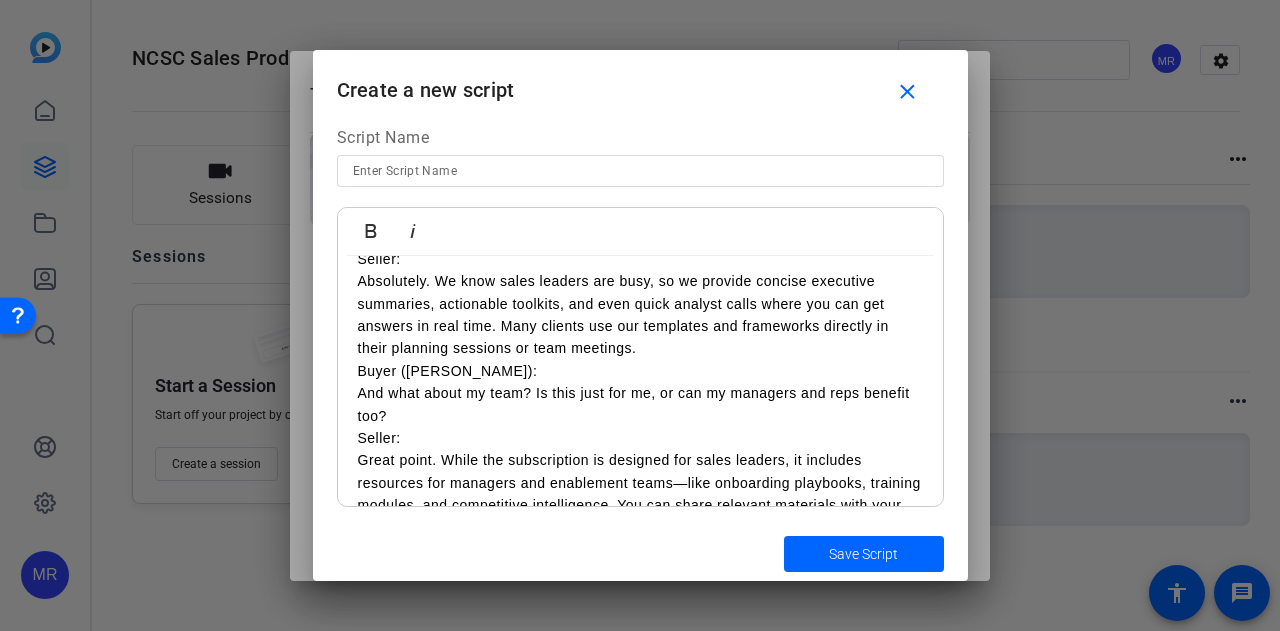 click on "Seller:  Absolutely. We know sales leaders are busy, so we provide concise executive summaries, actionable toolkits, and even quick analyst calls where you can get answers in real time. Many clients use our templates and frameworks directly in their planning sessions or team meetings." at bounding box center [640, 304] 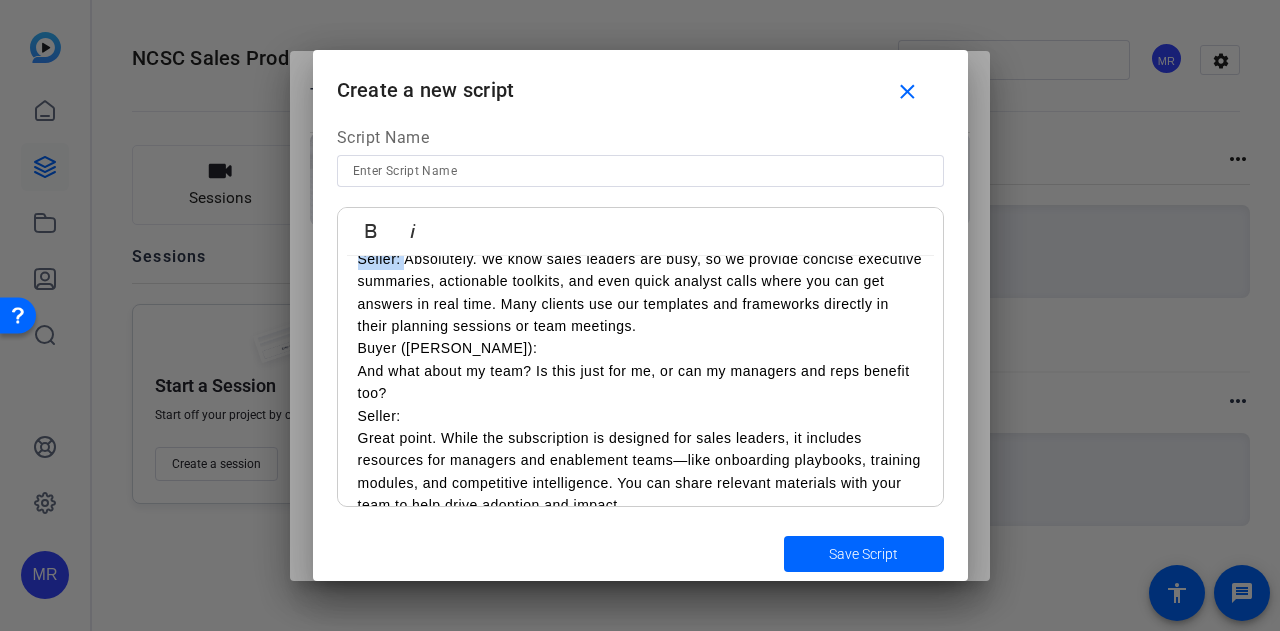 drag, startPoint x: 402, startPoint y: 282, endPoint x: 348, endPoint y: 291, distance: 54.74486 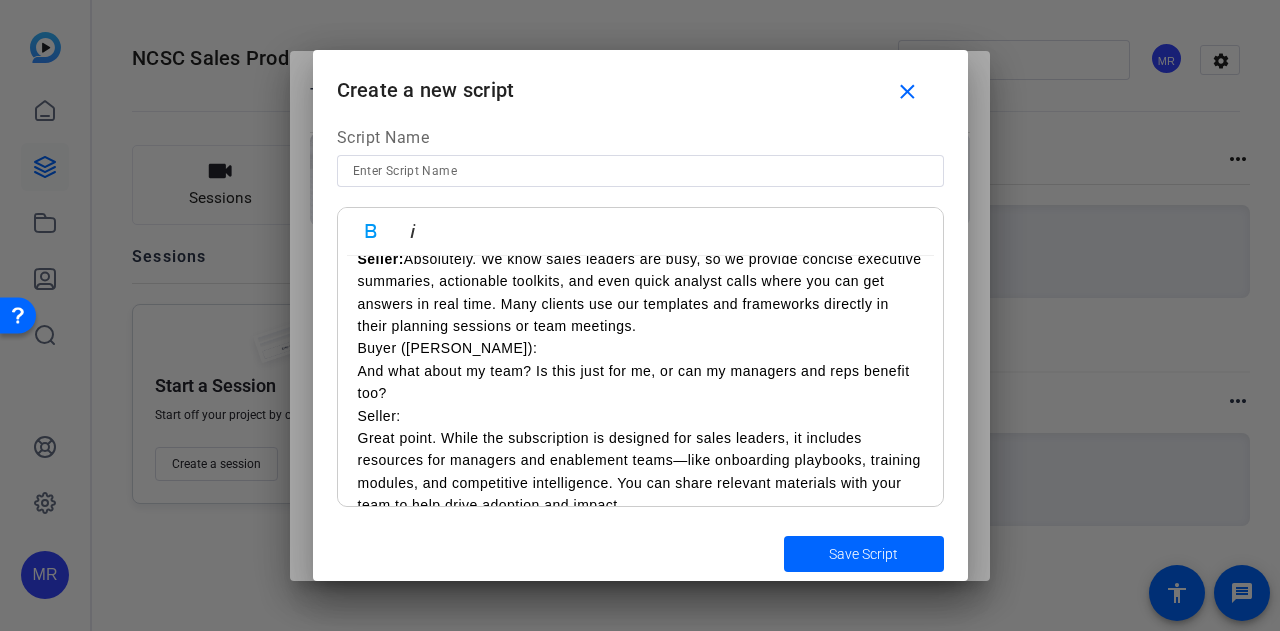 click on "Buyer (Morgan):  And what about my team? Is this just for me, or can my managers and reps benefit too?" at bounding box center [640, 370] 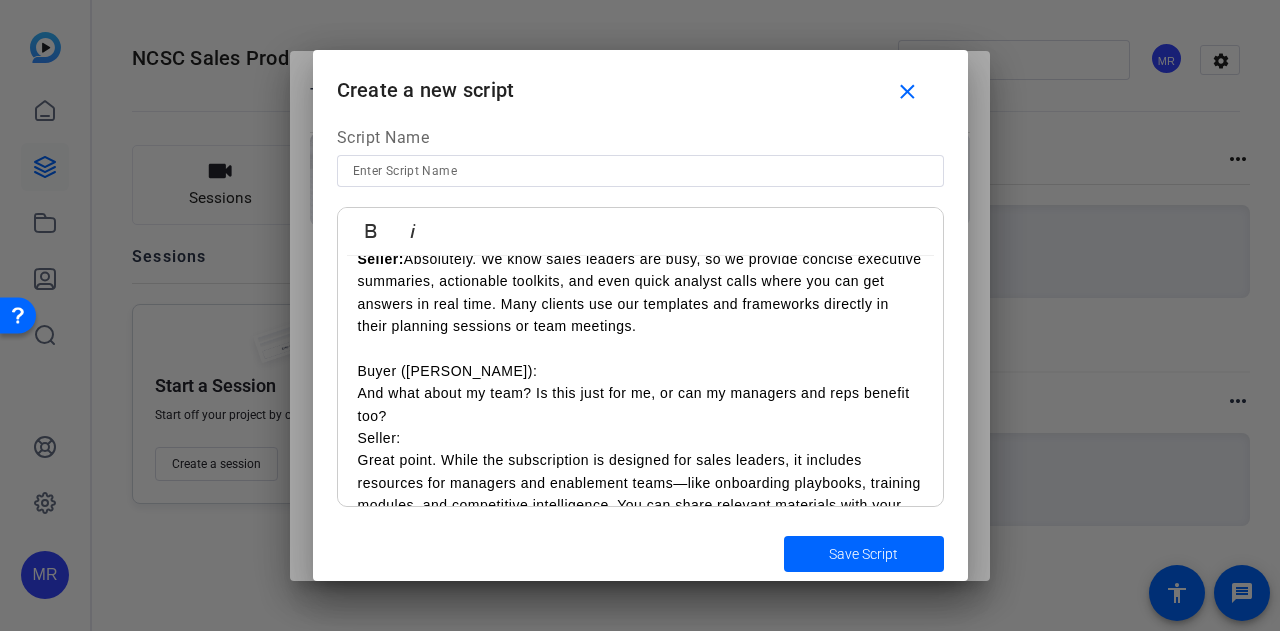 click on "Buyer (Morgan):  And what about my team? Is this just for me, or can my managers and reps benefit too?" at bounding box center [640, 393] 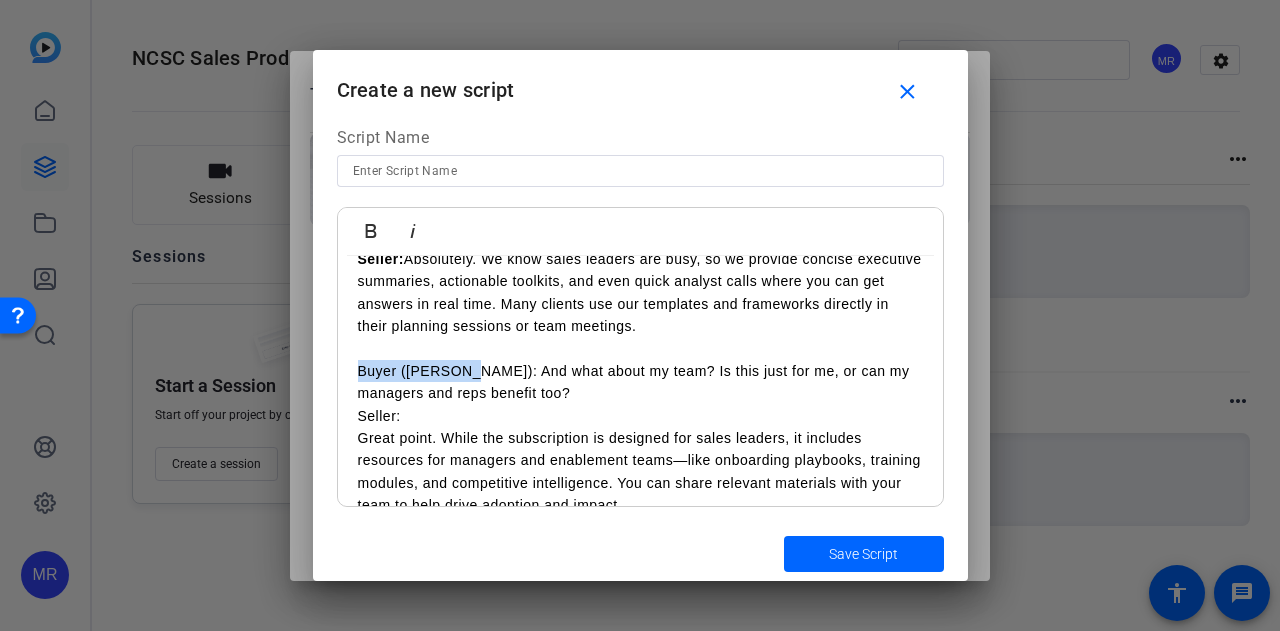 drag, startPoint x: 463, startPoint y: 401, endPoint x: 340, endPoint y: 401, distance: 123 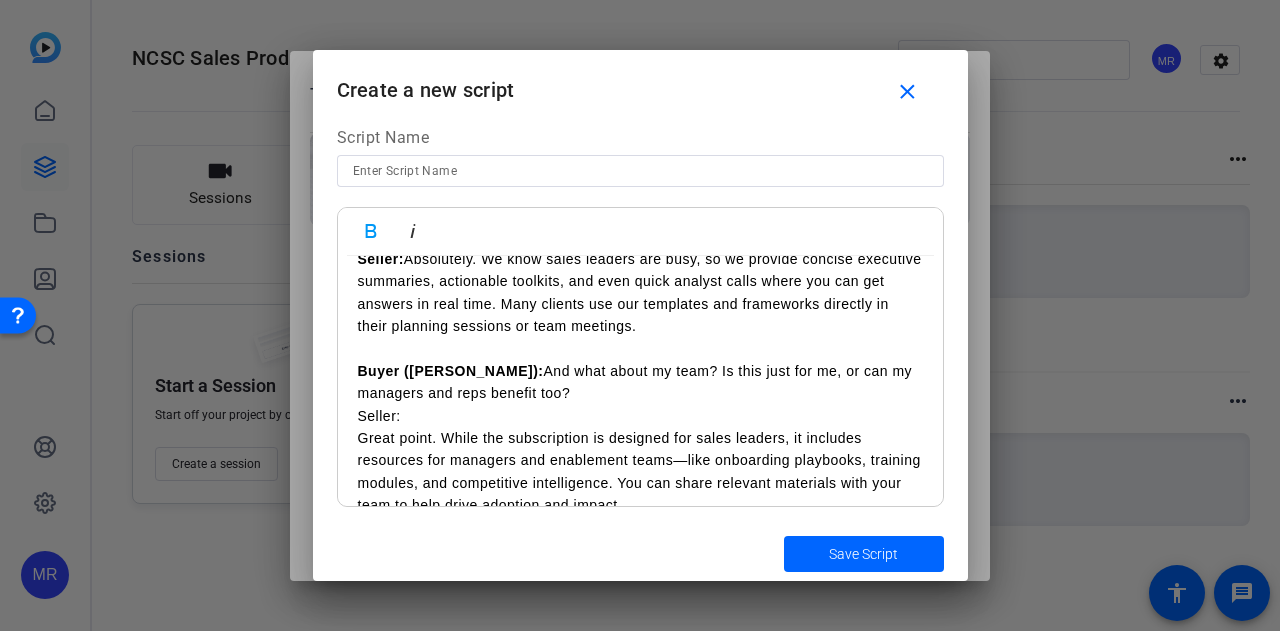 scroll, scrollTop: 1500, scrollLeft: 0, axis: vertical 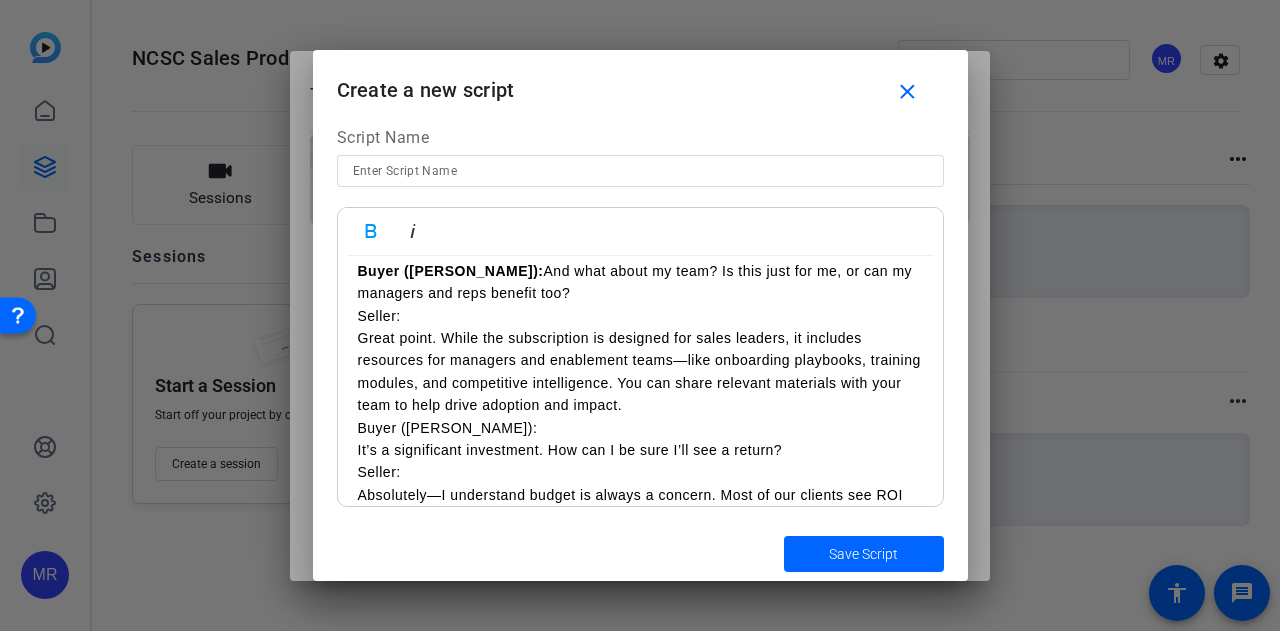 click on "Seller:  Great point. While the subscription is designed for sales leaders, it includes resources for managers and enablement teams—like onboarding playbooks, training modules, and competitive intelligence. You can share relevant materials with your team to help drive adoption and impact." at bounding box center (640, 361) 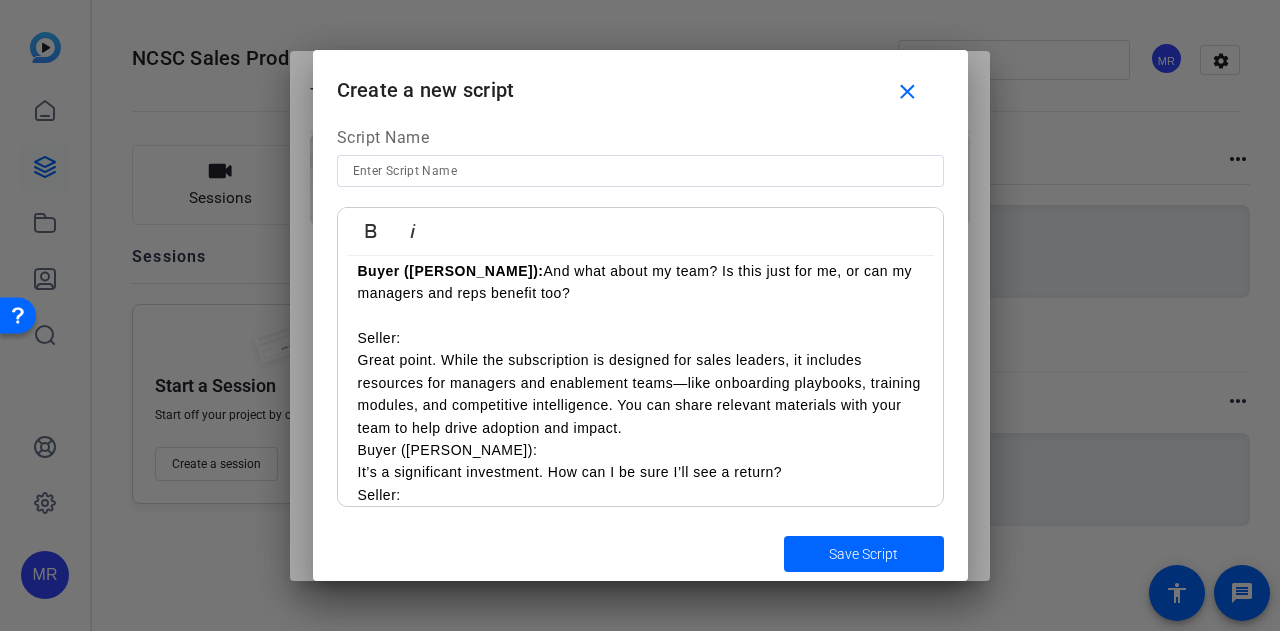 click on "Seller:  Great point. While the subscription is designed for sales leaders, it includes resources for managers and enablement teams—like onboarding playbooks, training modules, and competitive intelligence. You can share relevant materials with your team to help drive adoption and impact." at bounding box center (640, 383) 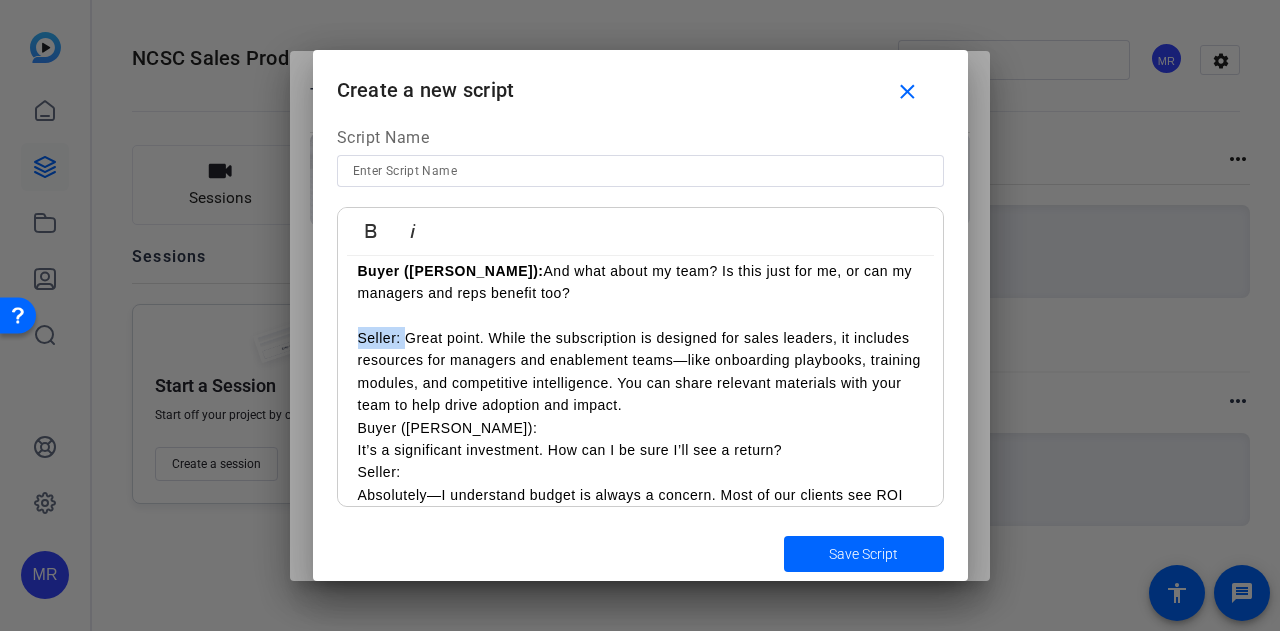 drag, startPoint x: 402, startPoint y: 361, endPoint x: 320, endPoint y: 363, distance: 82.02438 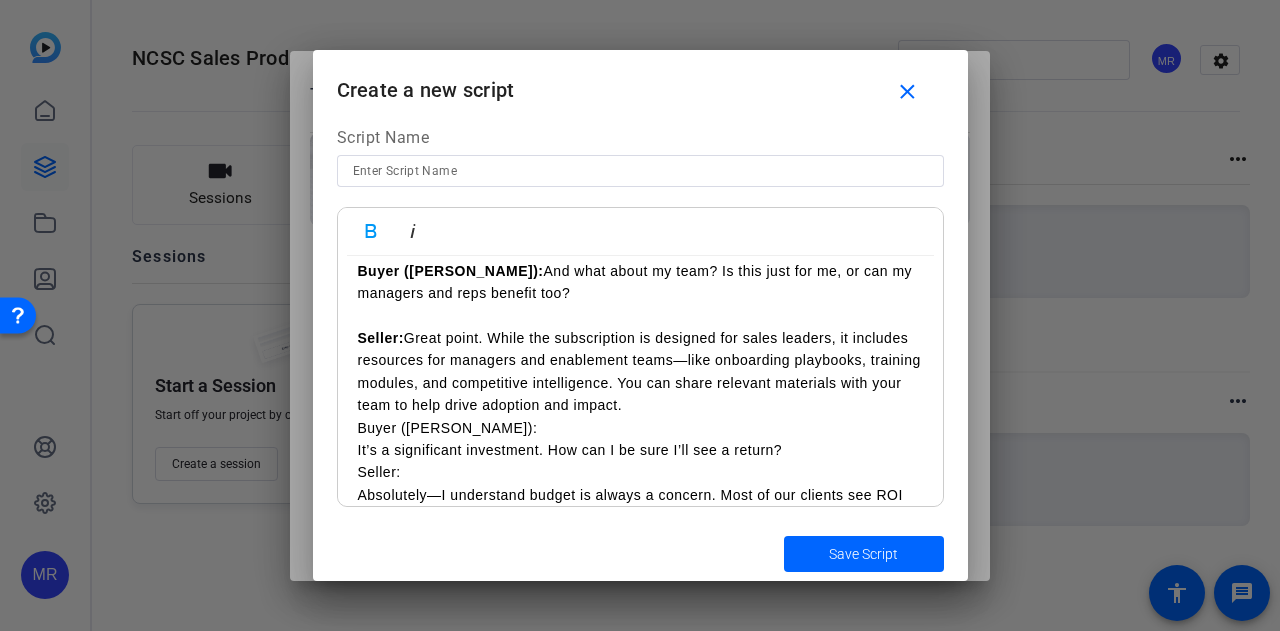 scroll, scrollTop: 1600, scrollLeft: 0, axis: vertical 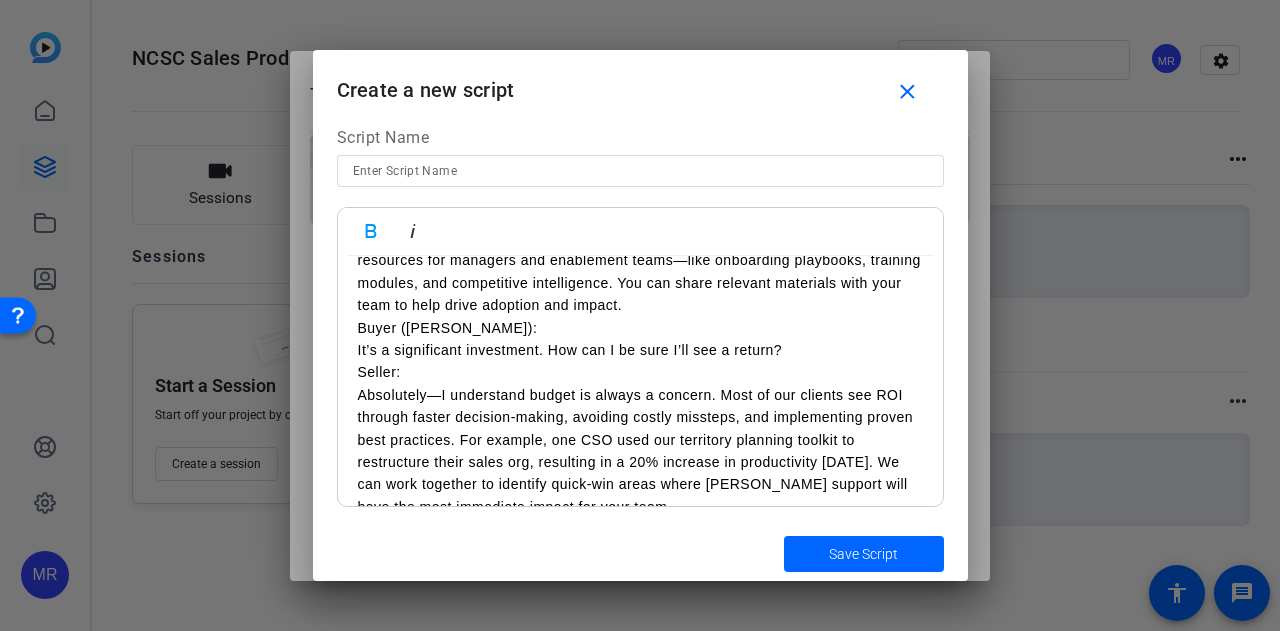 click on "Seller:  Hi Morgan, thank you for taking the time to meet today.(make up TBVA from linkedin) I know your schedule is packed, so I want to make sure our conversation is as valuable as possible for you.With that said, will 20 minutes still work for you today? I’m curious before we dive in, I see you are CSO, would you be the key decision maker in the sales processTo get an understanding of VelocitySoft, how are things going with your team’s current sales initiatives? Buyer (Morgan):  Thanks for asking. We’re actually in the middle of a big push to expand into a new vertical, so there’s a lot of pressure on the team right now. We’re seeing some traction, but onboarding new reps and keeping everyone aligned is a challenge. Seller:  That’s really insightful. As you look ahead to the next few quarters, what are the top priorities or challenges you’re focused on as CSO? Buyer (Morgan): Seller:  Are there any specific areas where you feel your team could use more support or insight? Buyer (Morgan):" at bounding box center (640, -157) 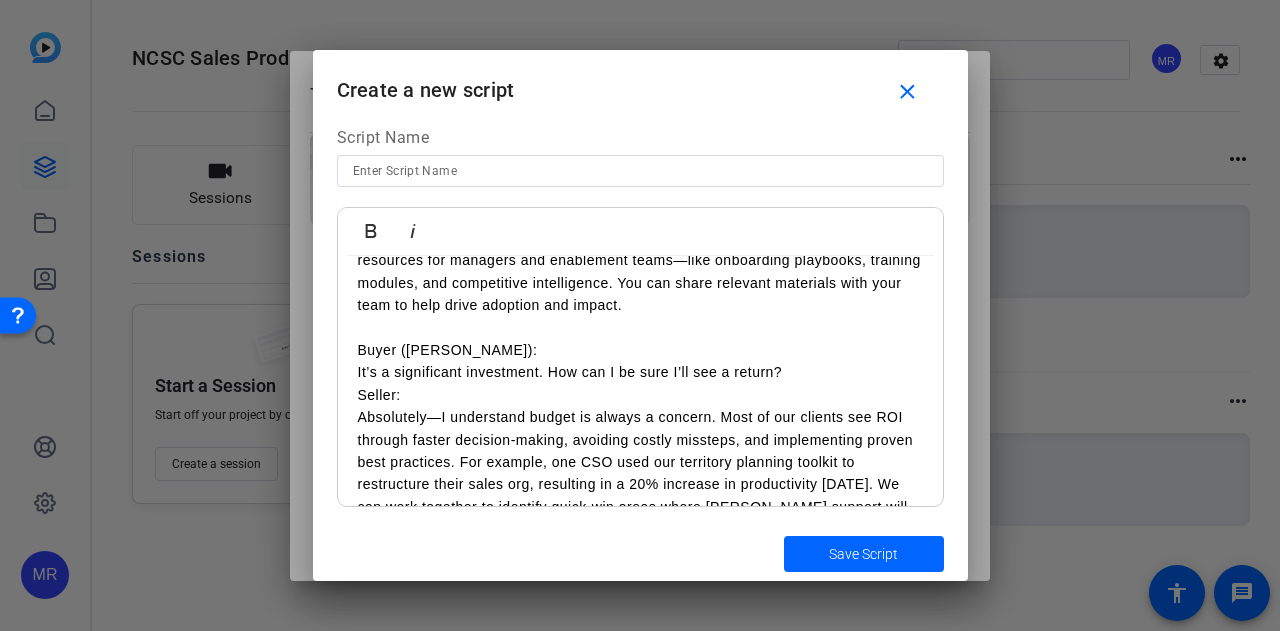 click on "Buyer (Morgan):  It’s a significant investment. How can I be sure I’ll see a return?" at bounding box center (640, 361) 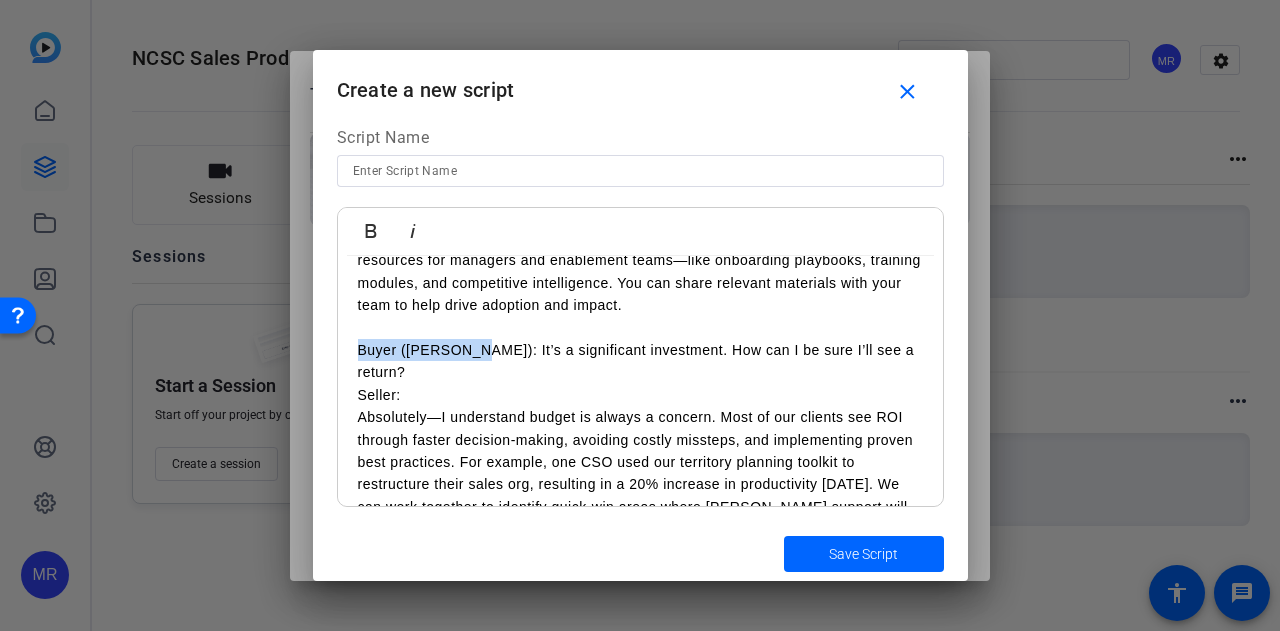 drag, startPoint x: 469, startPoint y: 376, endPoint x: 314, endPoint y: 376, distance: 155 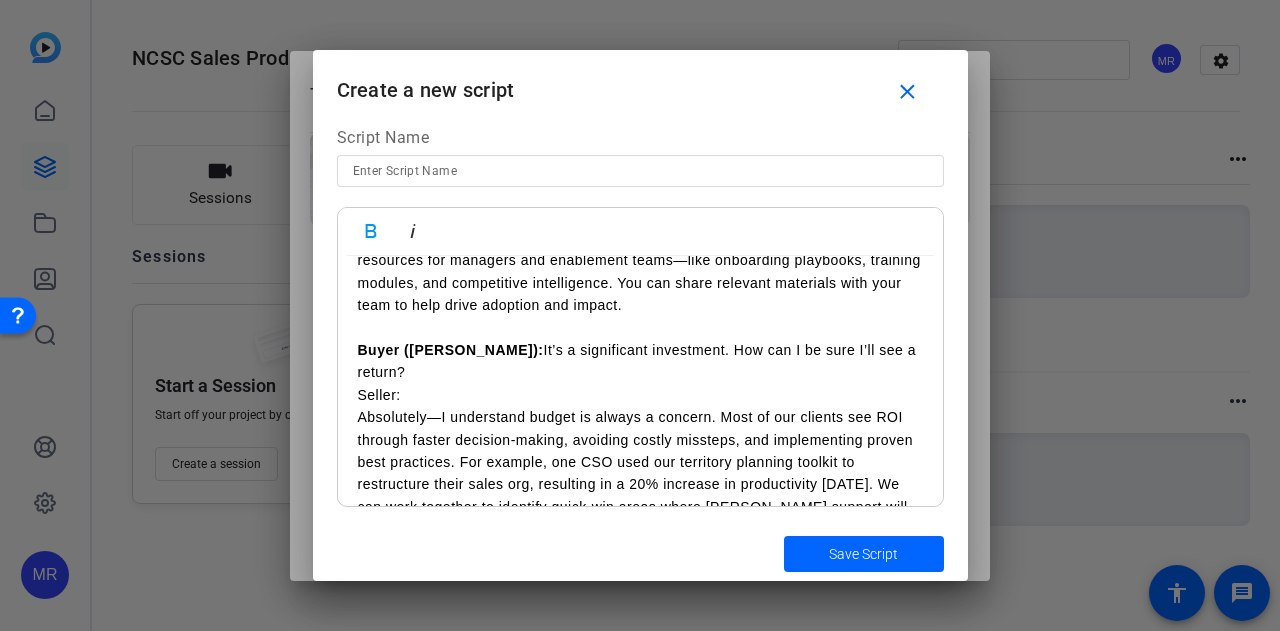 click on "Seller:  Absolutely—I understand budget is always a concern. Most of our clients see ROI through faster decision-making, avoiding costly missteps, and implementing proven best practices. For example, one CSO used our territory planning toolkit to restructure their sales org, resulting in a 20% increase in productivity within six months. We can work together to identify quick-win areas where Gartner’s support will have the most immediate impact for your team." at bounding box center (640, 462) 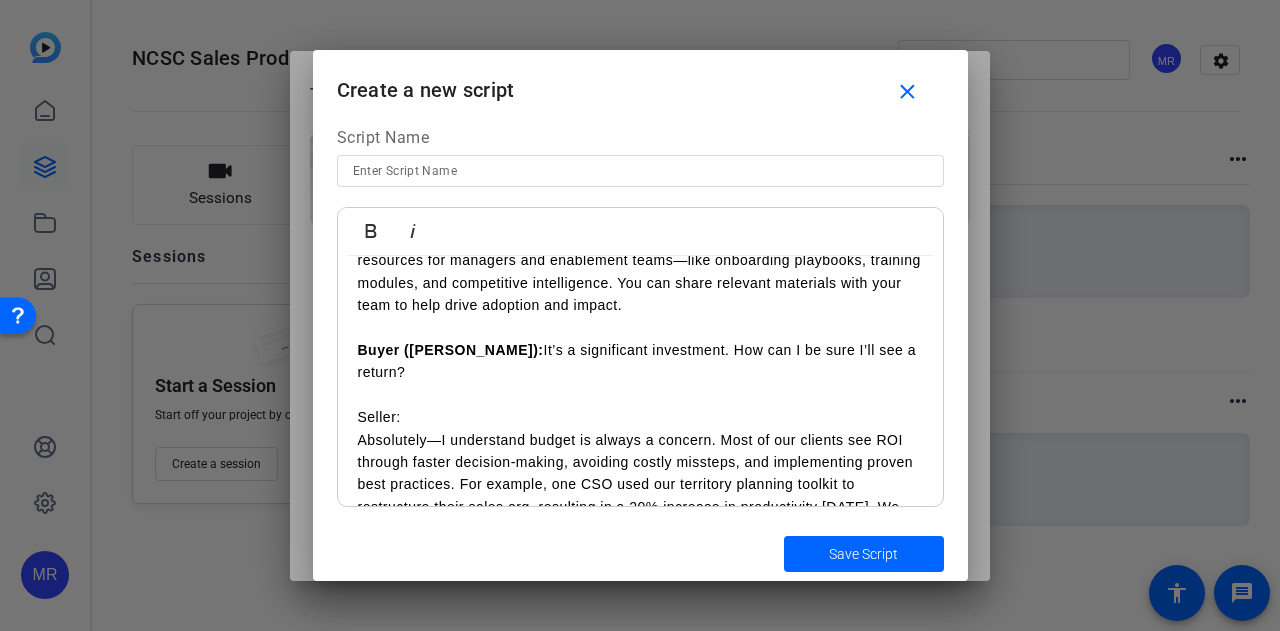 click on "Seller:  Absolutely—I understand budget is always a concern. Most of our clients see ROI through faster decision-making, avoiding costly missteps, and implementing proven best practices. For example, one CSO used our territory planning toolkit to restructure their sales org, resulting in a 20% increase in productivity within six months. We can work together to identify quick-win areas where Gartner’s support will have the most immediate impact for your team." at bounding box center [640, 484] 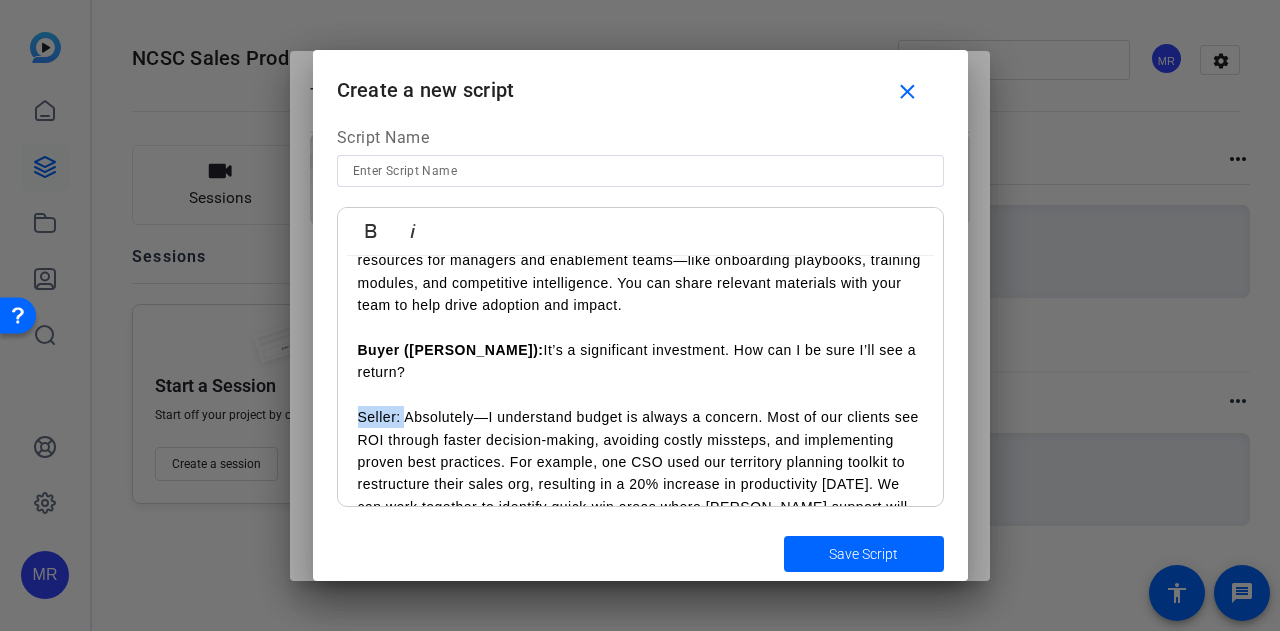 drag, startPoint x: 402, startPoint y: 417, endPoint x: 289, endPoint y: 416, distance: 113.004425 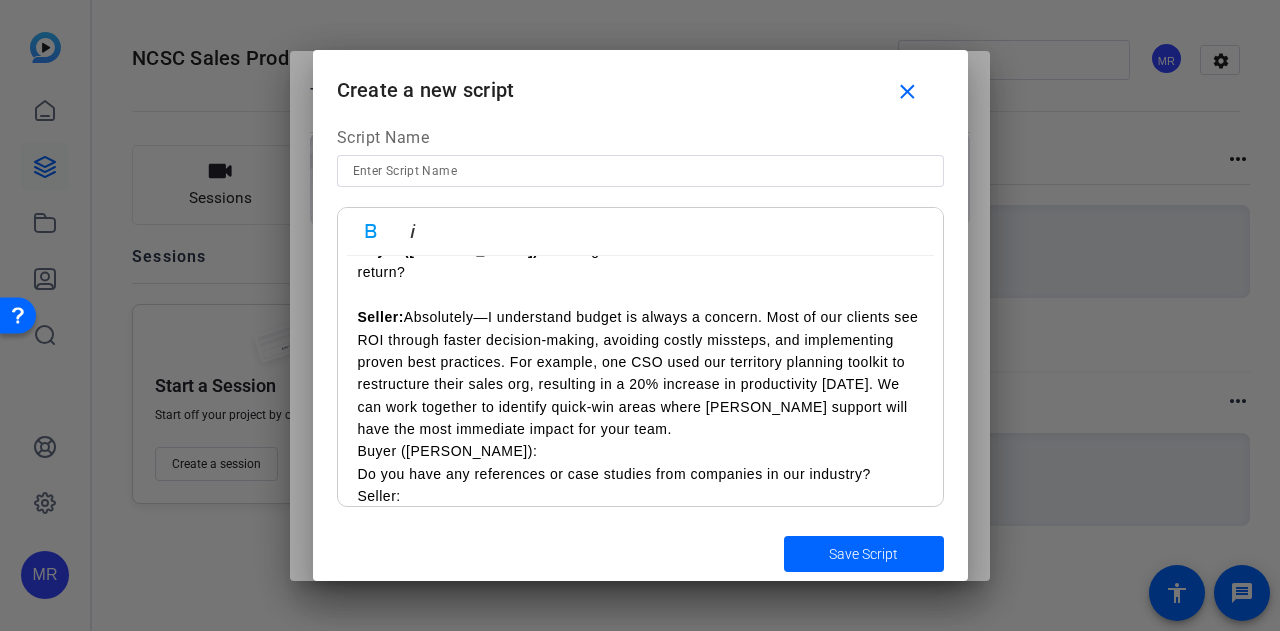 scroll, scrollTop: 1800, scrollLeft: 0, axis: vertical 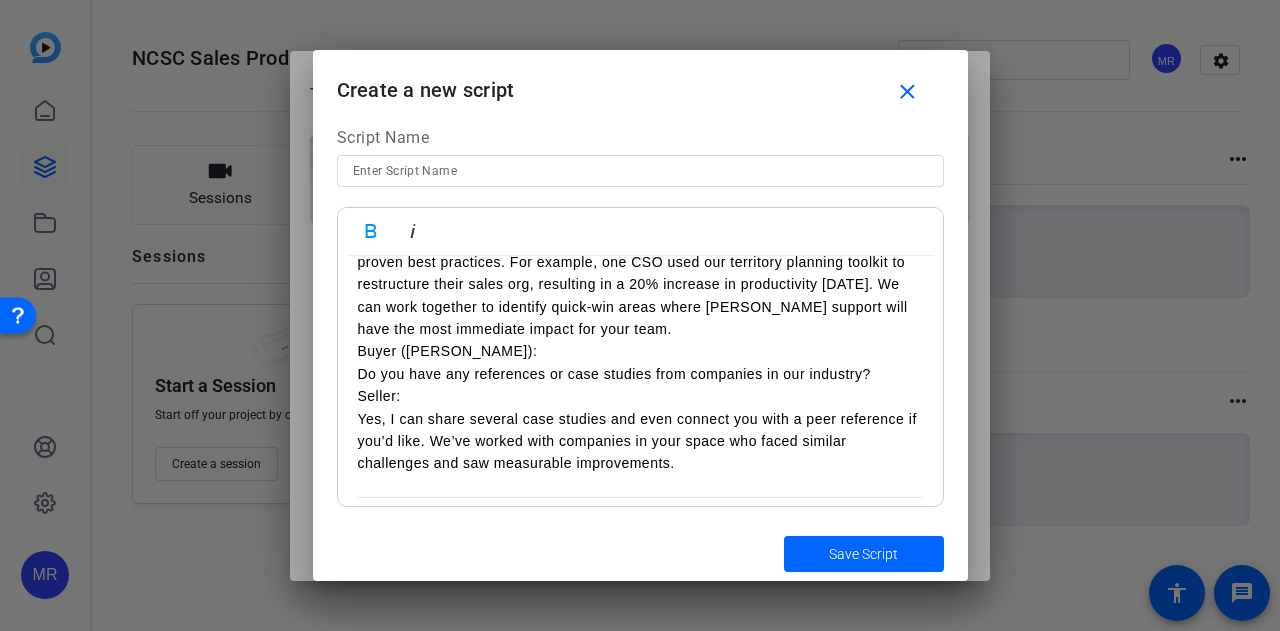 click on "Seller:  Hi Morgan, thank you for taking the time to meet today.(make up TBVA from linkedin) I know your schedule is packed, so I want to make sure our conversation is as valuable as possible for you.With that said, will 20 minutes still work for you today? I’m curious before we dive in, I see you are CSO, would you be the key decision maker in the sales processTo get an understanding of VelocitySoft, how are things going with your team’s current sales initiatives? Buyer (Morgan):  Thanks for asking. We’re actually in the middle of a big push to expand into a new vertical, so there’s a lot of pressure on the team right now. We’re seeing some traction, but onboarding new reps and keeping everyone aligned is a challenge. Seller:  That’s really insightful. As you look ahead to the next few quarters, what are the top priorities or challenges you’re focused on as CSO? Buyer (Morgan): Seller:  Are there any specific areas where you feel your team could use more support or insight? Buyer (Morgan):" at bounding box center [640, -345] 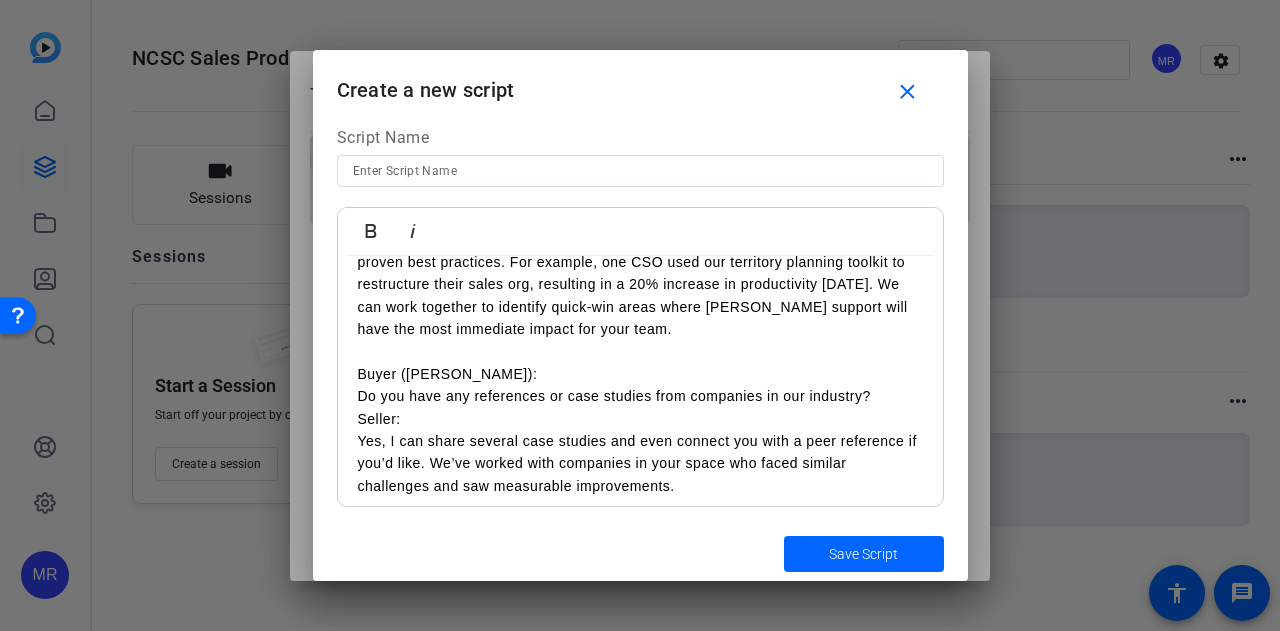 click on "Buyer (Morgan):  Do you have any references or case studies from companies in our industry?" at bounding box center (640, 385) 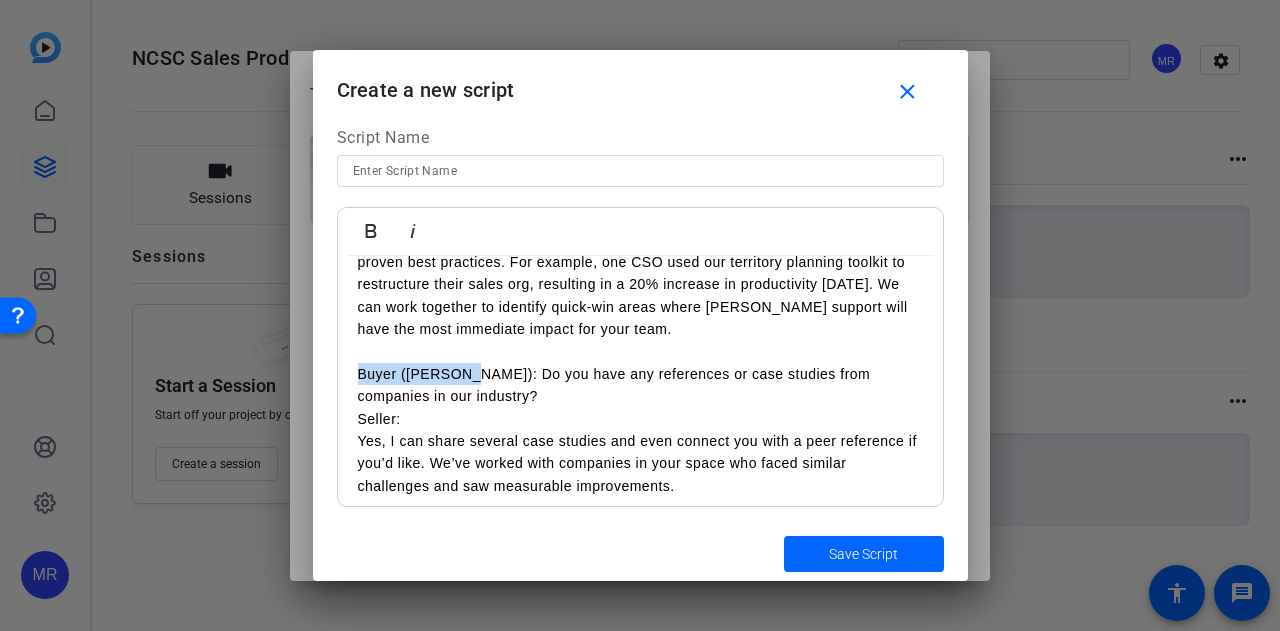 drag, startPoint x: 468, startPoint y: 375, endPoint x: 353, endPoint y: 383, distance: 115.27792 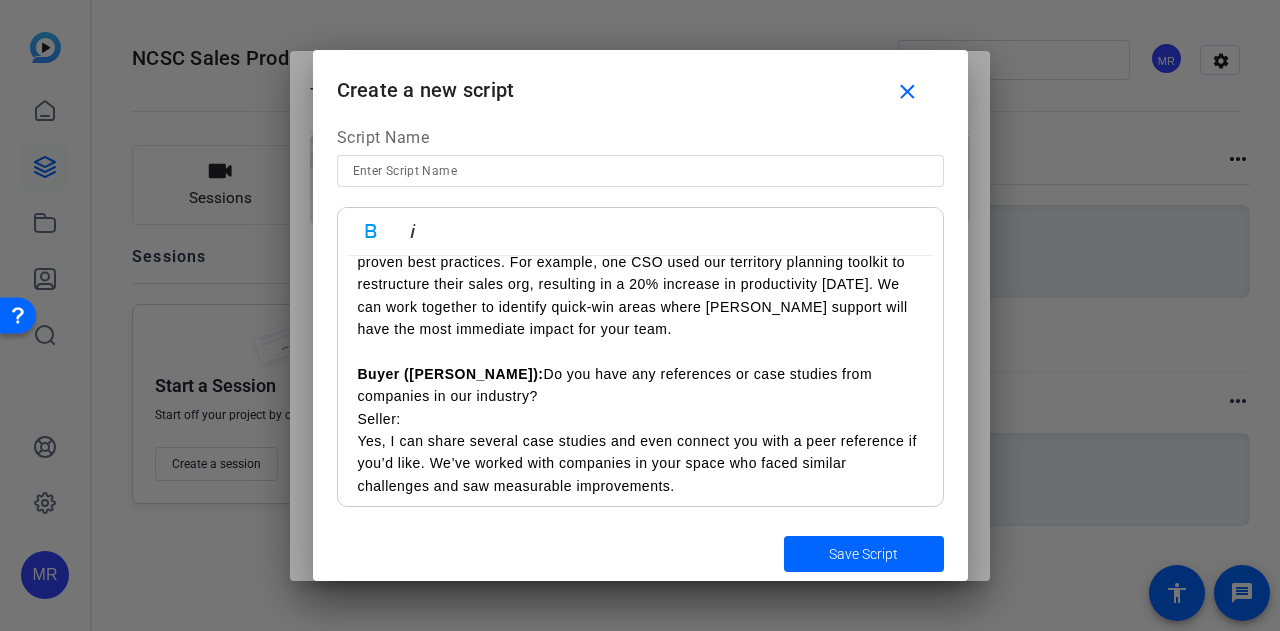 scroll, scrollTop: 1900, scrollLeft: 0, axis: vertical 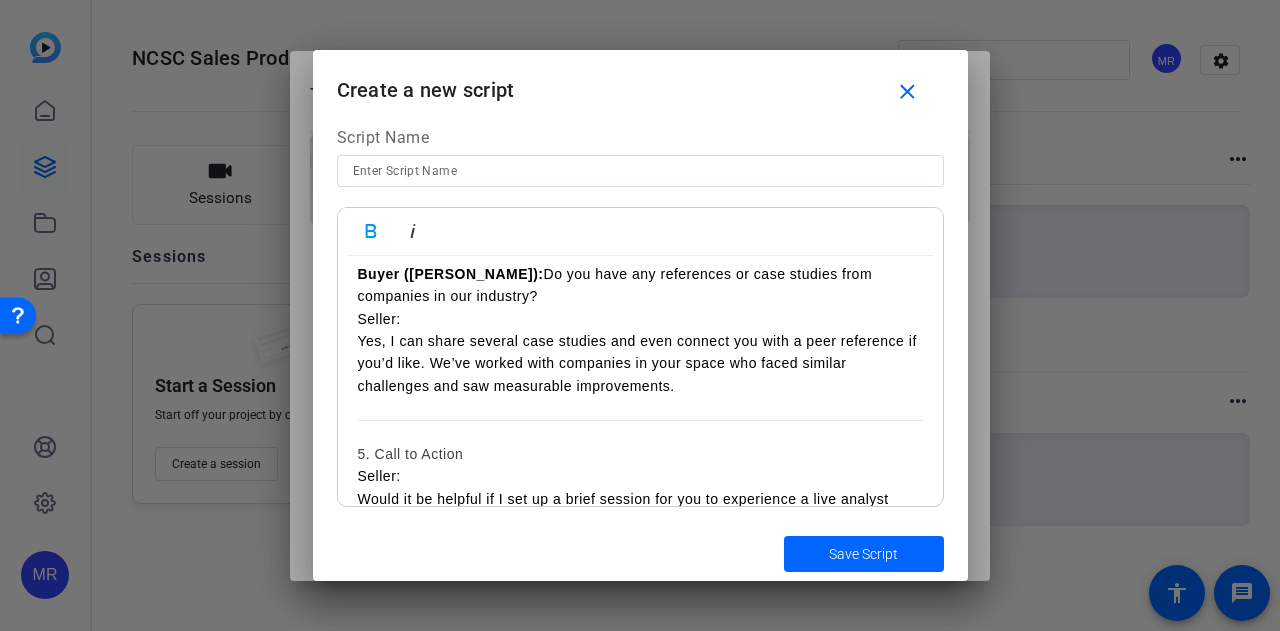 click on "Seller:  Yes, I can share several case studies and even connect you with a peer reference if you’d like. We’ve worked with companies in your space who faced similar challenges and saw measurable improvements." at bounding box center [640, 353] 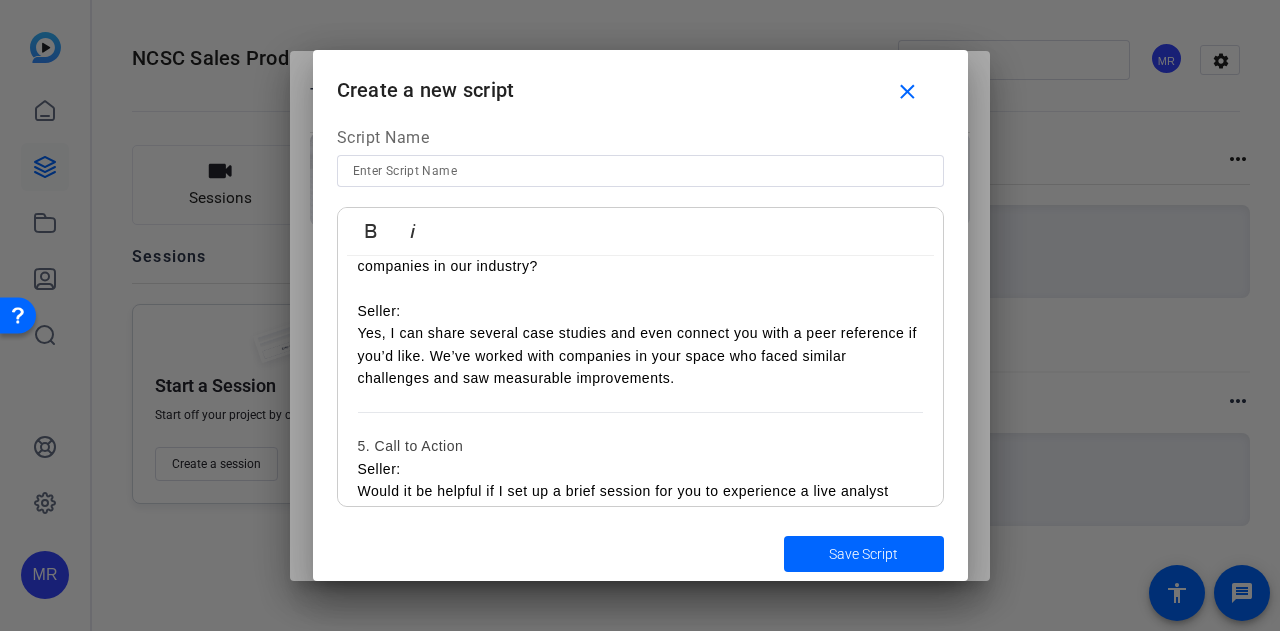 scroll, scrollTop: 1900, scrollLeft: 0, axis: vertical 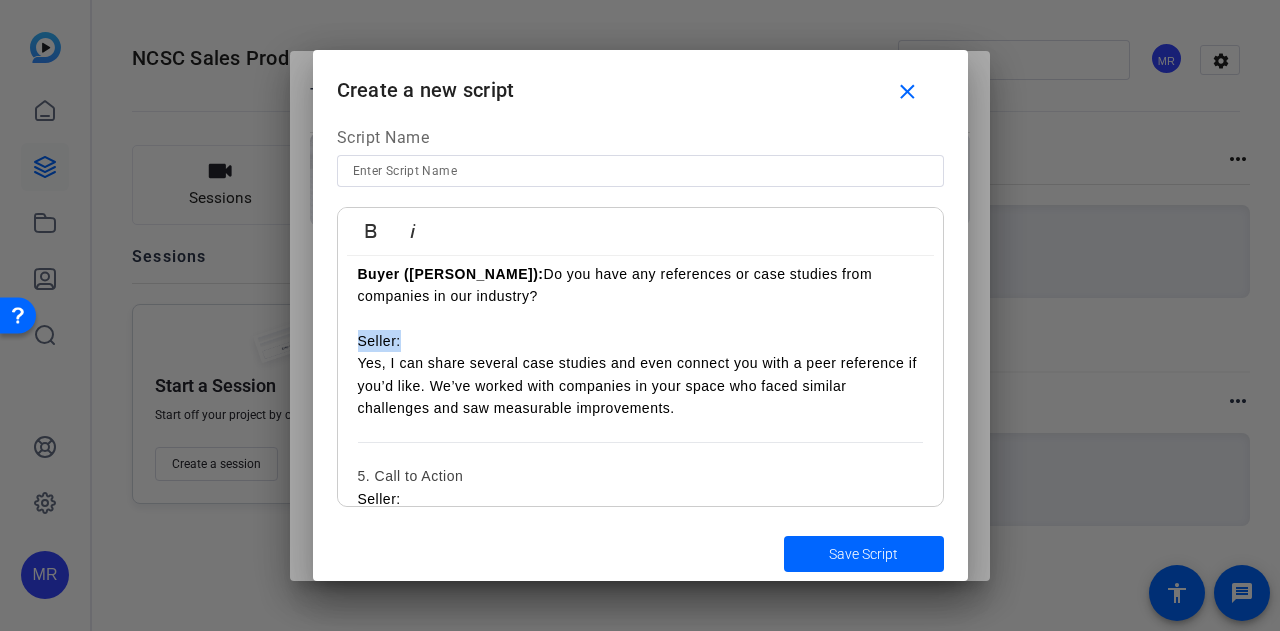 drag, startPoint x: 404, startPoint y: 345, endPoint x: 330, endPoint y: 341, distance: 74.10803 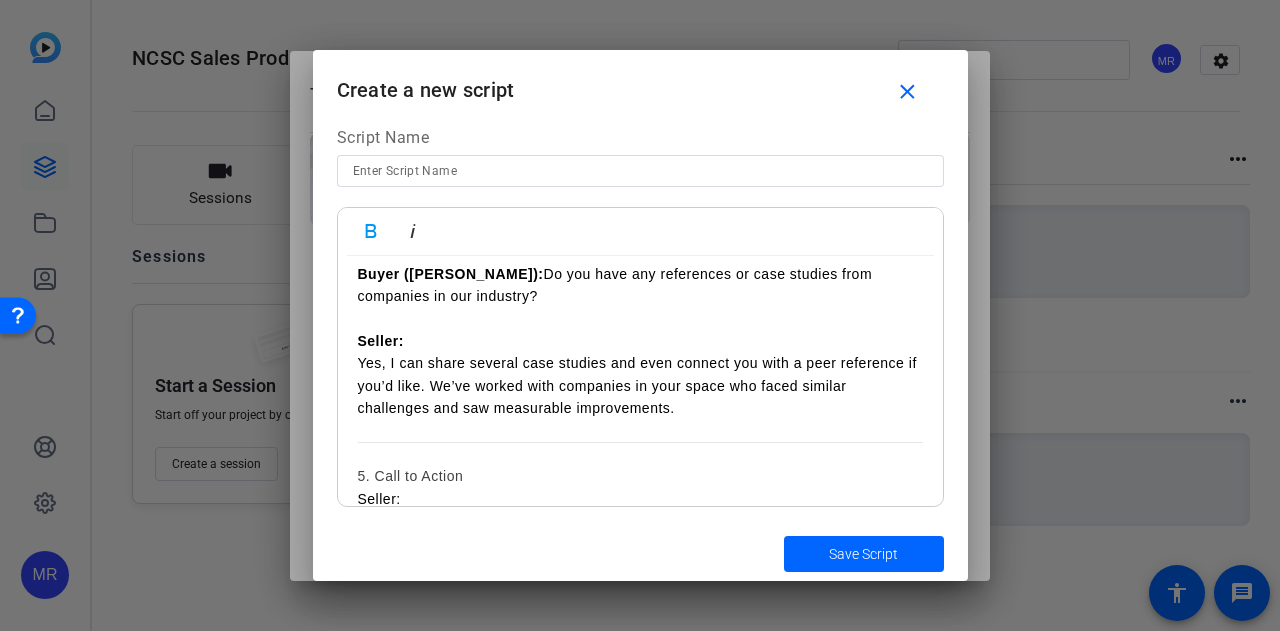 click on "Seller:  Yes, I can share several case studies and even connect you with a peer reference if you’d like. We’ve worked with companies in your space who faced similar challenges and saw measurable improvements." at bounding box center [640, 375] 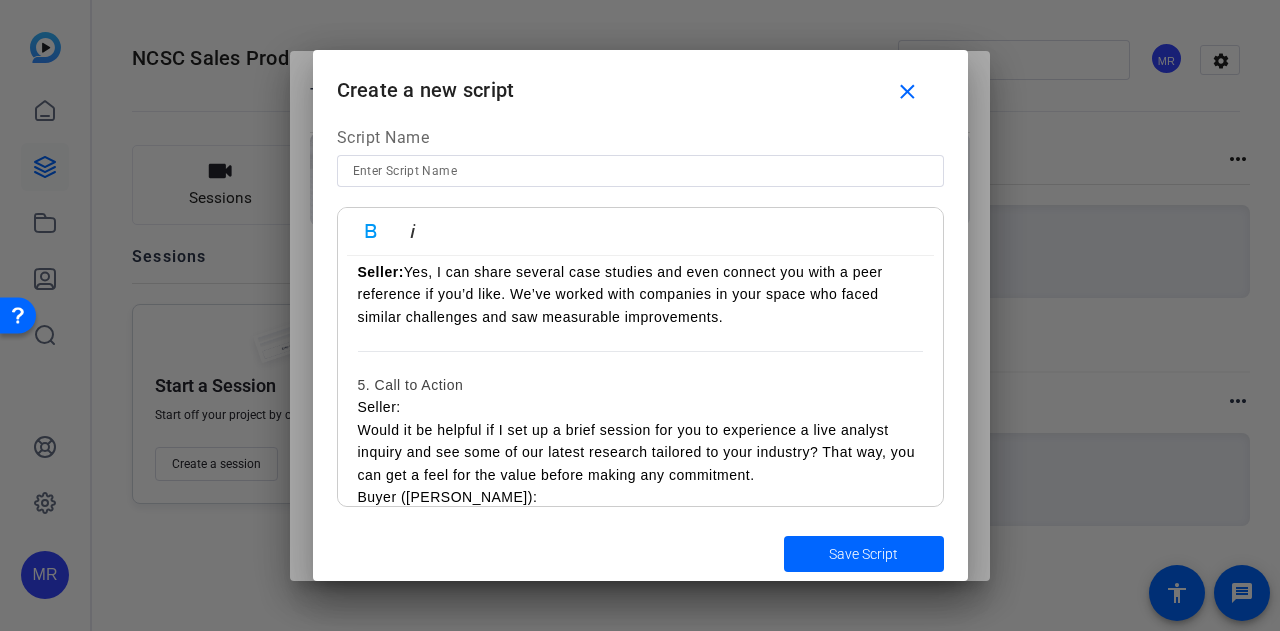 scroll, scrollTop: 2000, scrollLeft: 0, axis: vertical 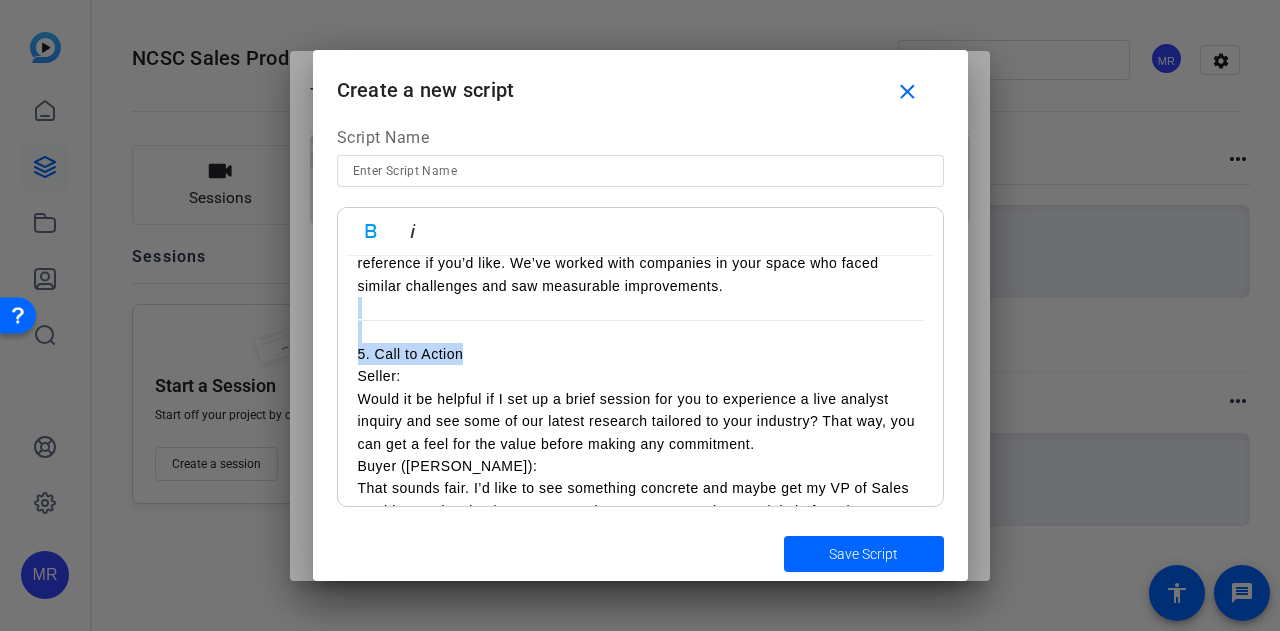 drag, startPoint x: 450, startPoint y: 347, endPoint x: 309, endPoint y: 319, distance: 143.75327 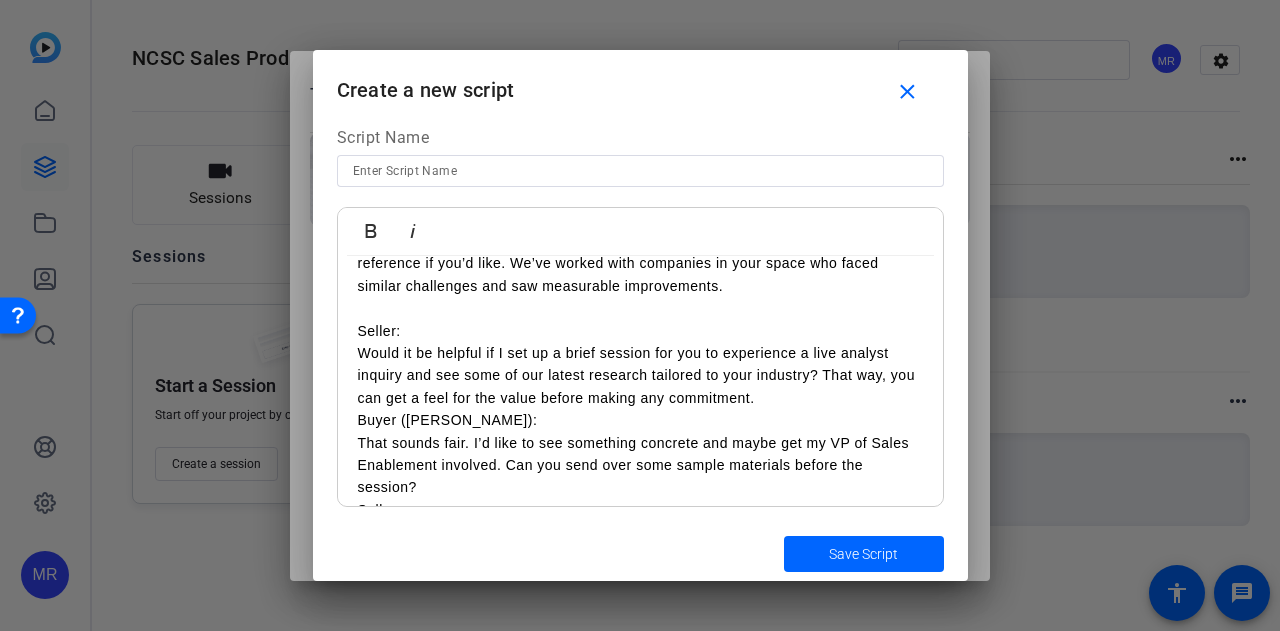 click on "Seller:  Hi Morgan, thank you for taking the time to meet today.(make up TBVA from linkedin) I know your schedule is packed, so I want to make sure our conversation is as valuable as possible for you.With that said, will 20 minutes still work for you today? I’m curious before we dive in, I see you are CSO, would you be the key decision maker in the sales processTo get an understanding of VelocitySoft, how are things going with your team’s current sales initiatives? Buyer (Morgan):  Thanks for asking. We’re actually in the middle of a big push to expand into a new vertical, so there’s a lot of pressure on the team right now. We’re seeing some traction, but onboarding new reps and keeping everyone aligned is a challenge. Seller:  That’s really insightful. As you look ahead to the next few quarters, what are the top priorities or challenges you’re focused on as CSO? Buyer (Morgan): Seller:  Are there any specific areas where you feel your team could use more support or insight? Buyer (Morgan):" at bounding box center (640, -557) 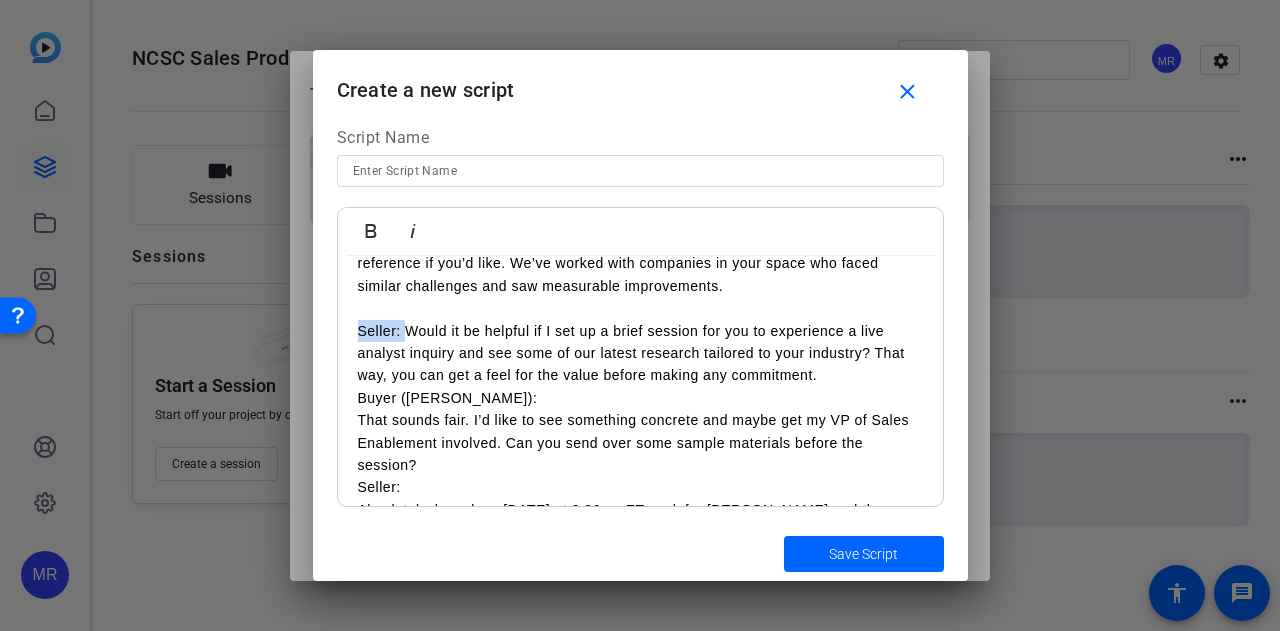 drag, startPoint x: 406, startPoint y: 331, endPoint x: 326, endPoint y: 329, distance: 80.024994 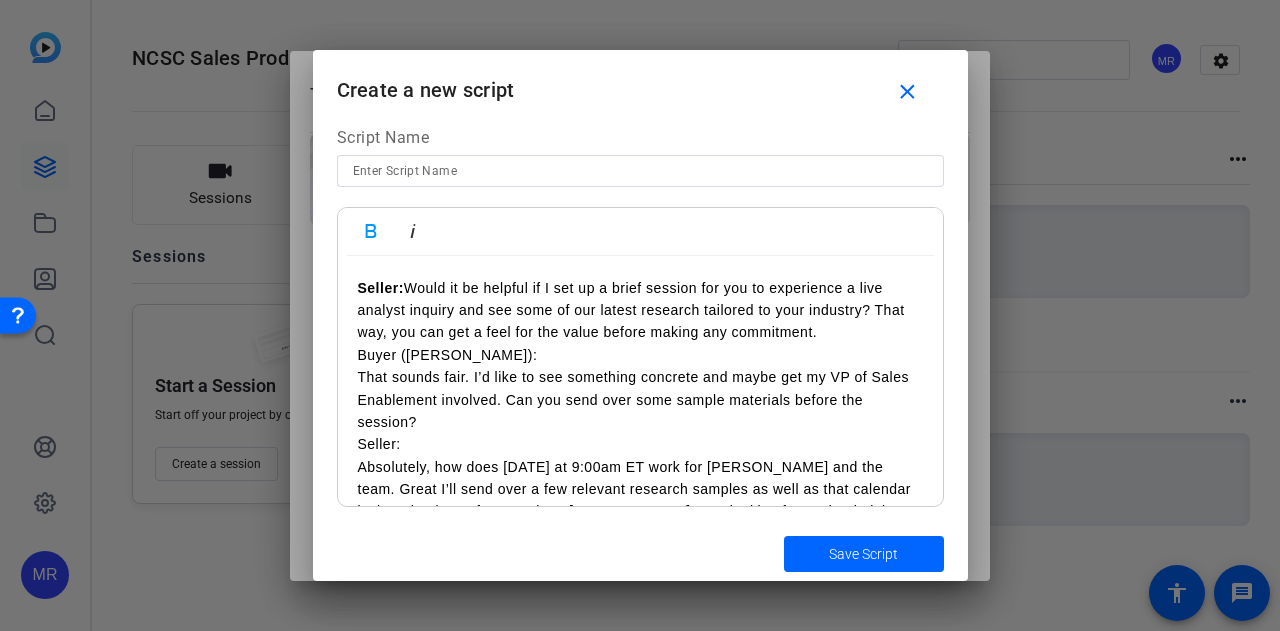 scroll, scrollTop: 2100, scrollLeft: 0, axis: vertical 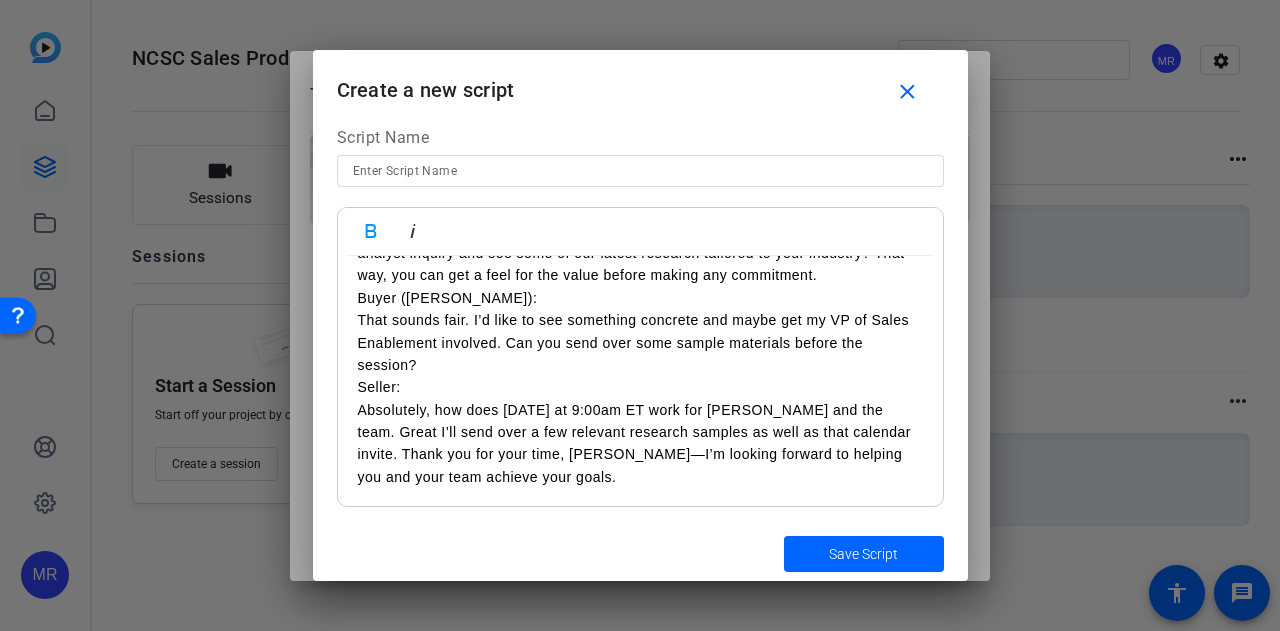 click on "Seller:  Would it be helpful if I set up a brief session for you to experience a live analyst inquiry and see some of our latest research tailored to your industry? That way, you can get a feel for the value before making any commitment." at bounding box center (640, 253) 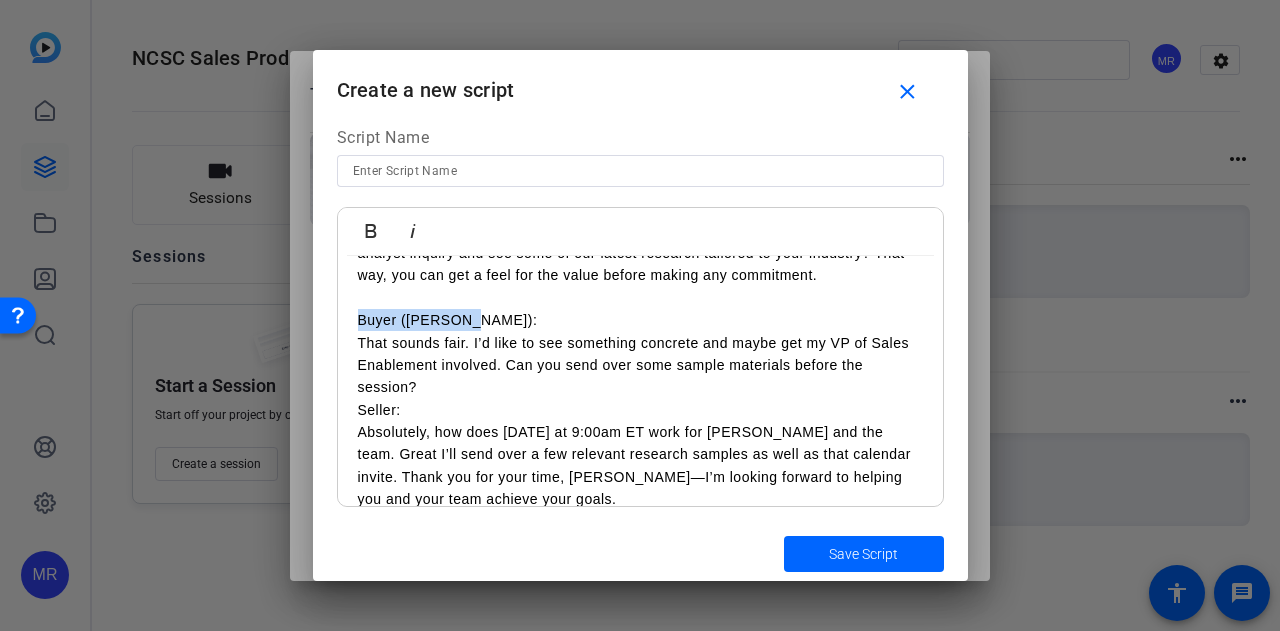 drag, startPoint x: 480, startPoint y: 314, endPoint x: 303, endPoint y: 323, distance: 177.22867 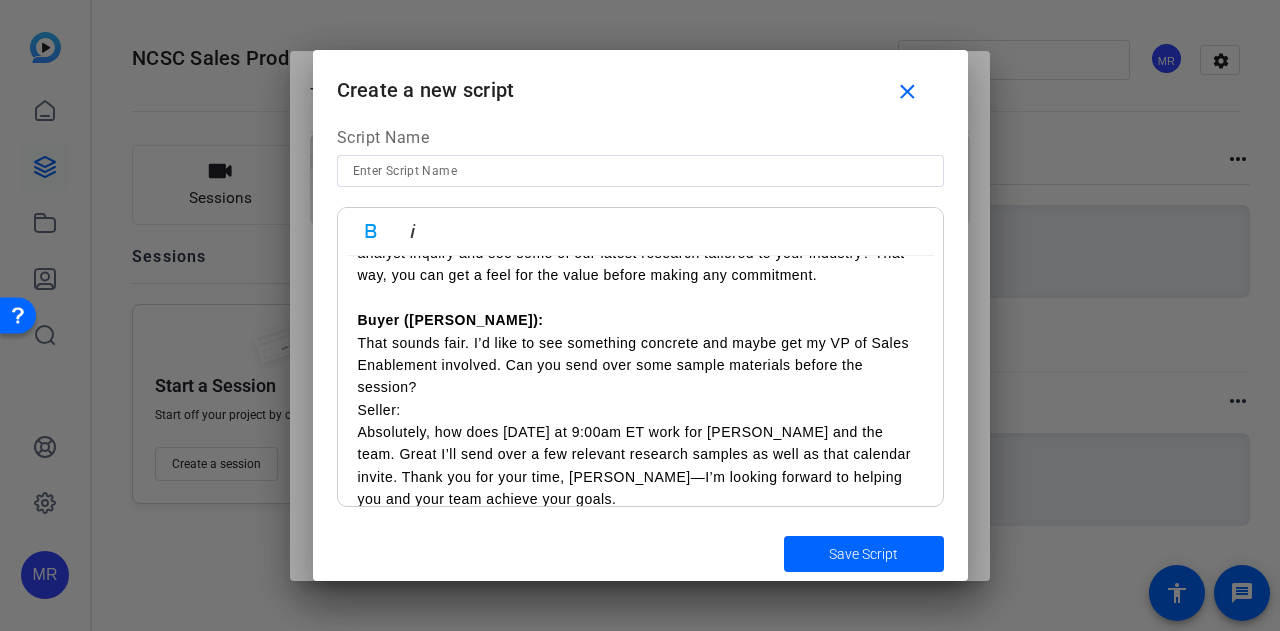 click on "Seller:  Hi Morgan, thank you for taking the time to meet today.(make up TBVA from linkedin) I know your schedule is packed, so I want to make sure our conversation is as valuable as possible for you.With that said, will 20 minutes still work for you today? I’m curious before we dive in, I see you are CSO, would you be the key decision maker in the sales processTo get an understanding of VelocitySoft, how are things going with your team’s current sales initiatives? Buyer (Morgan):  Thanks for asking. We’re actually in the middle of a big push to expand into a new vertical, so there’s a lot of pressure on the team right now. We’re seeing some traction, but onboarding new reps and keeping everyone aligned is a challenge. Seller:  That’s really insightful. As you look ahead to the next few quarters, what are the top priorities or challenges you’re focused on as CSO? Buyer (Morgan): Seller:  Are there any specific areas where you feel your team could use more support or insight? Buyer (Morgan):" at bounding box center [640, -657] 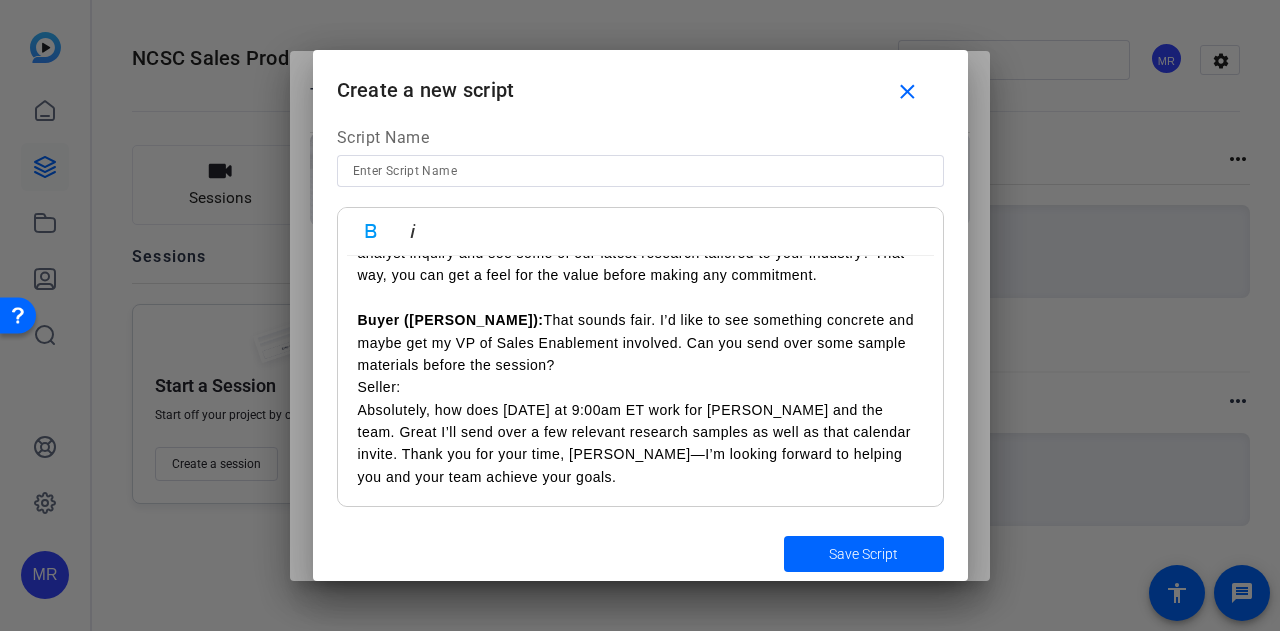 drag, startPoint x: 540, startPoint y: 363, endPoint x: 565, endPoint y: 364, distance: 25.019993 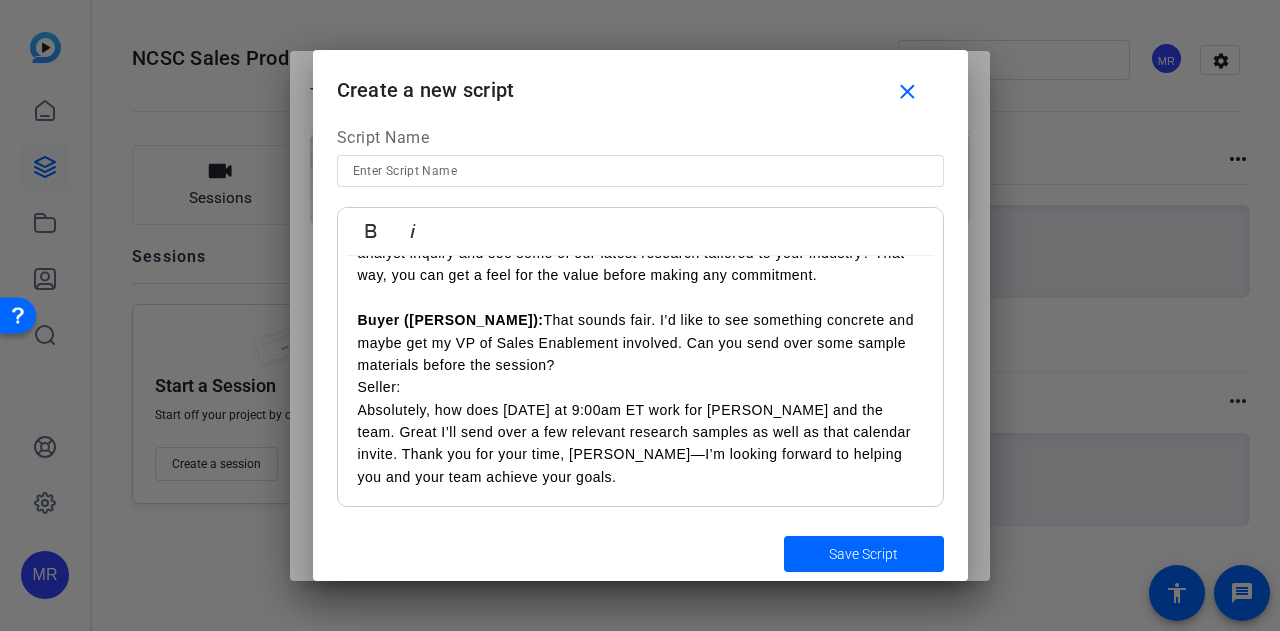 click on "Buyer (Morgan):  That sounds fair. I’d like to see something concrete and maybe get my VP of Sales Enablement involved. Can you send over some sample materials before the session?" at bounding box center (640, 342) 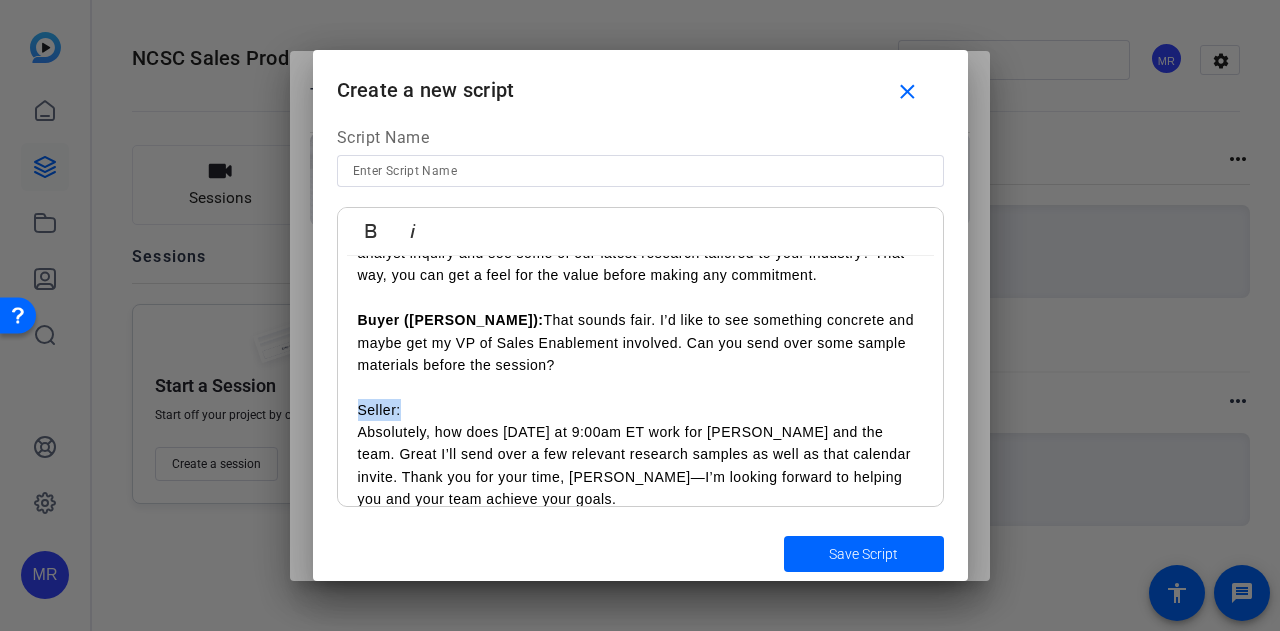 drag, startPoint x: 402, startPoint y: 401, endPoint x: 306, endPoint y: 419, distance: 97.67292 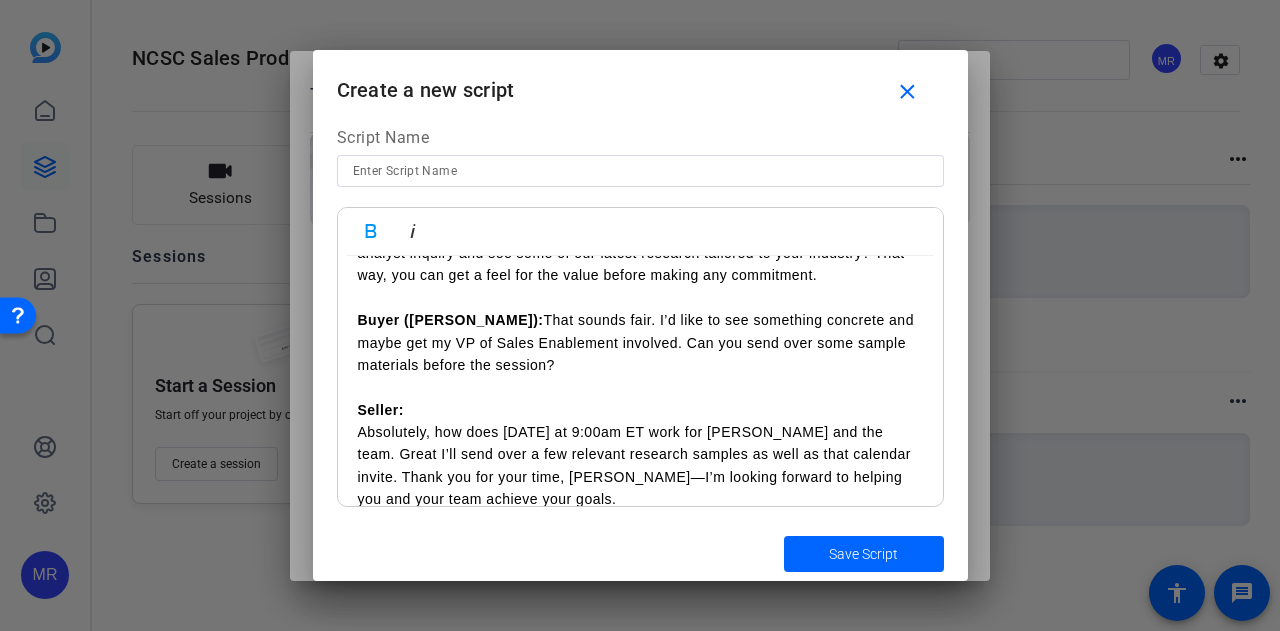 click on "Seller:  Hi Morgan, thank you for taking the time to meet today.(make up TBVA from linkedin) I know your schedule is packed, so I want to make sure our conversation is as valuable as possible for you.With that said, will 20 minutes still work for you today? I’m curious before we dive in, I see you are CSO, would you be the key decision maker in the sales processTo get an understanding of VelocitySoft, how are things going with your team’s current sales initiatives? Buyer (Morgan):  Thanks for asking. We’re actually in the middle of a big push to expand into a new vertical, so there’s a lot of pressure on the team right now. We’re seeing some traction, but onboarding new reps and keeping everyone aligned is a challenge. Seller:  That’s really insightful. As you look ahead to the next few quarters, what are the top priorities or challenges you’re focused on as CSO? Buyer (Morgan): Seller:  Are there any specific areas where you feel your team could use more support or insight? Buyer (Morgan):" at bounding box center (640, -657) 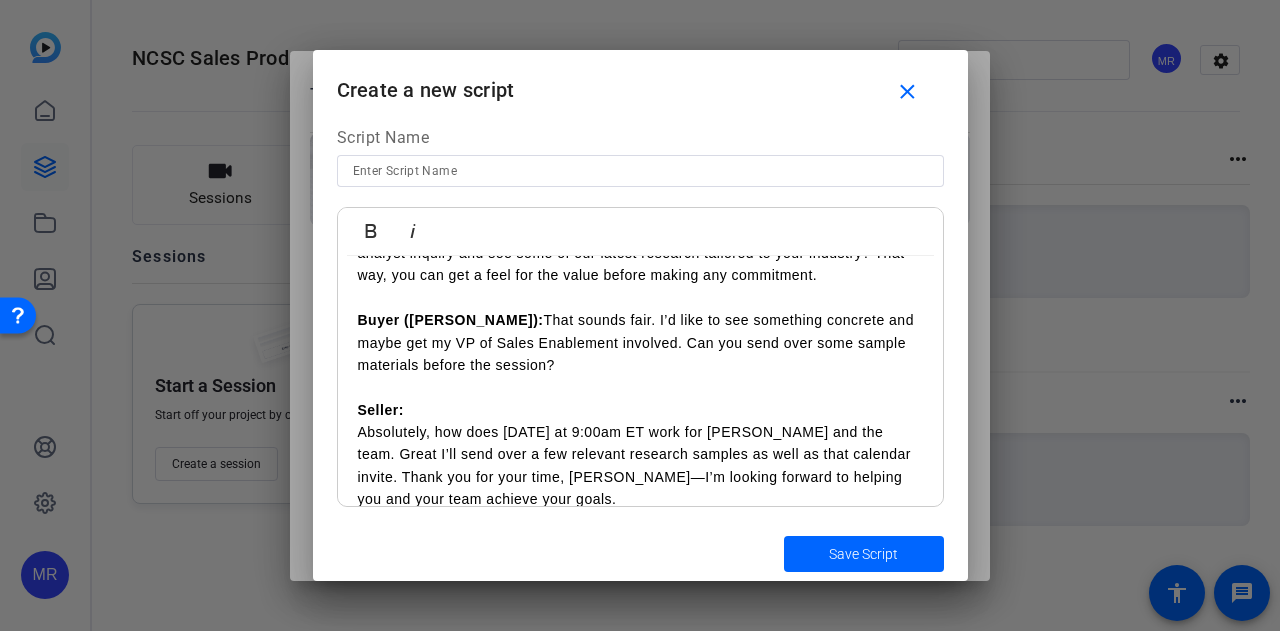 click on "Seller:  Absolutely, how does next Monday at 9:00am ET work for yu and the team. Great I’ll send over a few relevant research samples as well as that calendar invite. Thank you for your time, Morgan—I’m looking forward to helping you and your team achieve your goals." at bounding box center (640, 455) 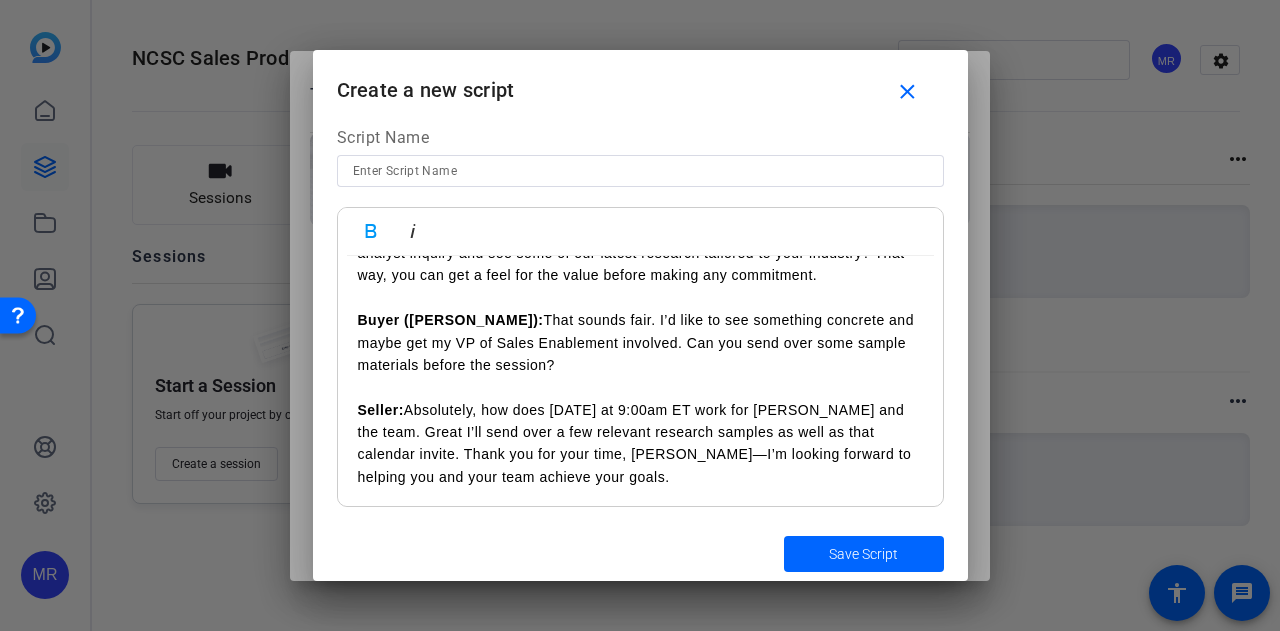 scroll, scrollTop: 2102, scrollLeft: 0, axis: vertical 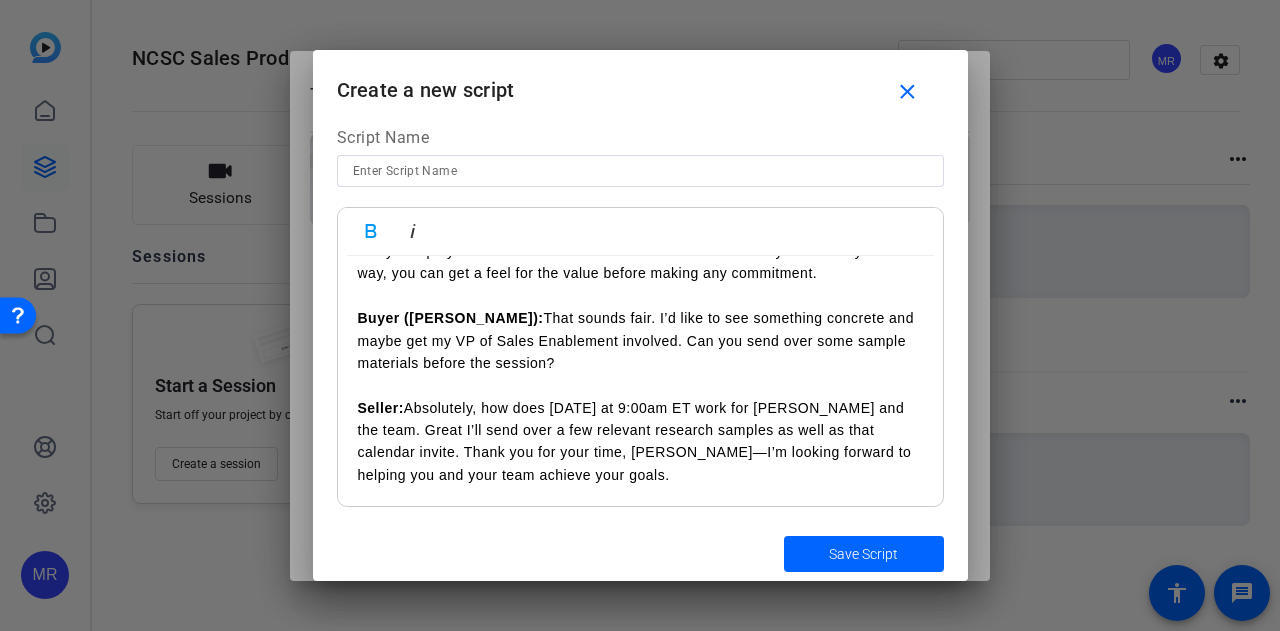 click on "Seller:  Absolutely, how does next Monday at 9:00am ET work for yu and the team. Great I’ll send over a few relevant research samples as well as that calendar invite. Thank you for your time, Morgan—I’m looking forward to helping you and your team achieve your goals." at bounding box center (640, 442) 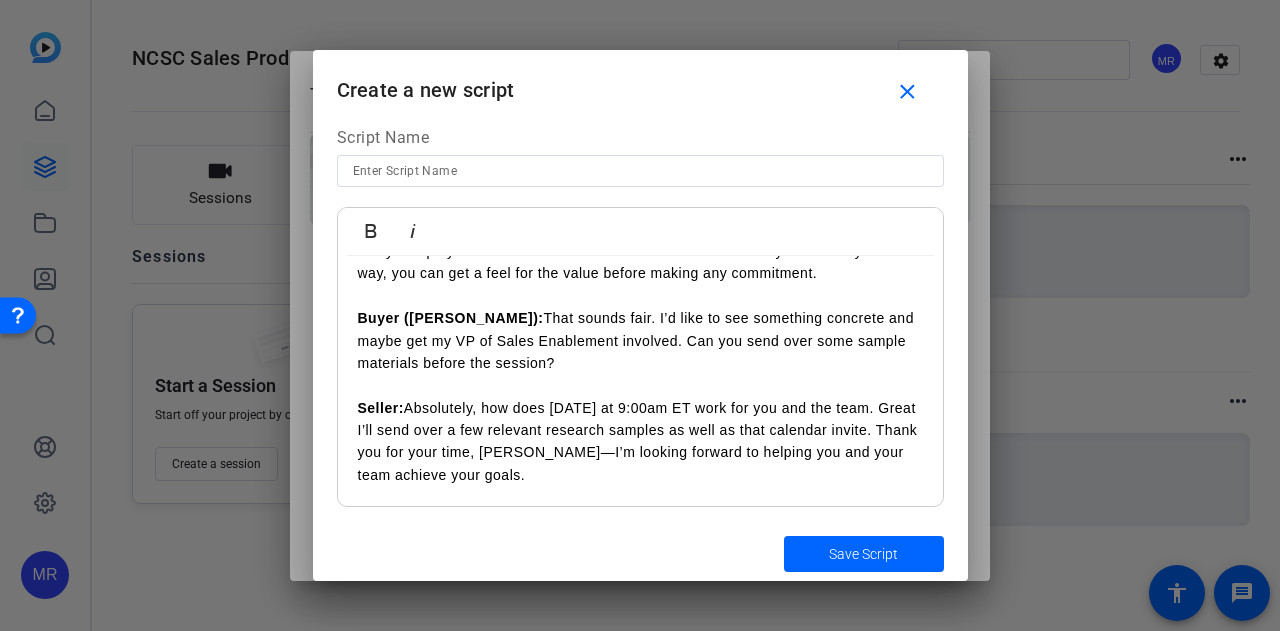 click on "Seller:  Absolutely, how does next Monday at 9:00am ET work for you and the team. Great I’ll send over a few relevant research samples as well as that calendar invite. Thank you for your time, Morgan—I’m looking forward to helping you and your team achieve your goals." at bounding box center [640, 442] 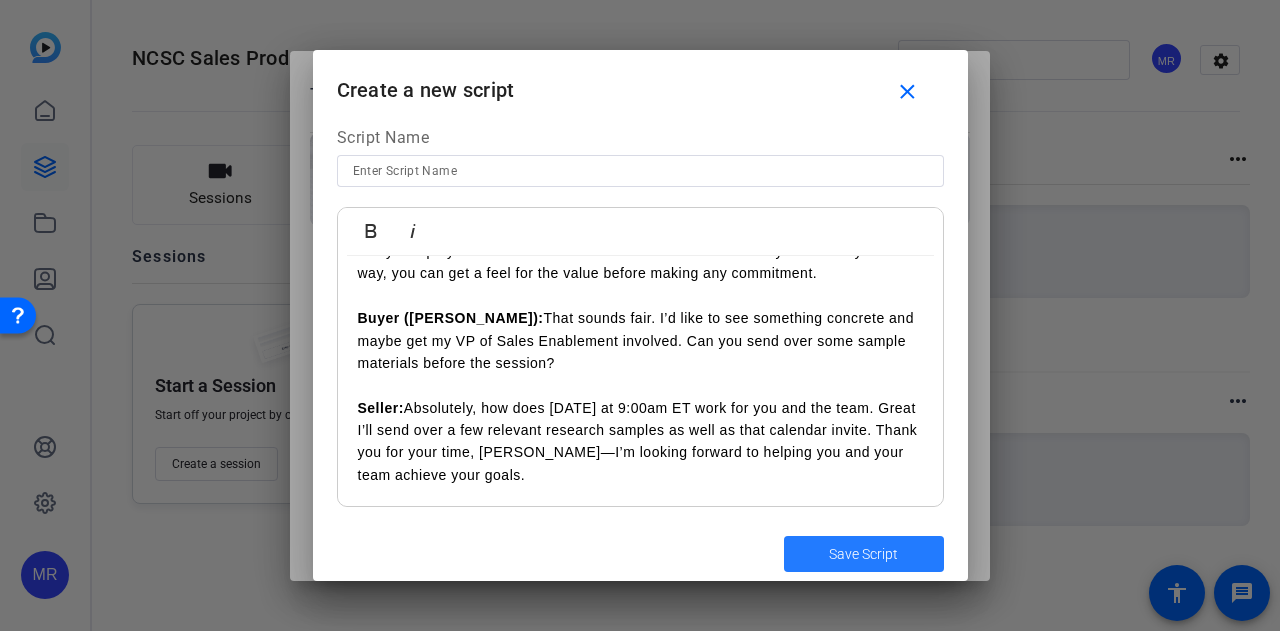 click on "Save Script" at bounding box center (863, 554) 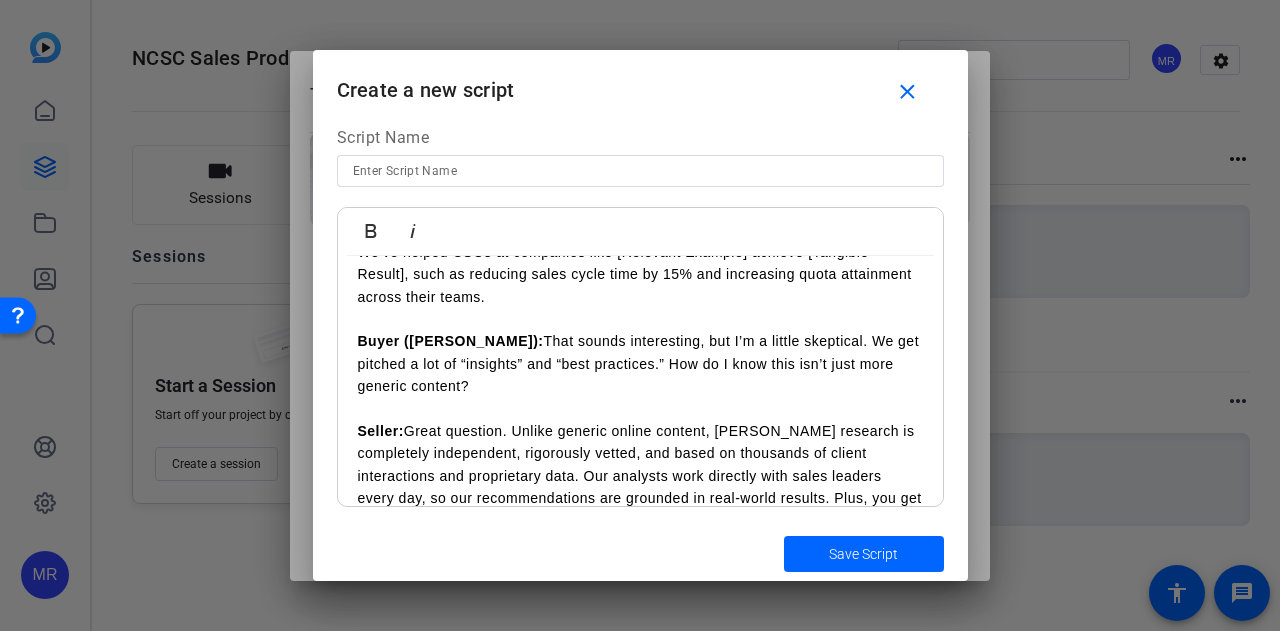 scroll, scrollTop: 1002, scrollLeft: 0, axis: vertical 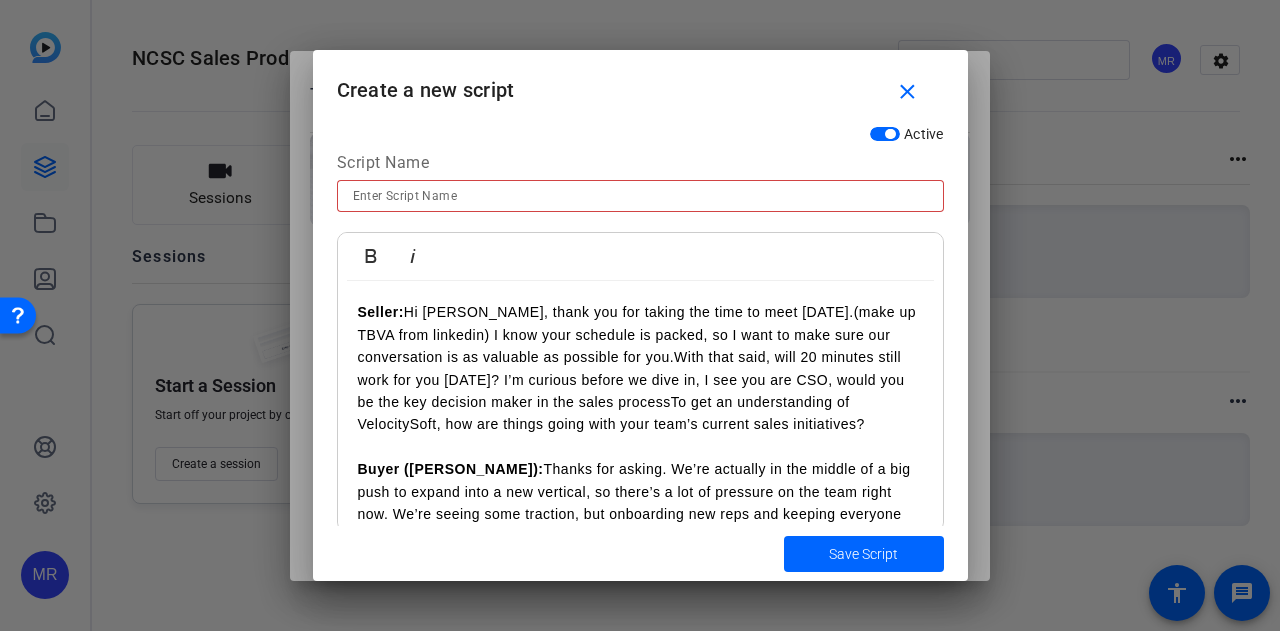 click at bounding box center (640, 196) 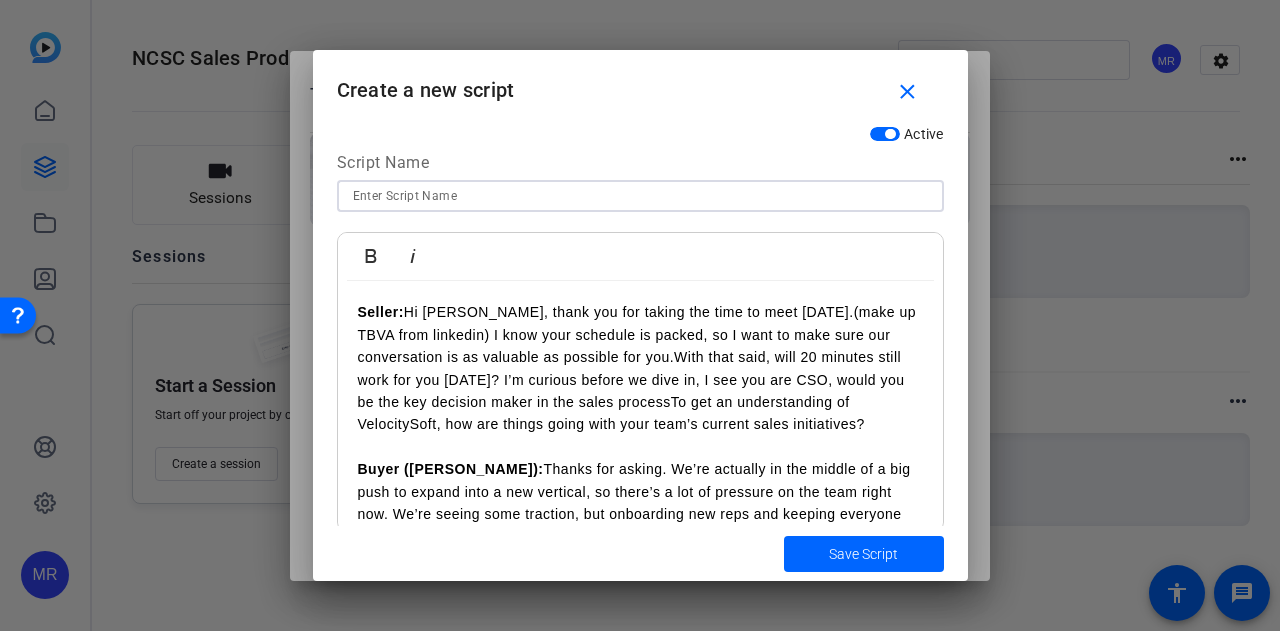 click at bounding box center (640, 196) 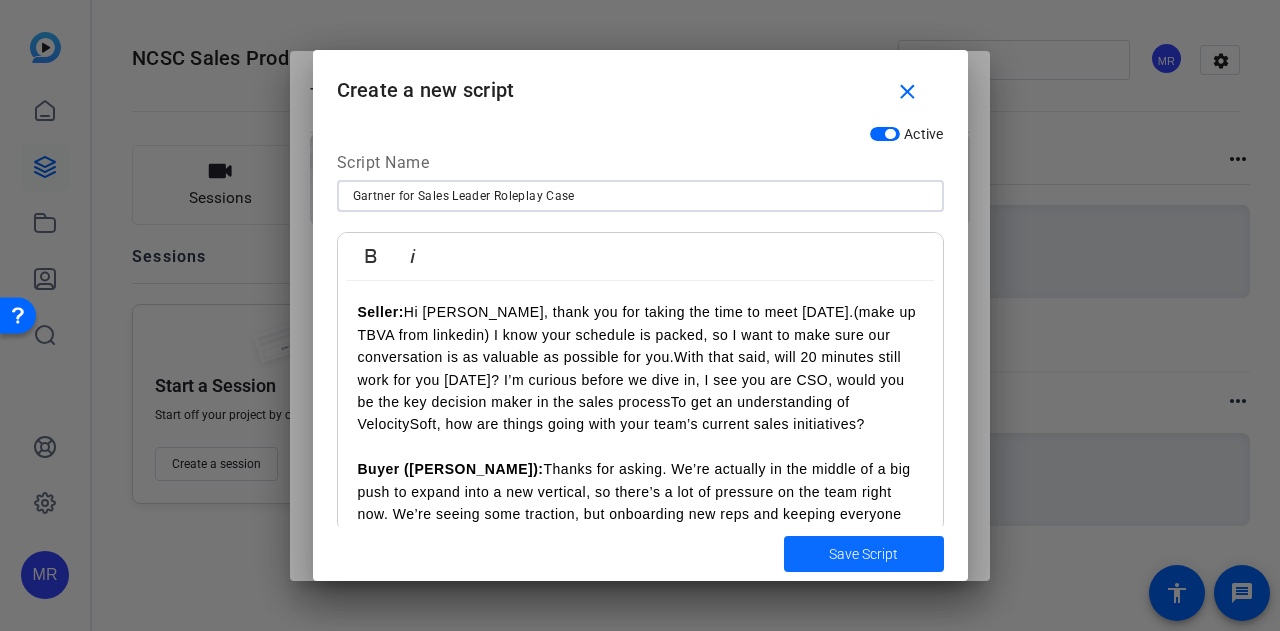 type on "Gartner for Sales Leader Roleplay Case" 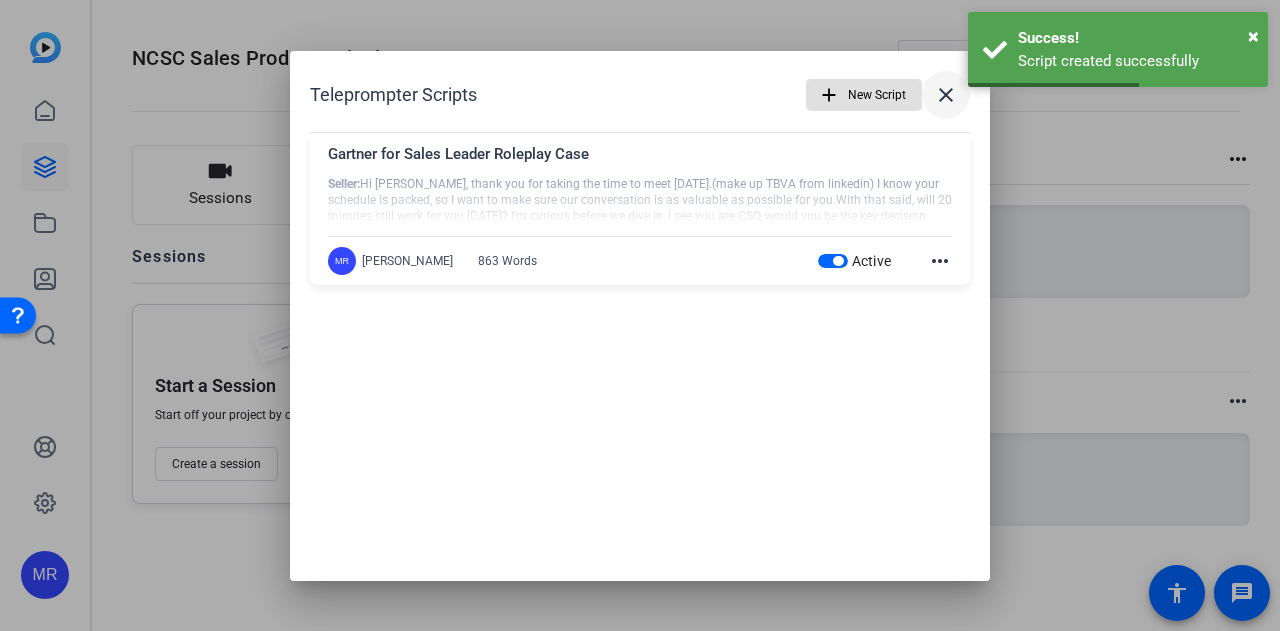 click on "close" at bounding box center [946, 95] 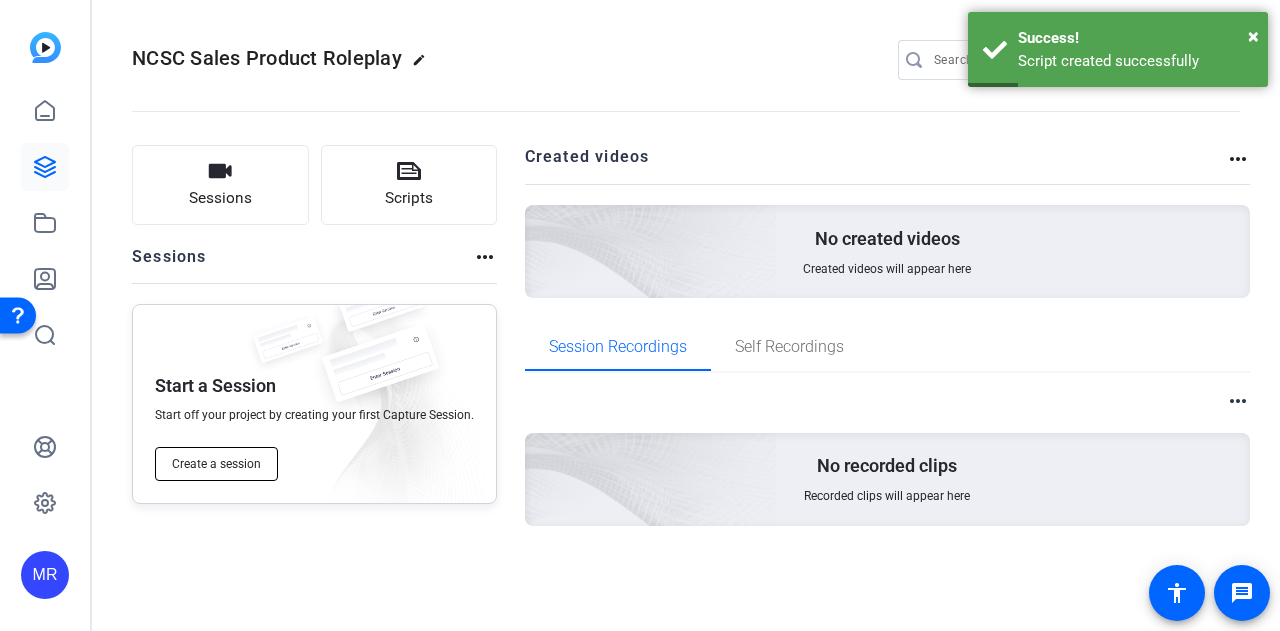 click on "Create a session" 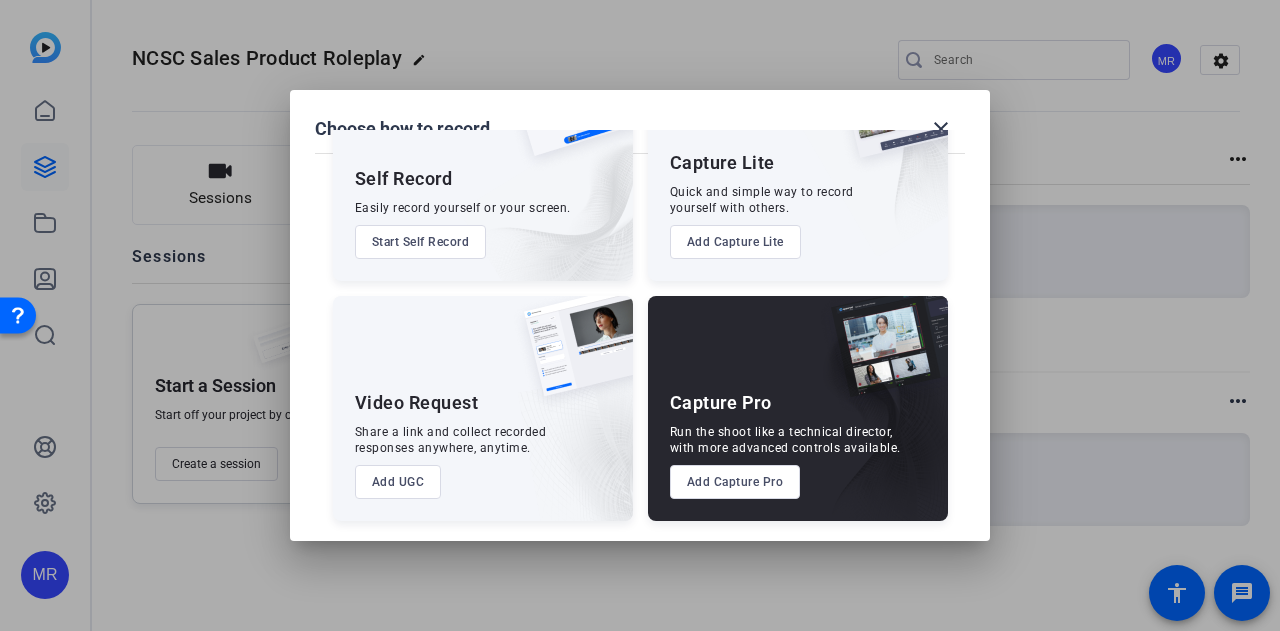 scroll, scrollTop: 14, scrollLeft: 0, axis: vertical 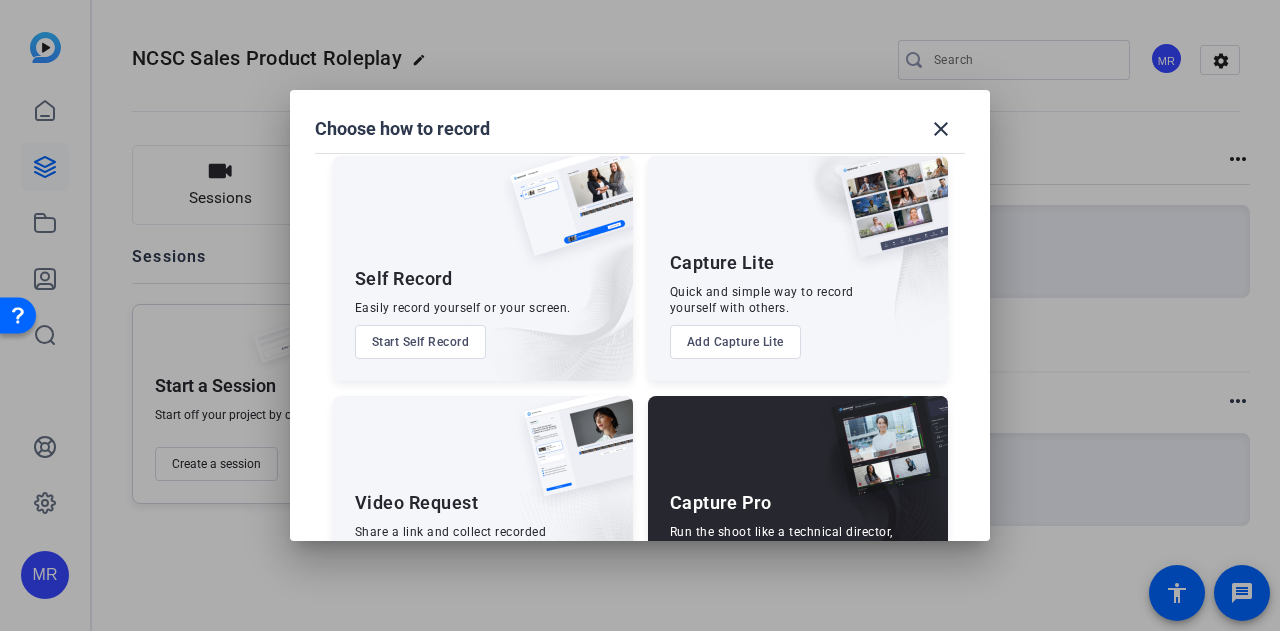 click on "Add Capture Lite" at bounding box center (735, 342) 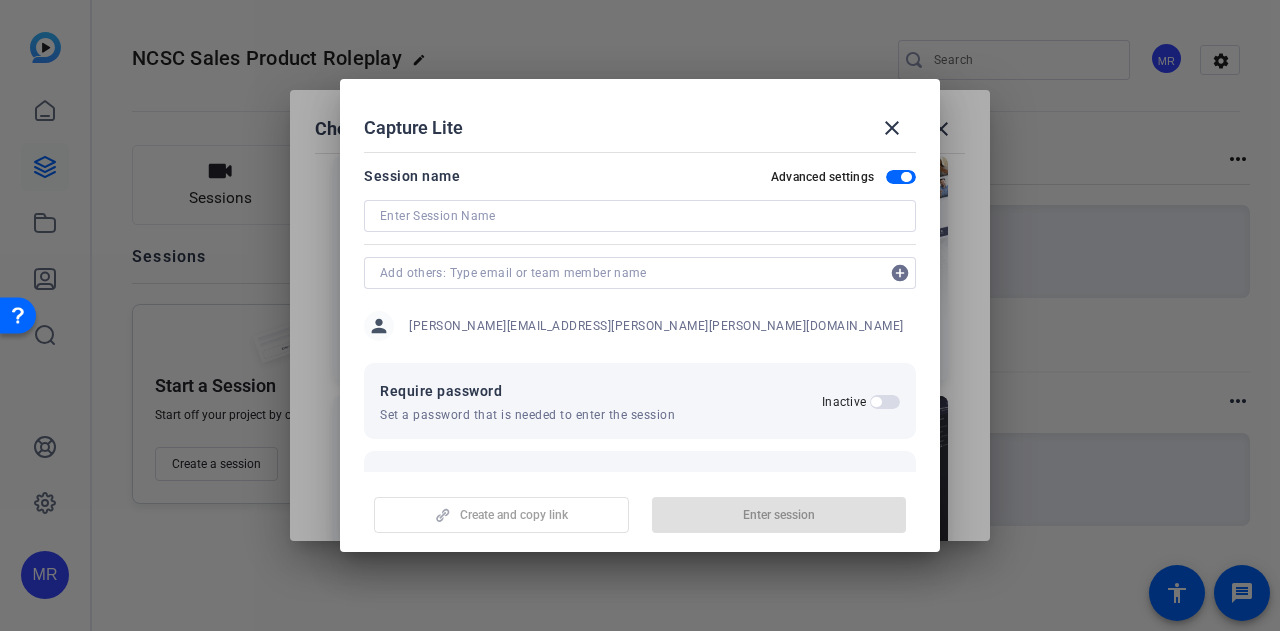 click at bounding box center (640, 216) 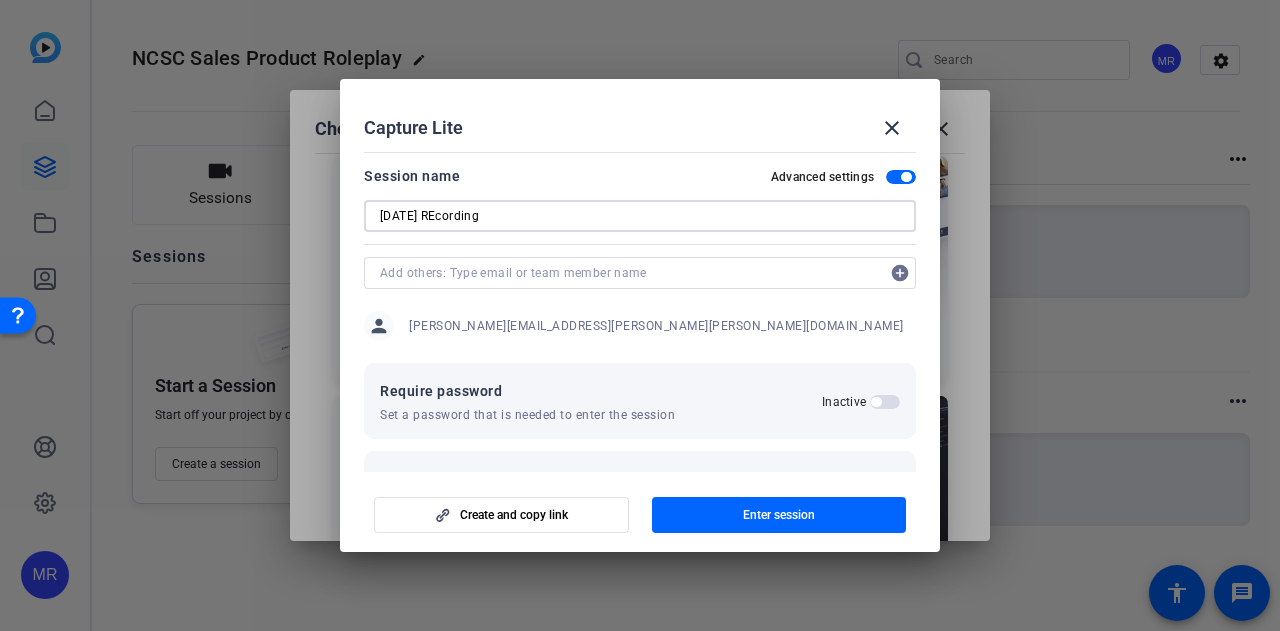 drag, startPoint x: 514, startPoint y: 211, endPoint x: 437, endPoint y: 224, distance: 78.08969 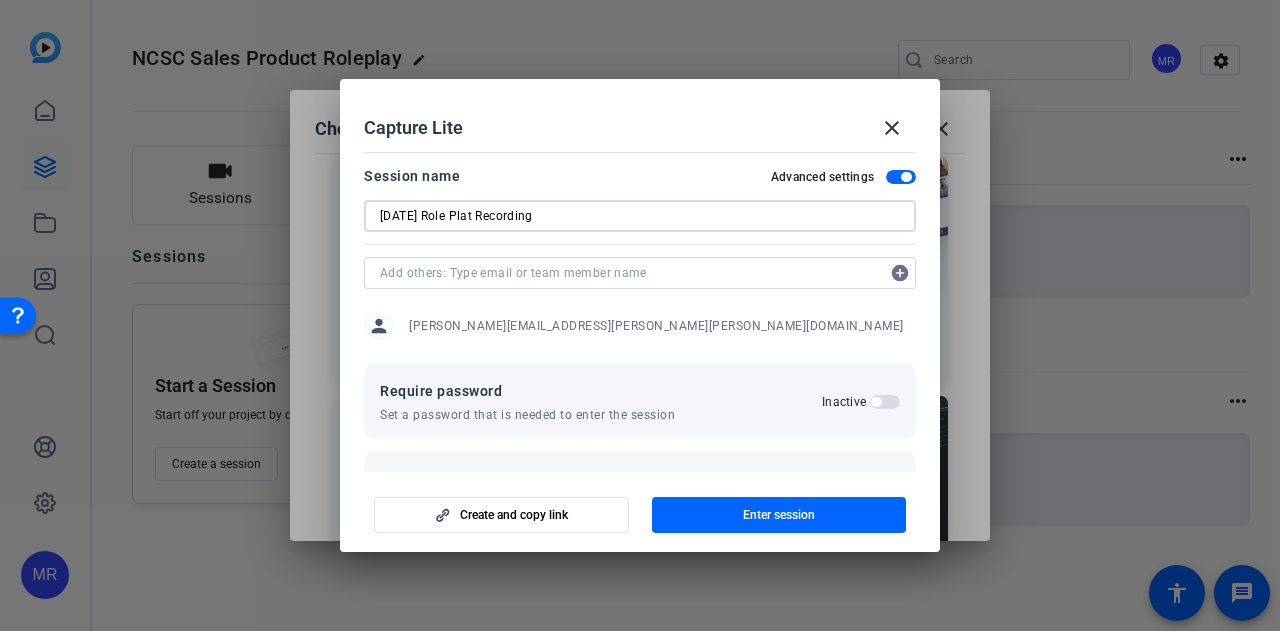 click on "August 5 Role Plat Recording" at bounding box center (640, 216) 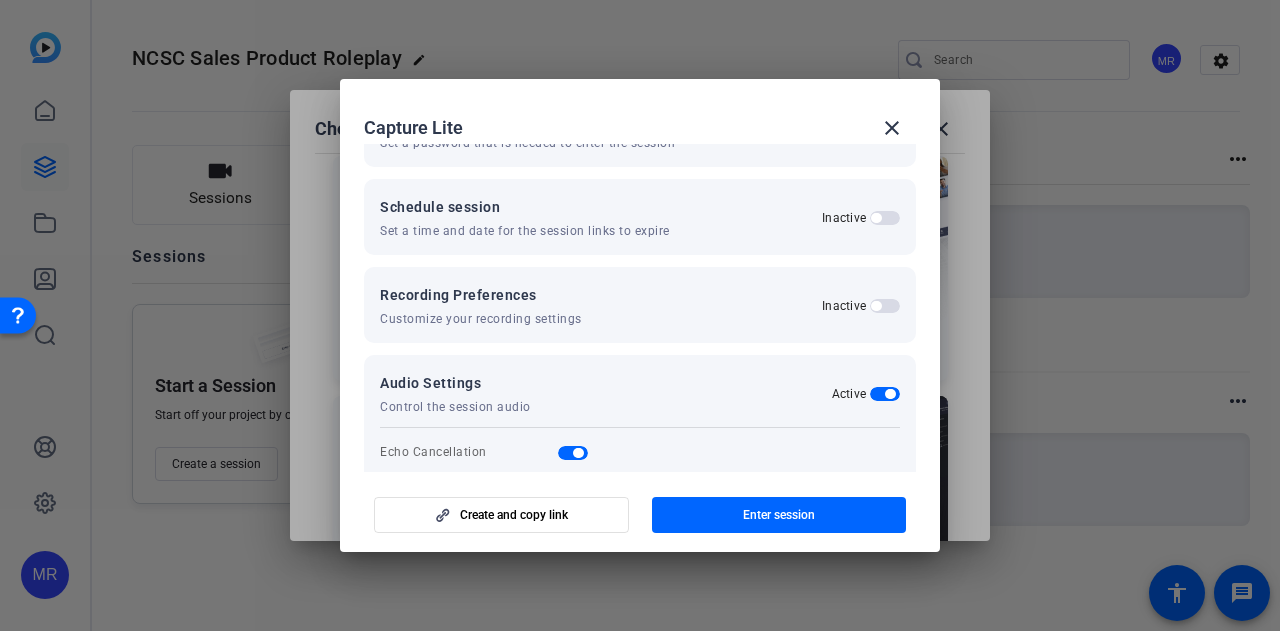 scroll, scrollTop: 300, scrollLeft: 0, axis: vertical 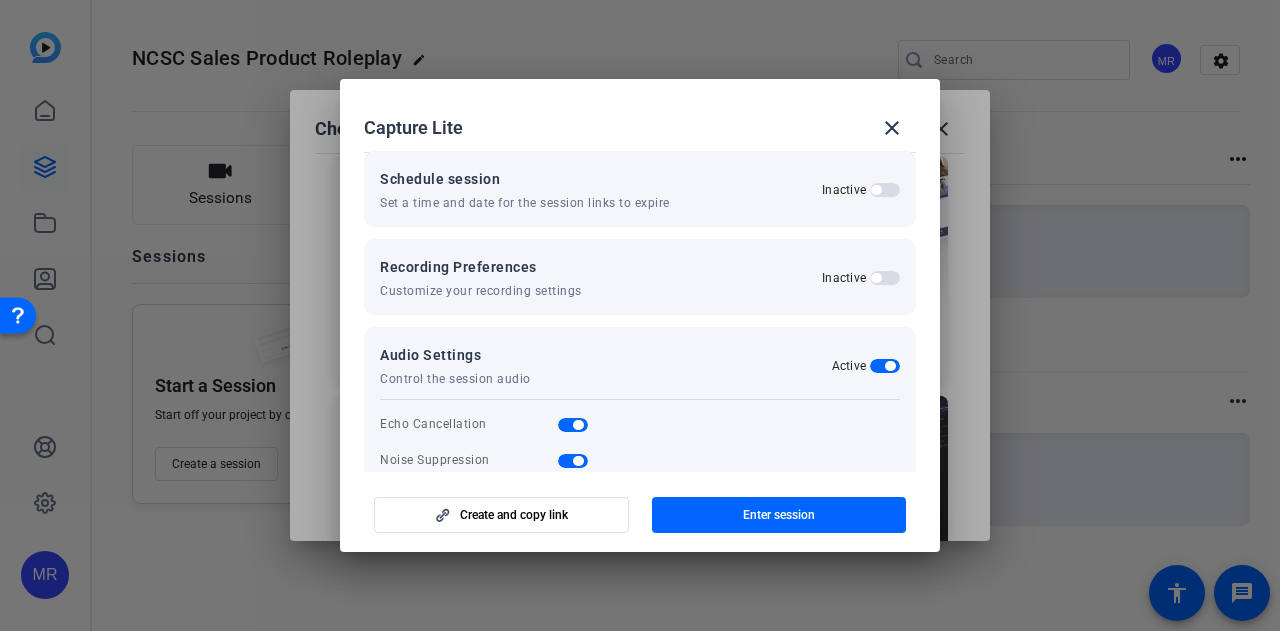 type on "[DATE] Role Play Recording" 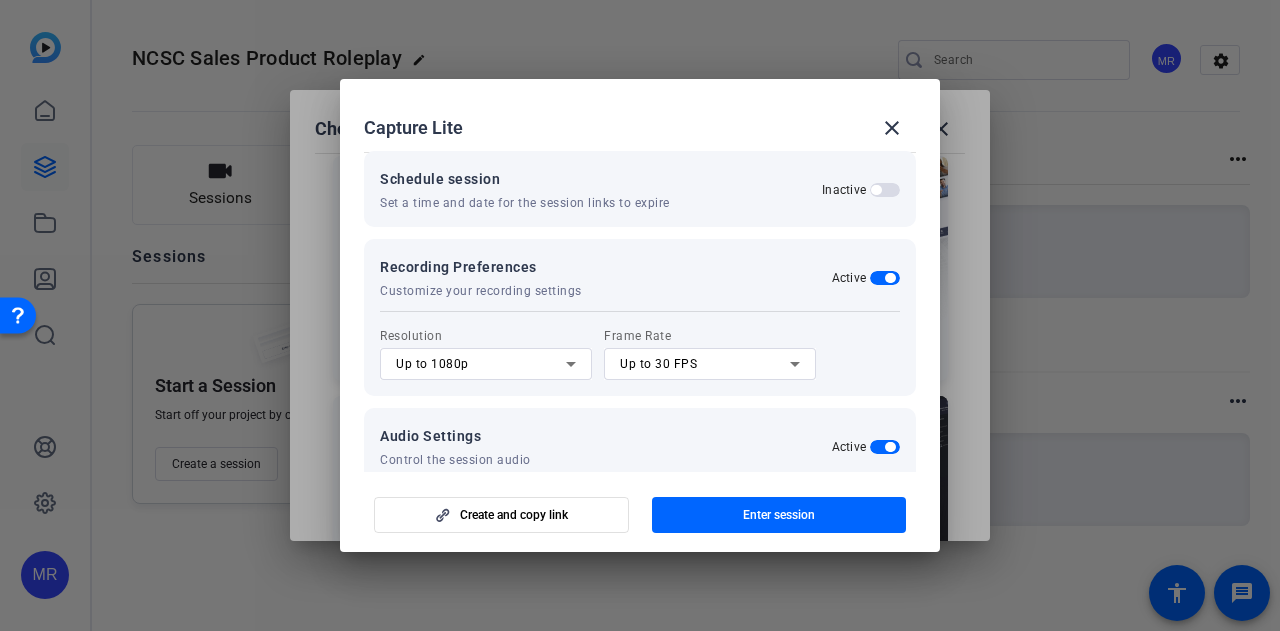 scroll, scrollTop: 400, scrollLeft: 0, axis: vertical 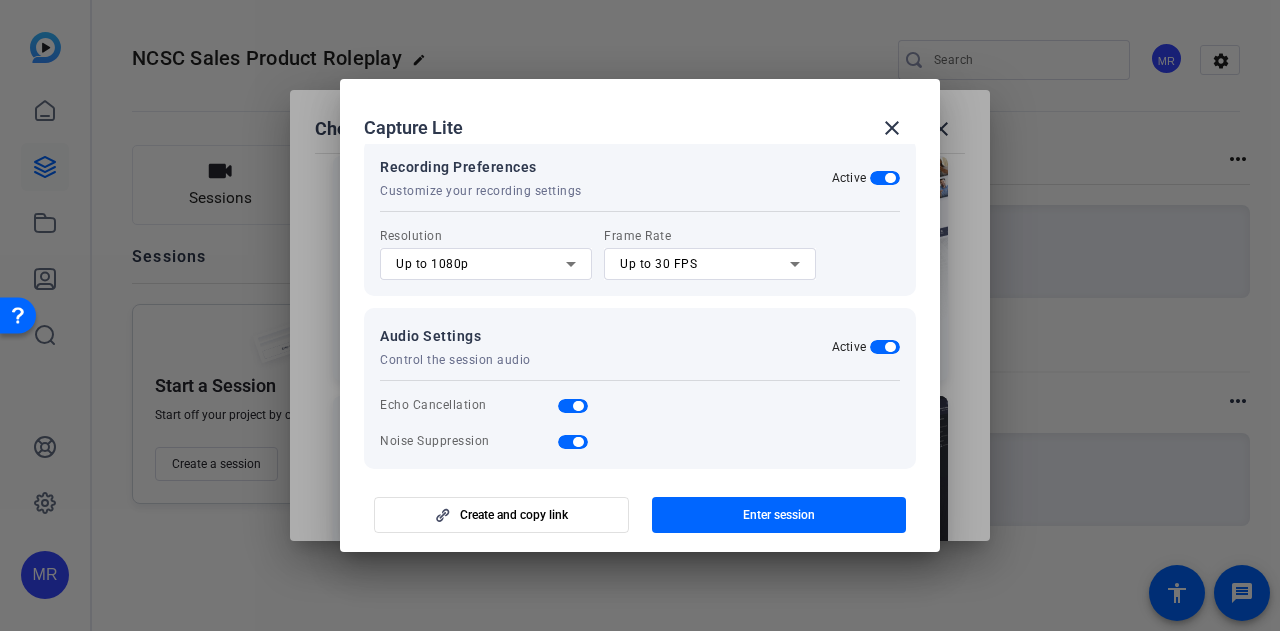 click on "Active" at bounding box center (851, 178) 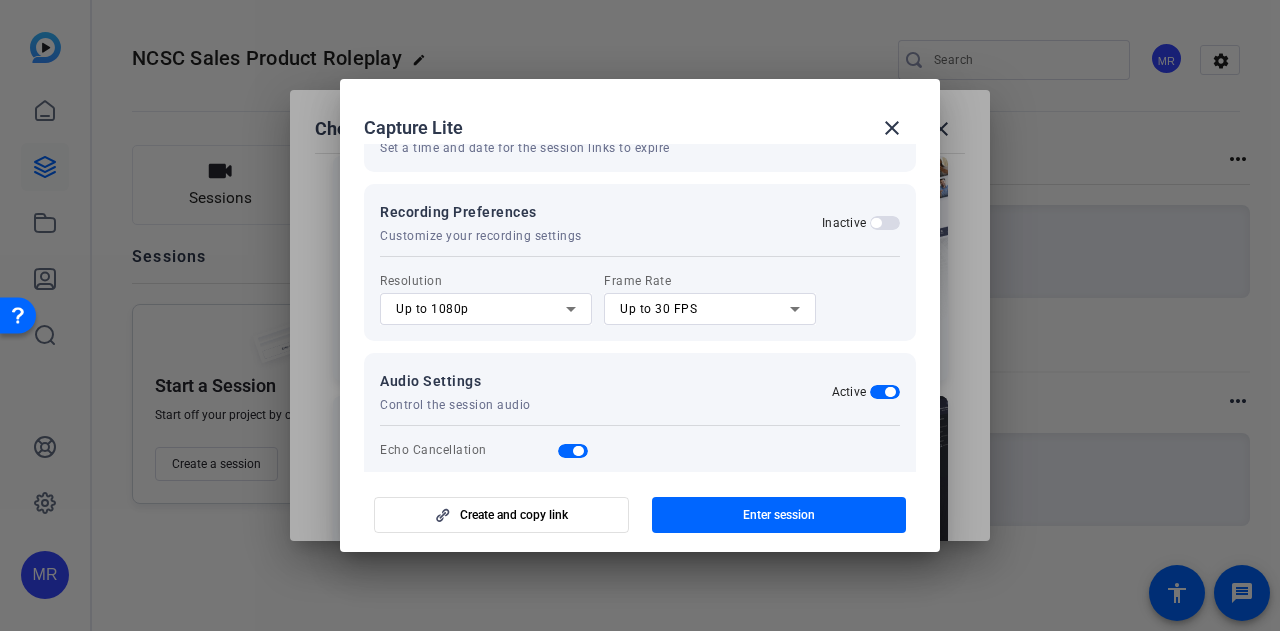 scroll, scrollTop: 336, scrollLeft: 0, axis: vertical 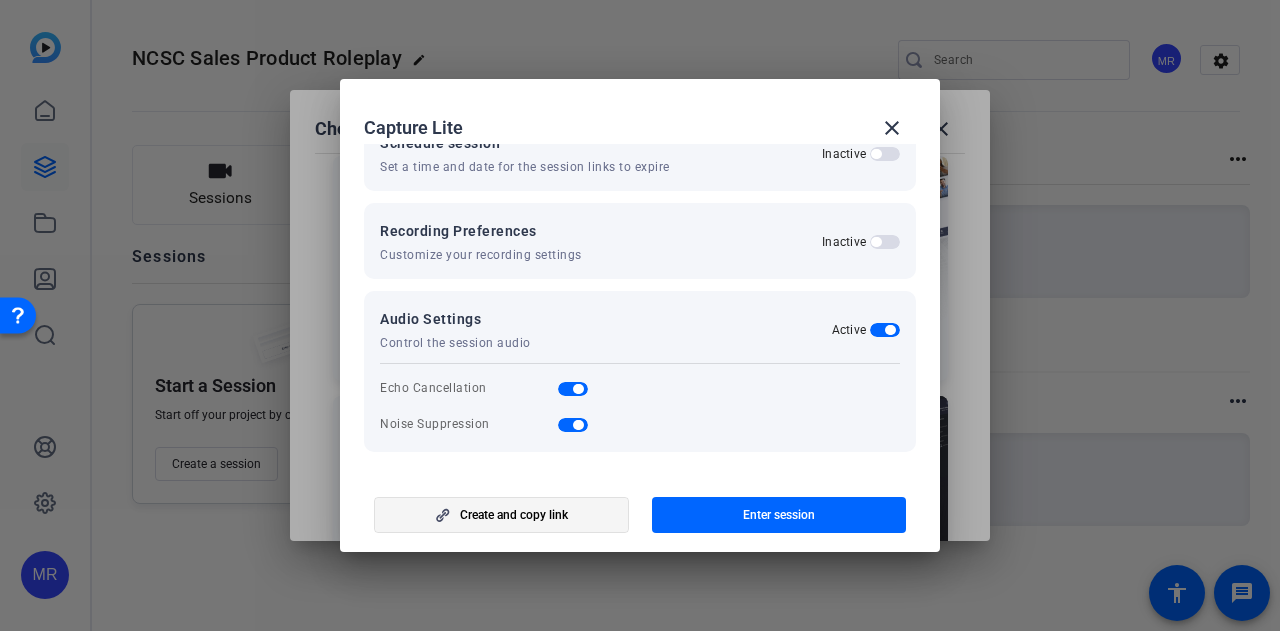 click on "Create and copy link" 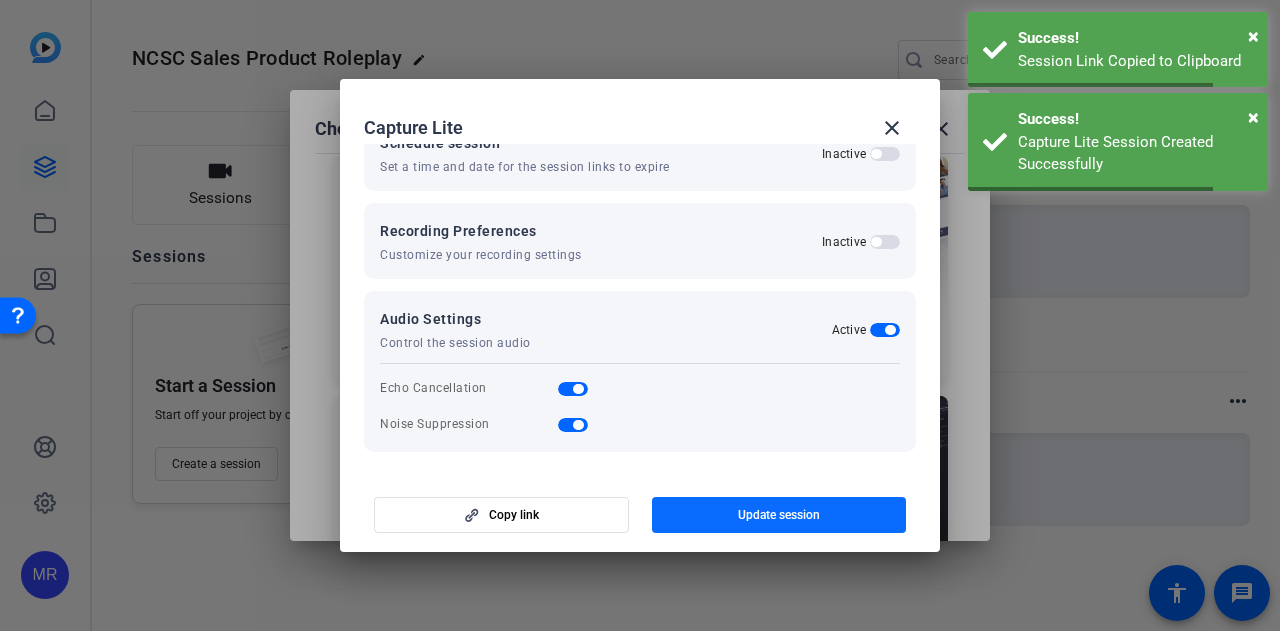 click on "Update session" 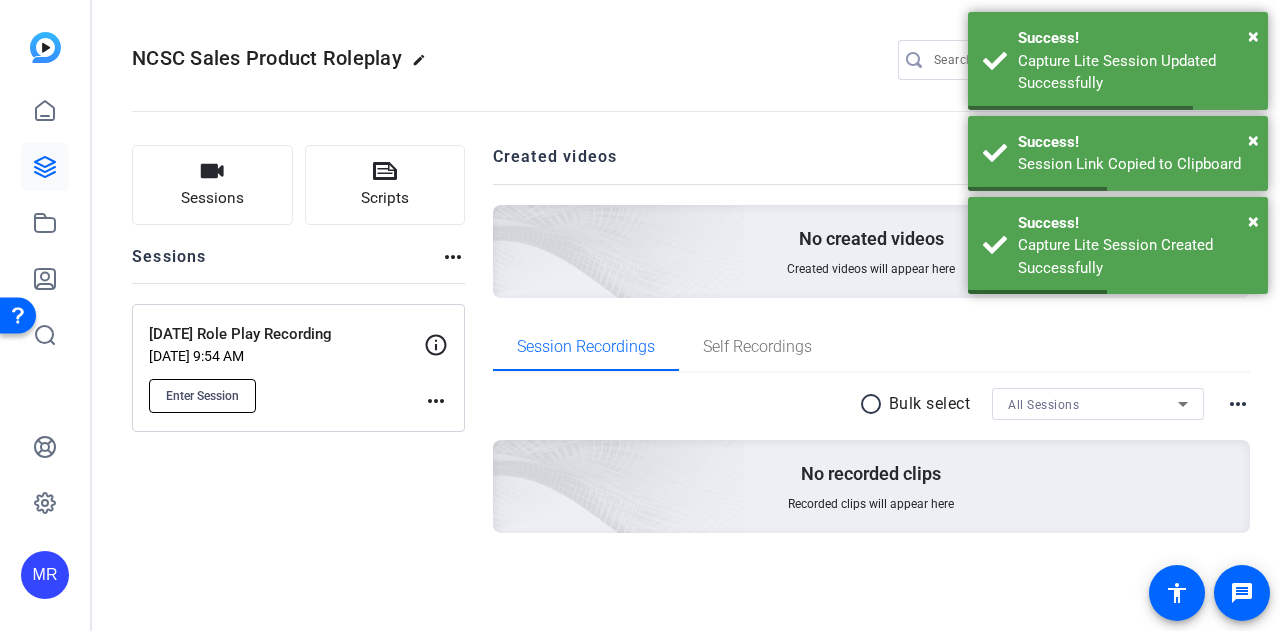 click on "Enter Session" 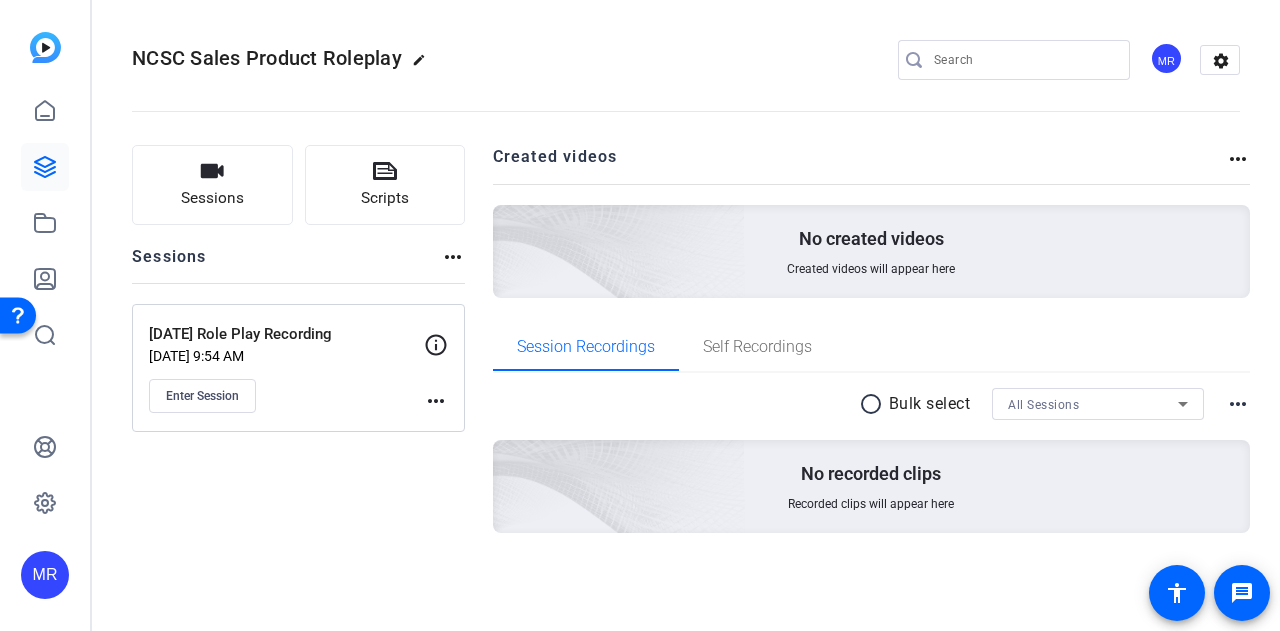 click on "more_horiz" 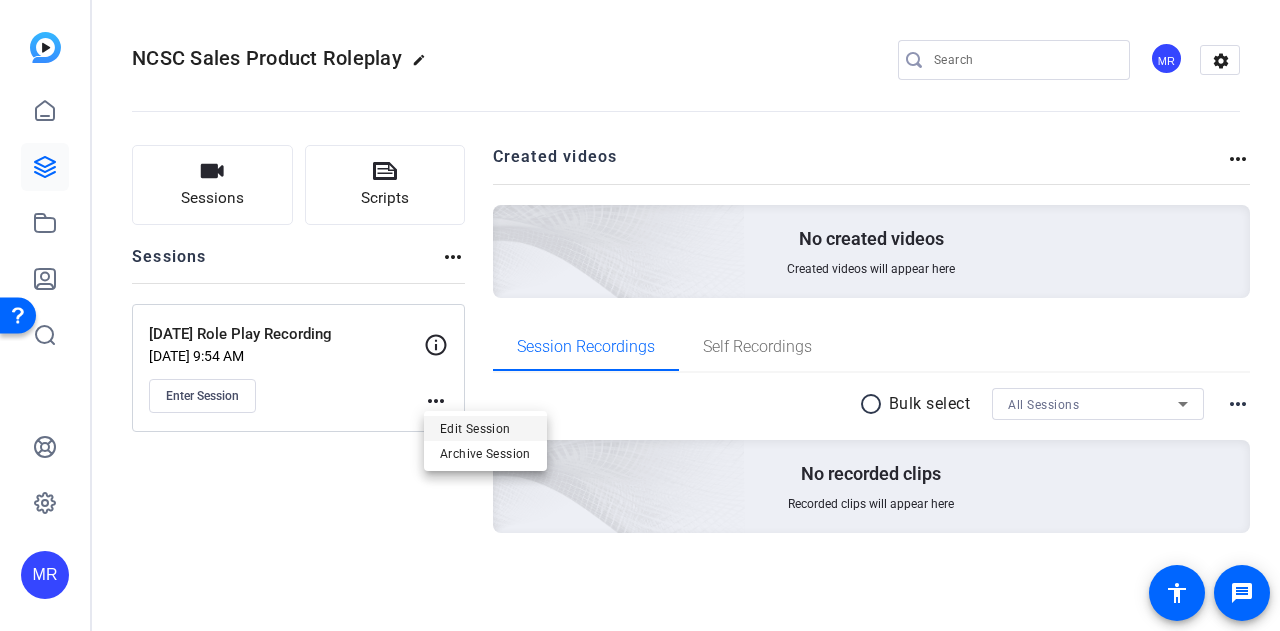 click on "Edit Session" at bounding box center (485, 429) 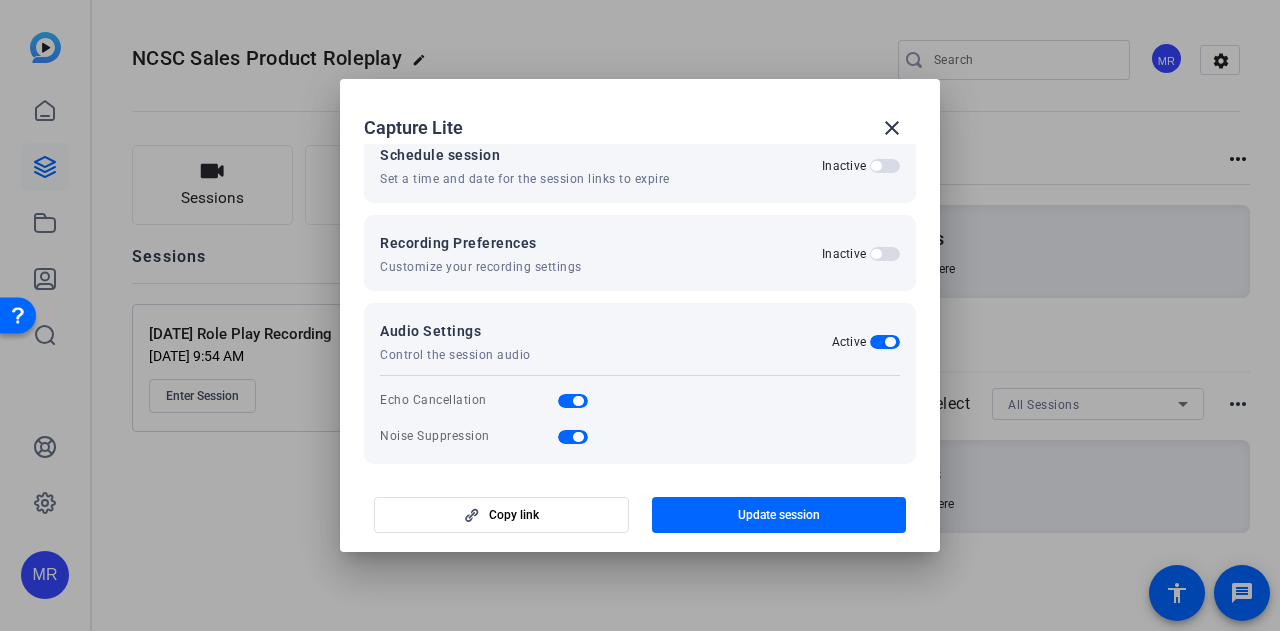 scroll, scrollTop: 336, scrollLeft: 0, axis: vertical 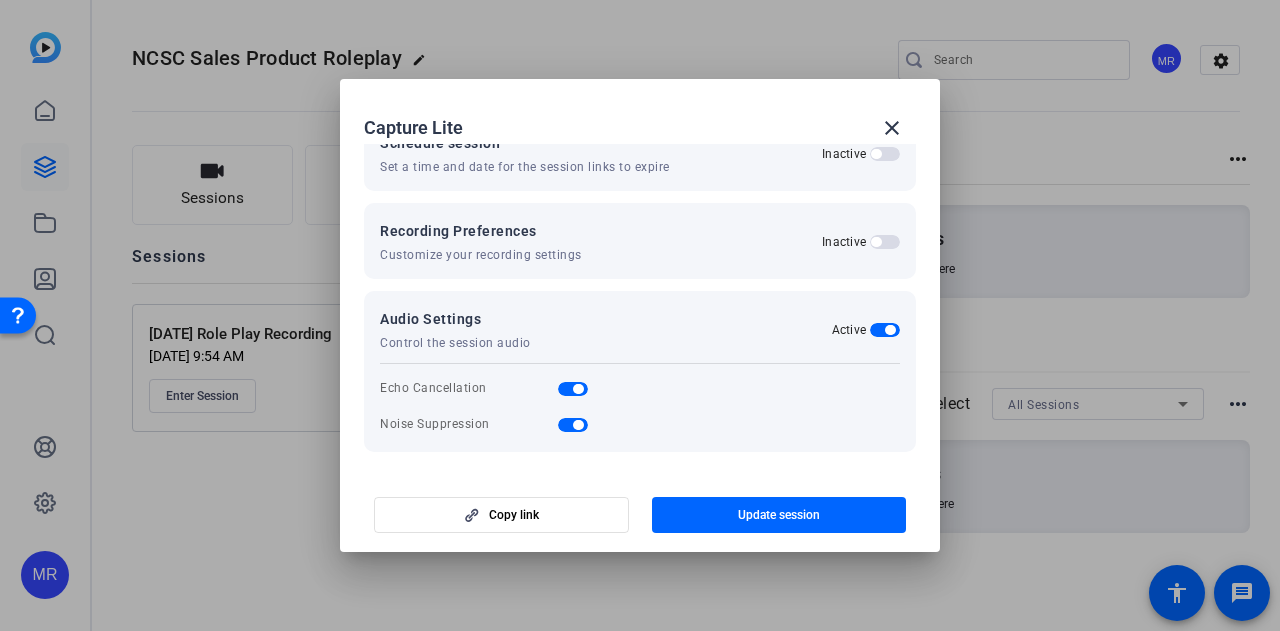 click at bounding box center [885, 242] 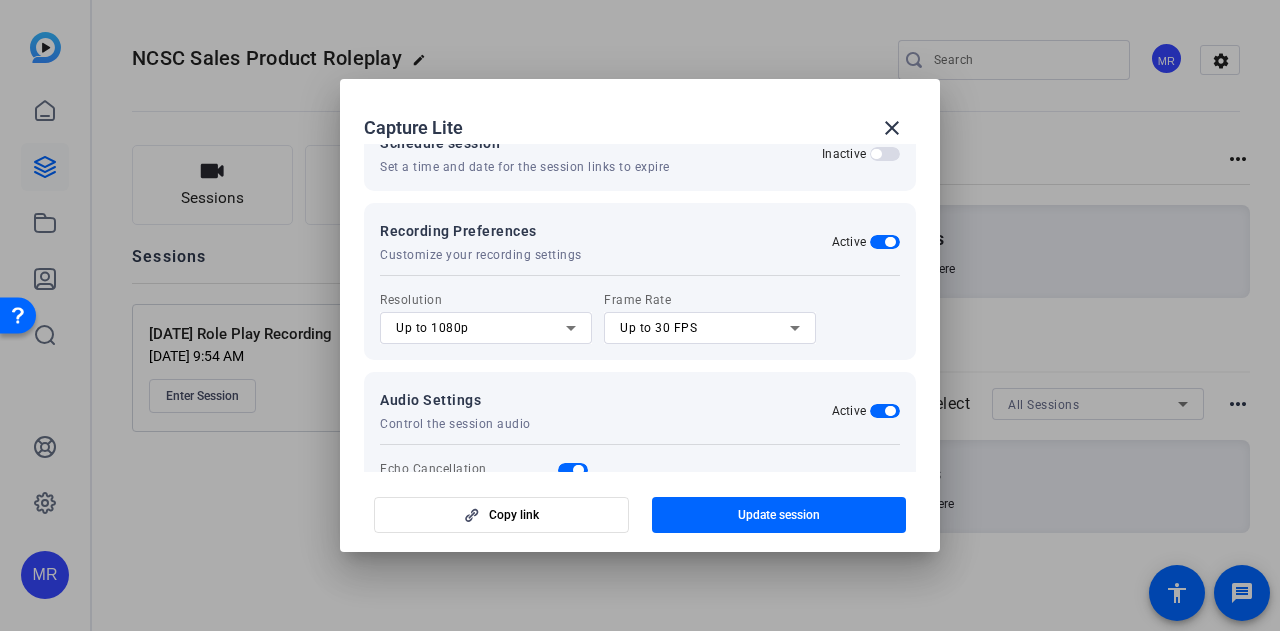 click at bounding box center (885, 242) 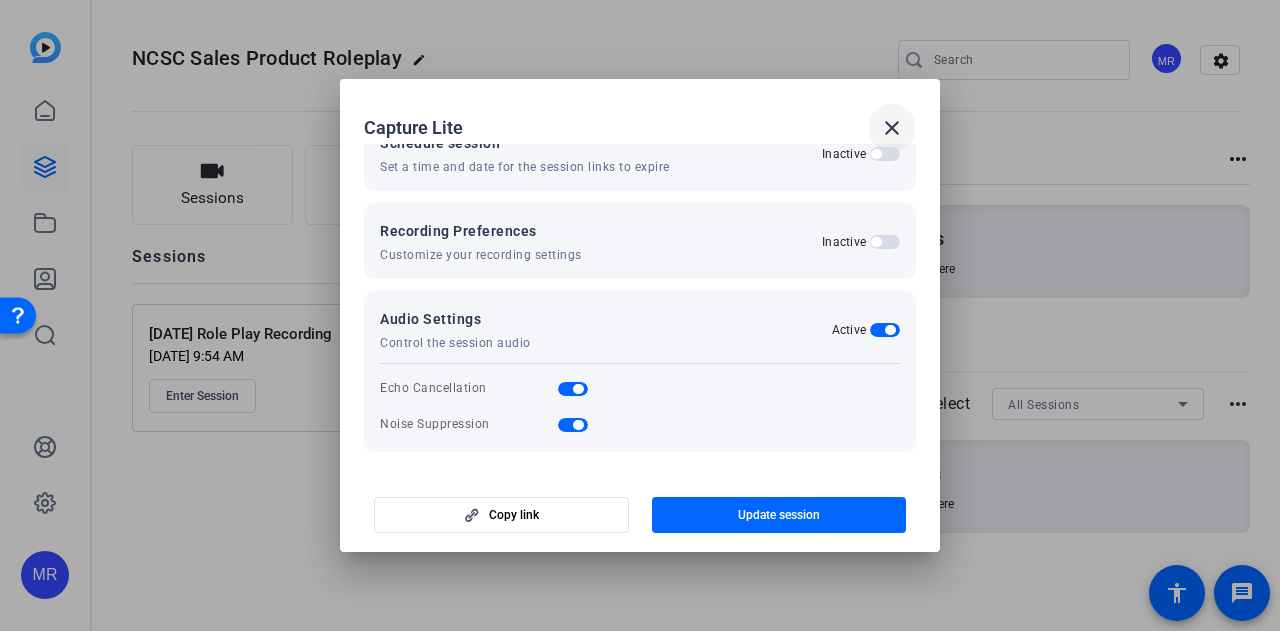 click at bounding box center [892, 128] 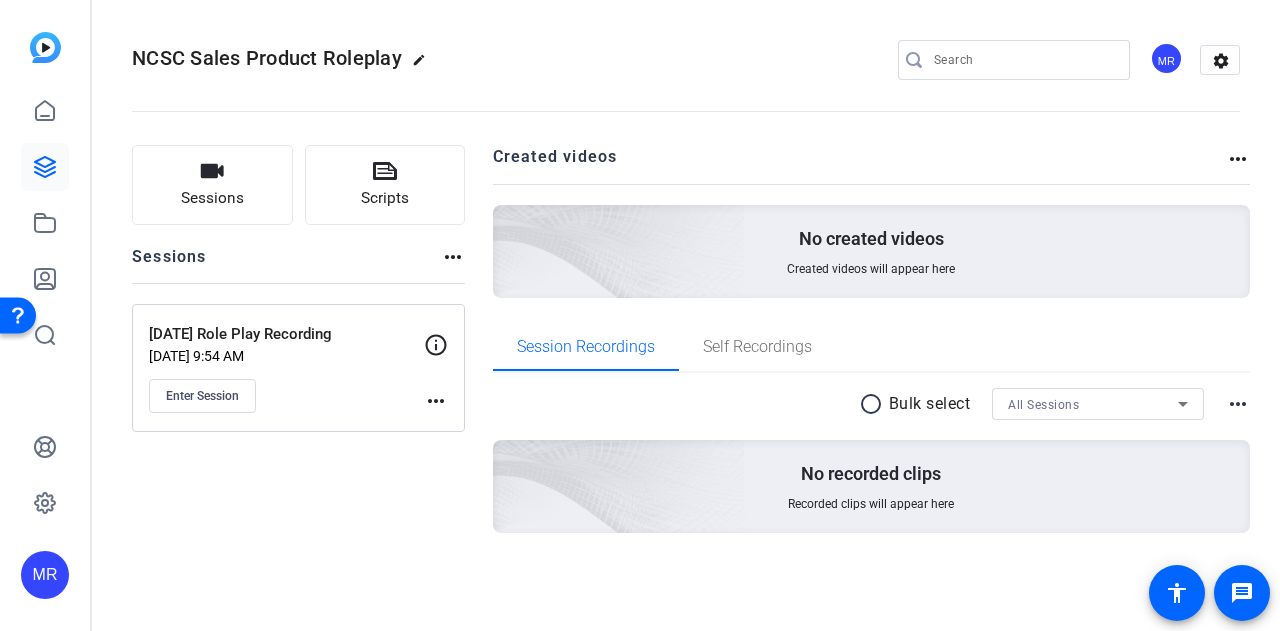 click 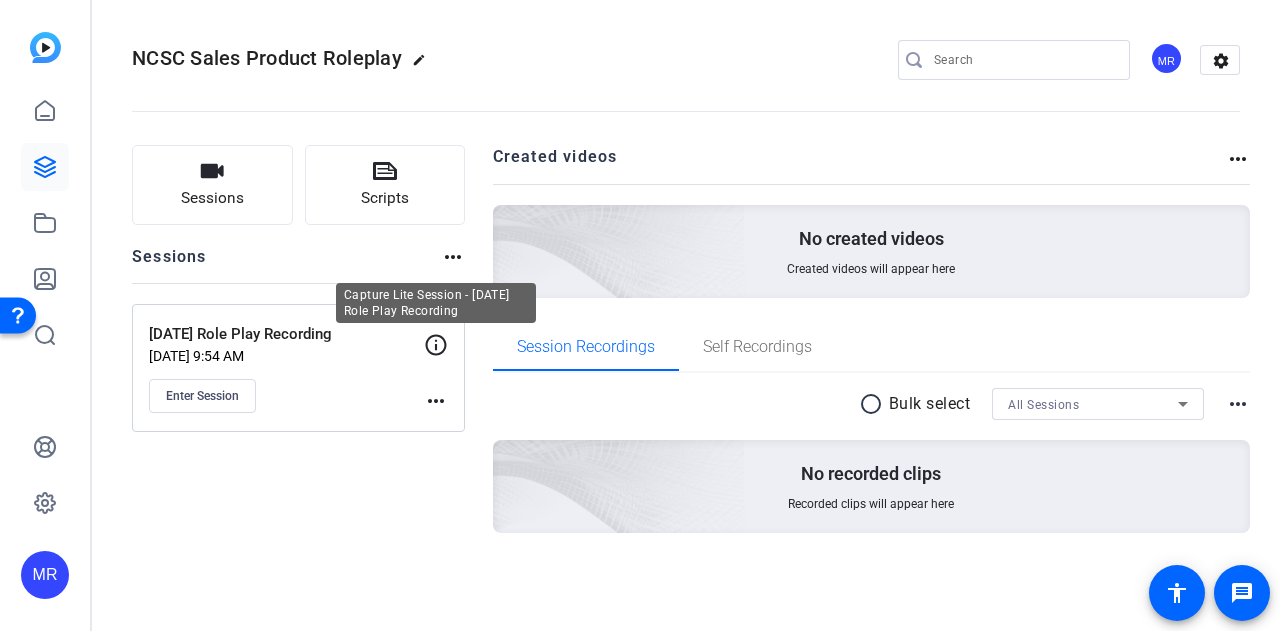 click 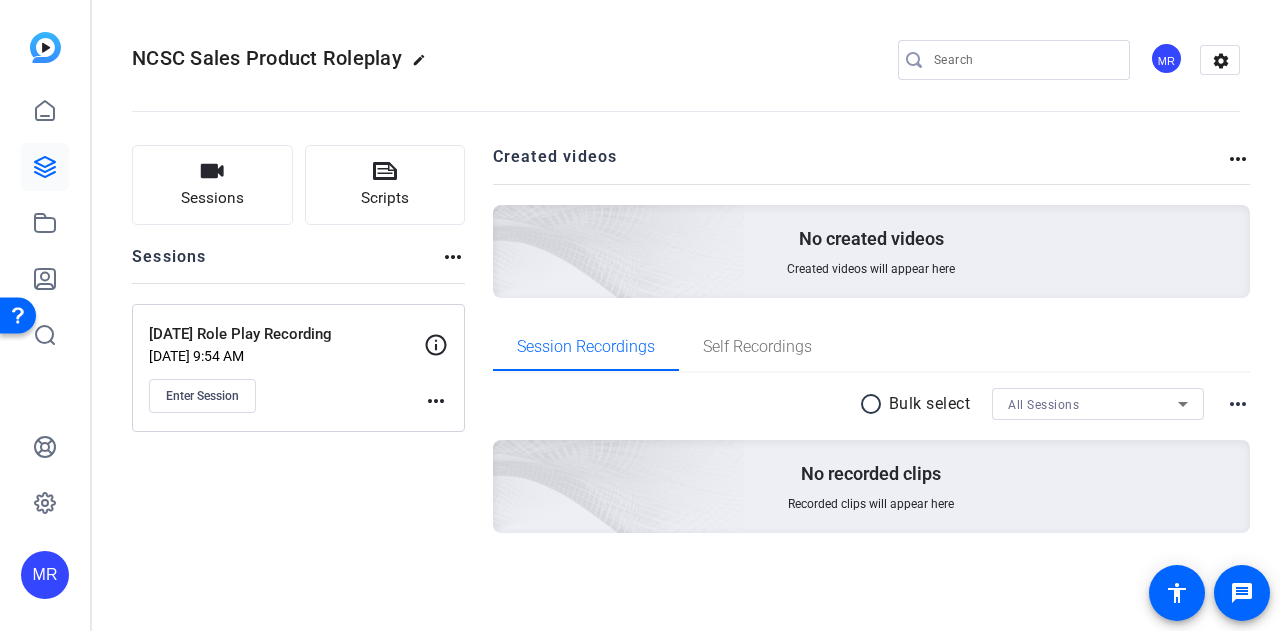 click on "more_horiz" 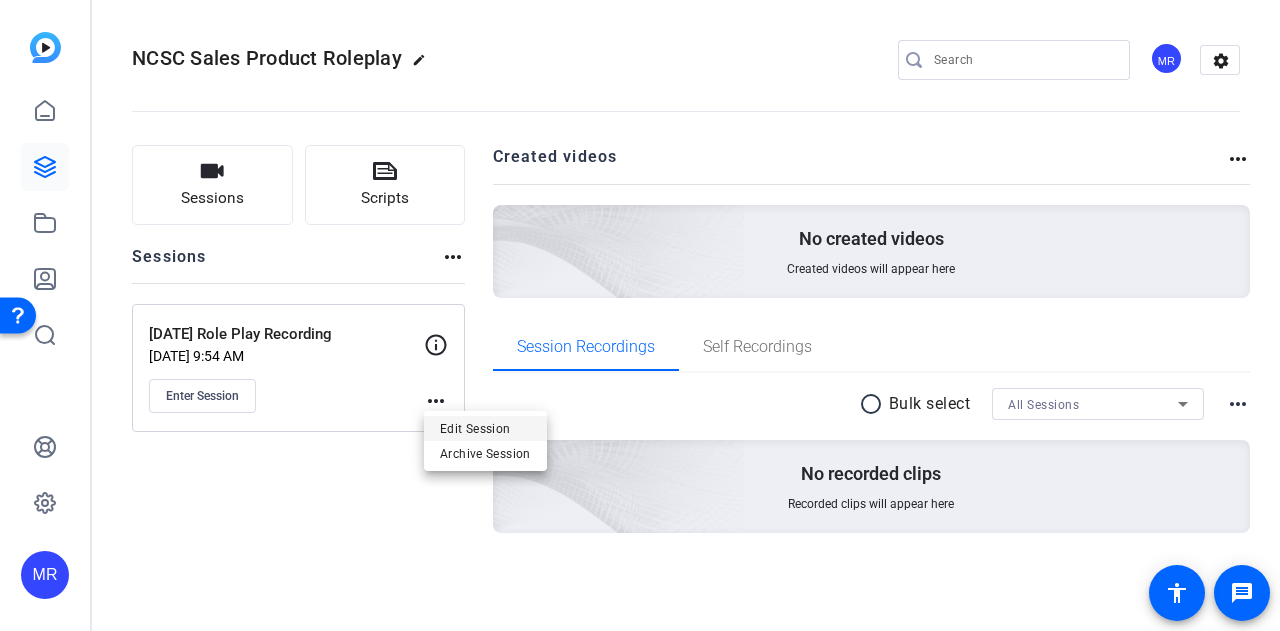 click on "Edit Session" at bounding box center [485, 429] 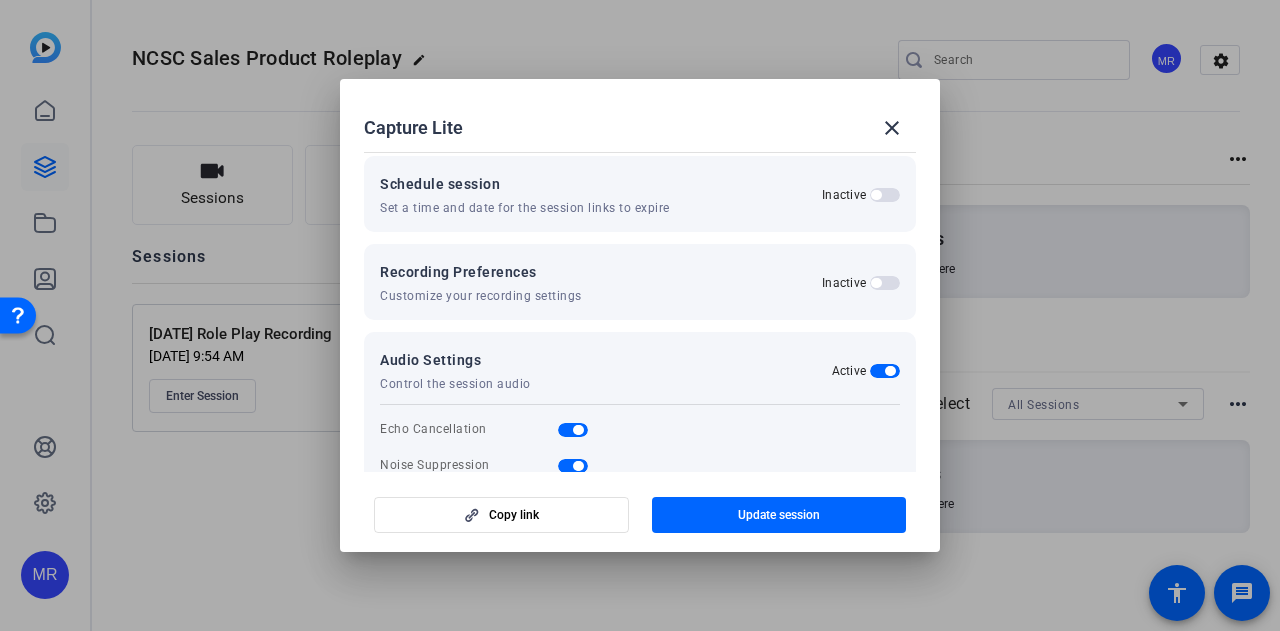 scroll, scrollTop: 336, scrollLeft: 0, axis: vertical 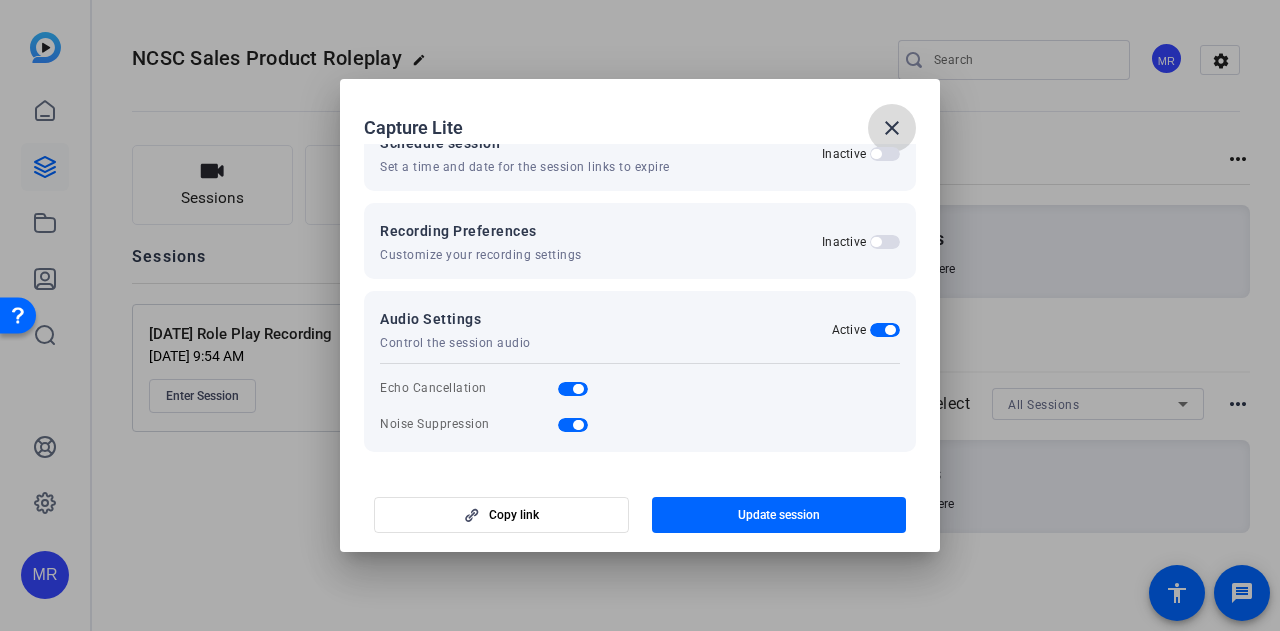 click at bounding box center (892, 128) 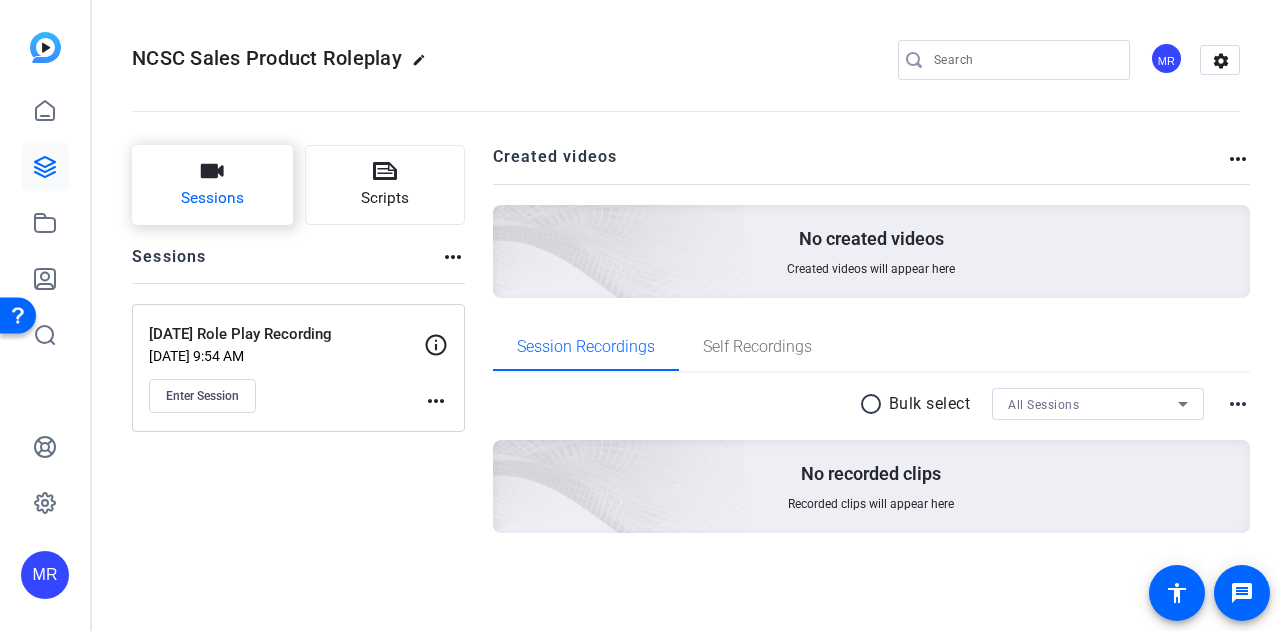 click on "Sessions" 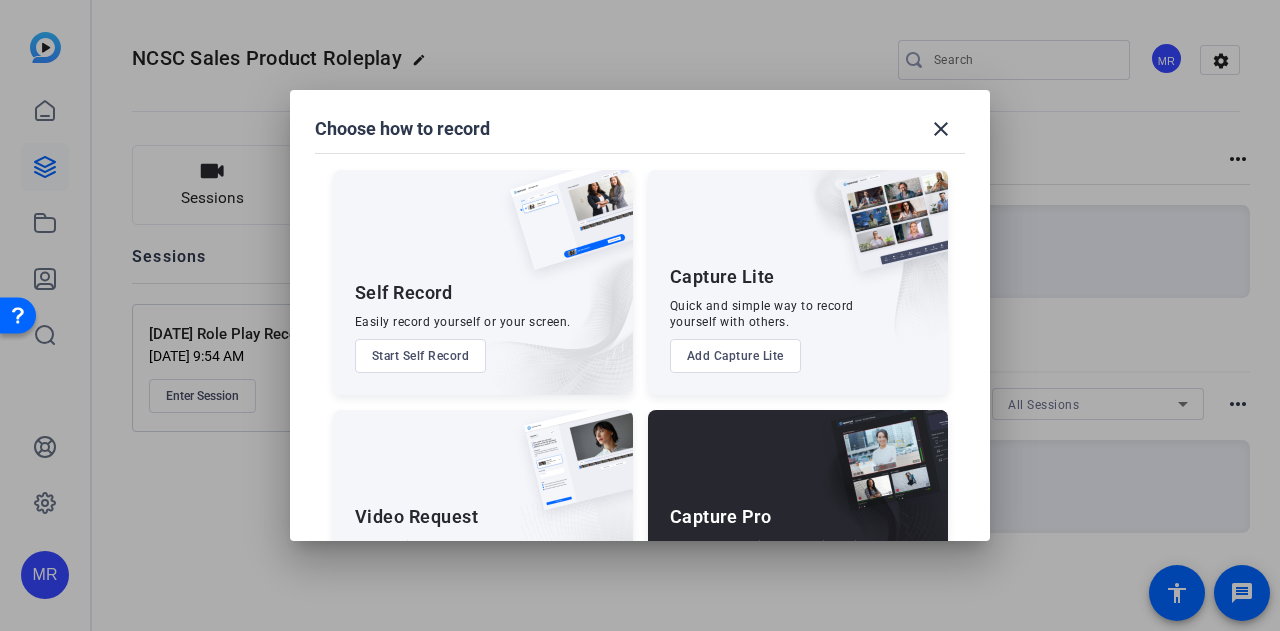 scroll, scrollTop: 114, scrollLeft: 0, axis: vertical 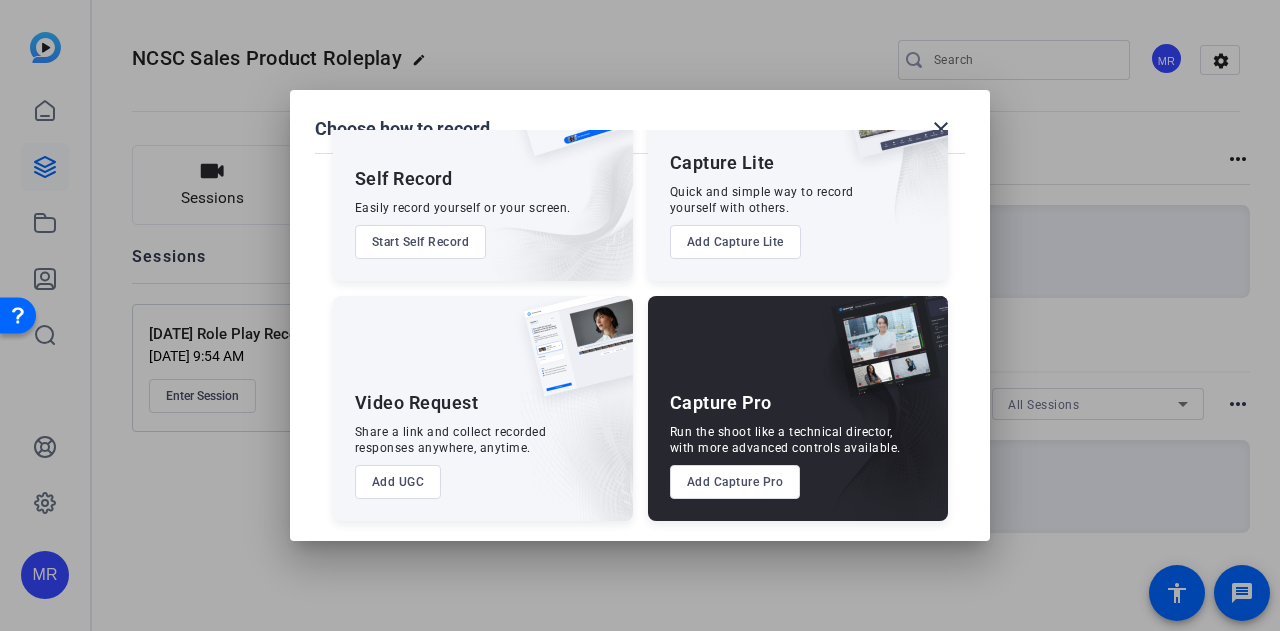 click on "Add Capture Pro" at bounding box center [735, 482] 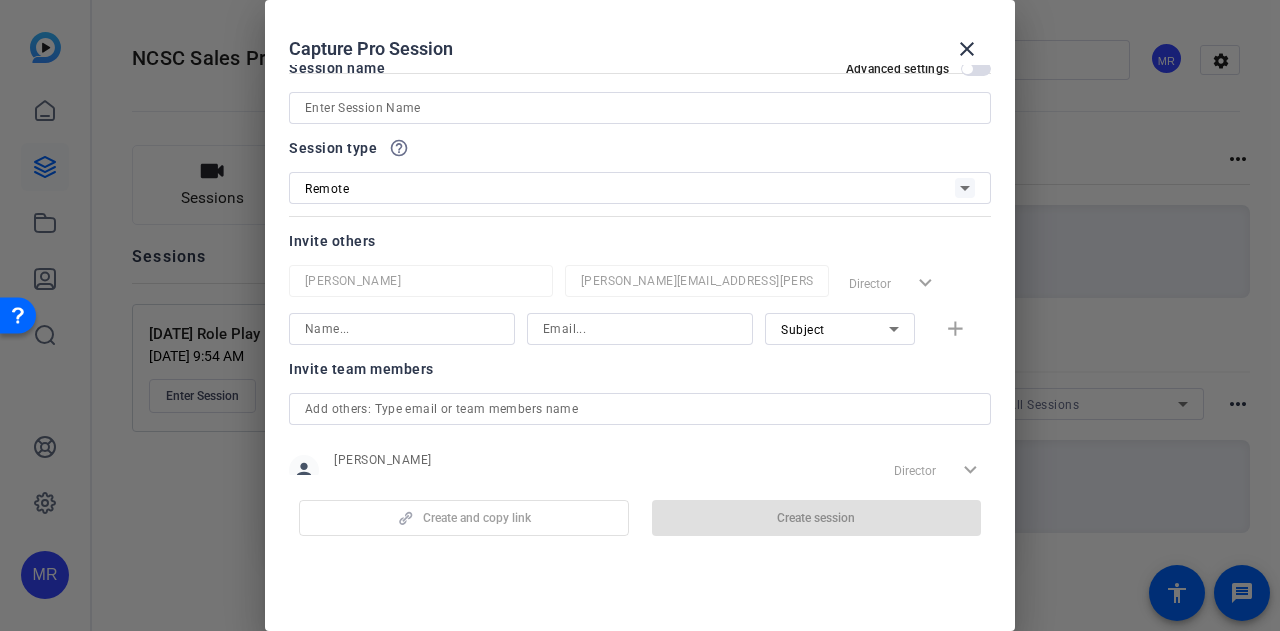 scroll, scrollTop: 0, scrollLeft: 0, axis: both 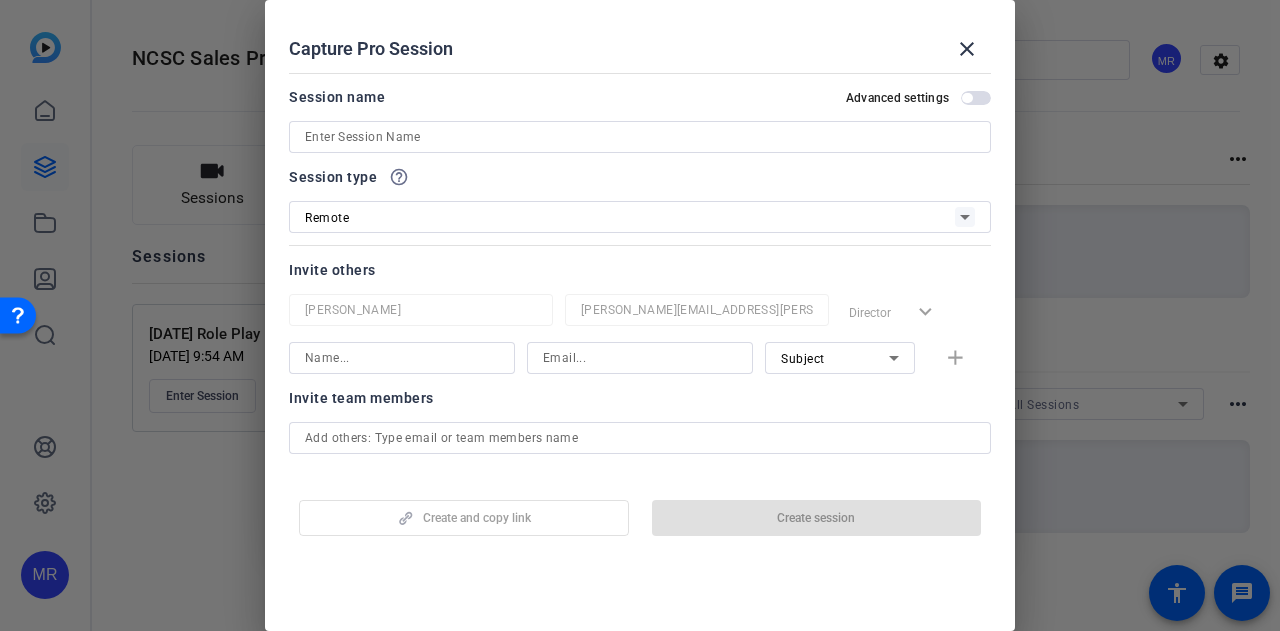 click at bounding box center [976, 98] 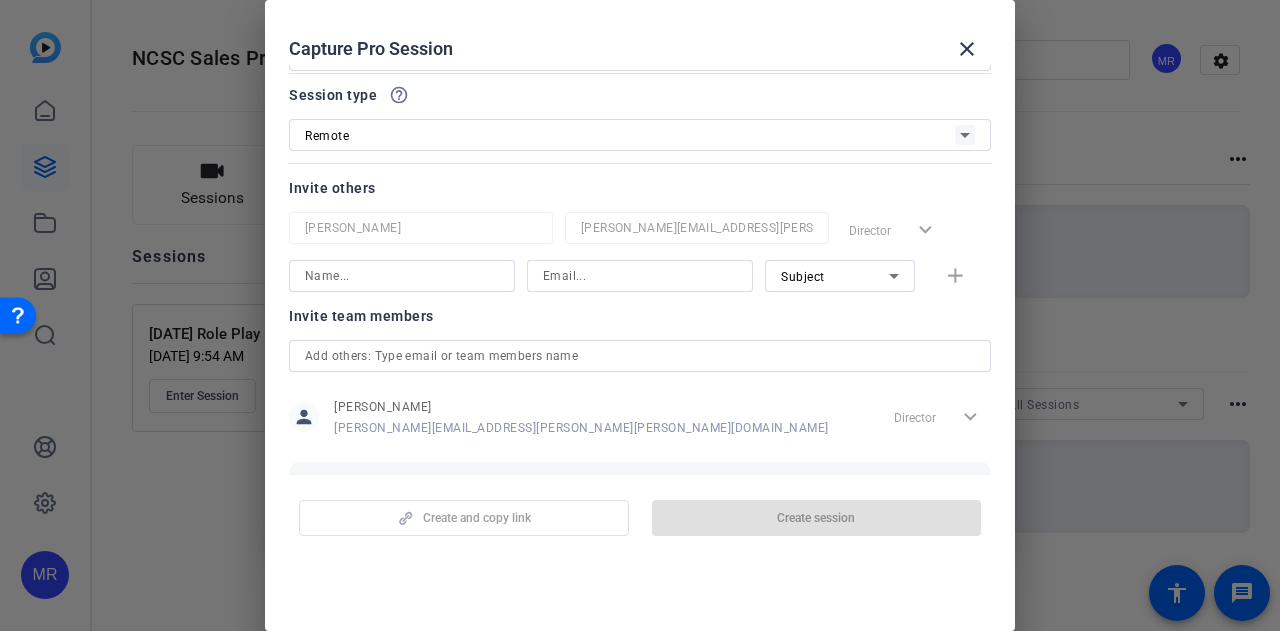 scroll, scrollTop: 0, scrollLeft: 0, axis: both 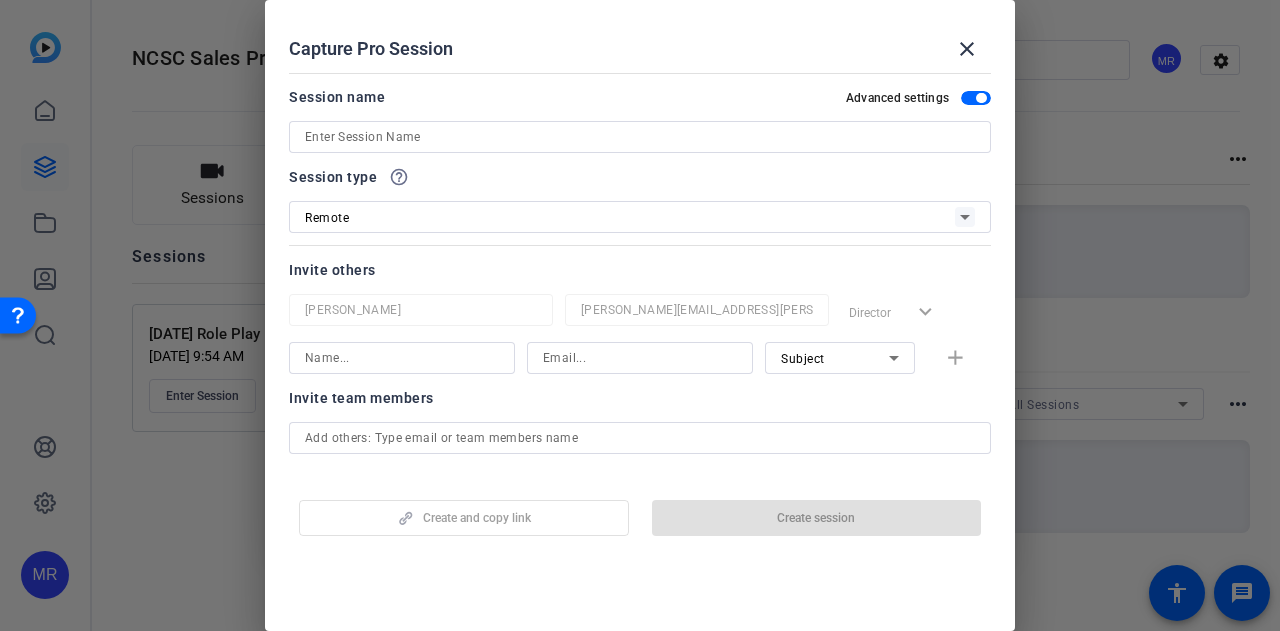 click on "Remote" at bounding box center (630, 217) 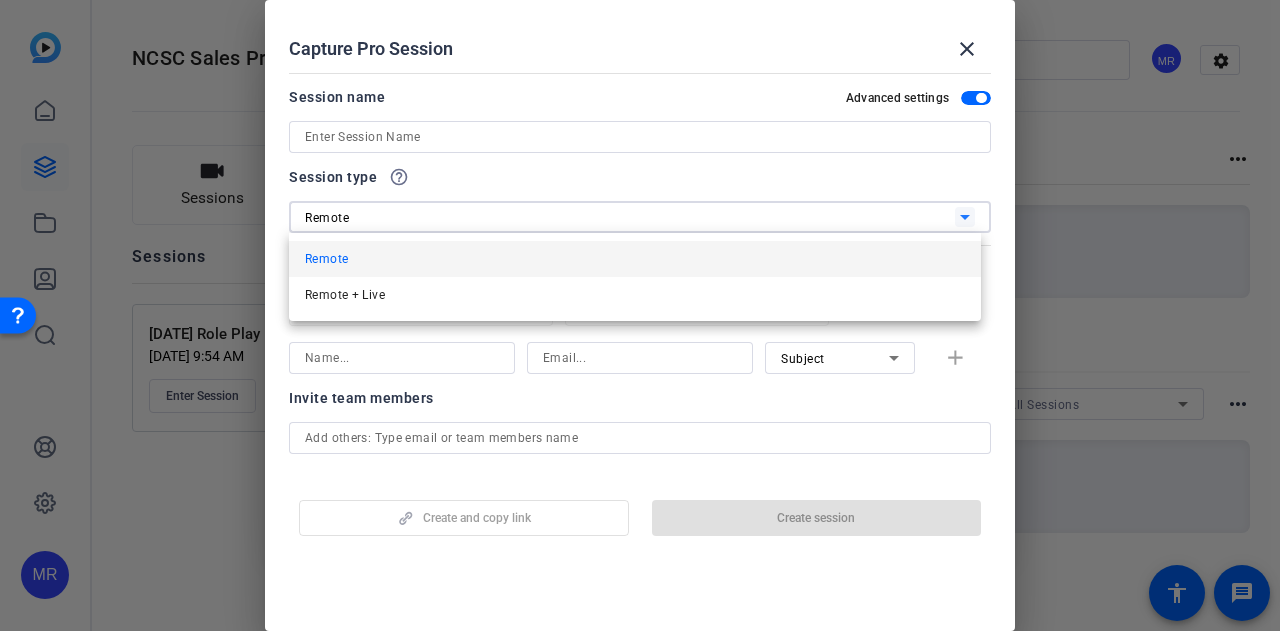 click at bounding box center (640, 315) 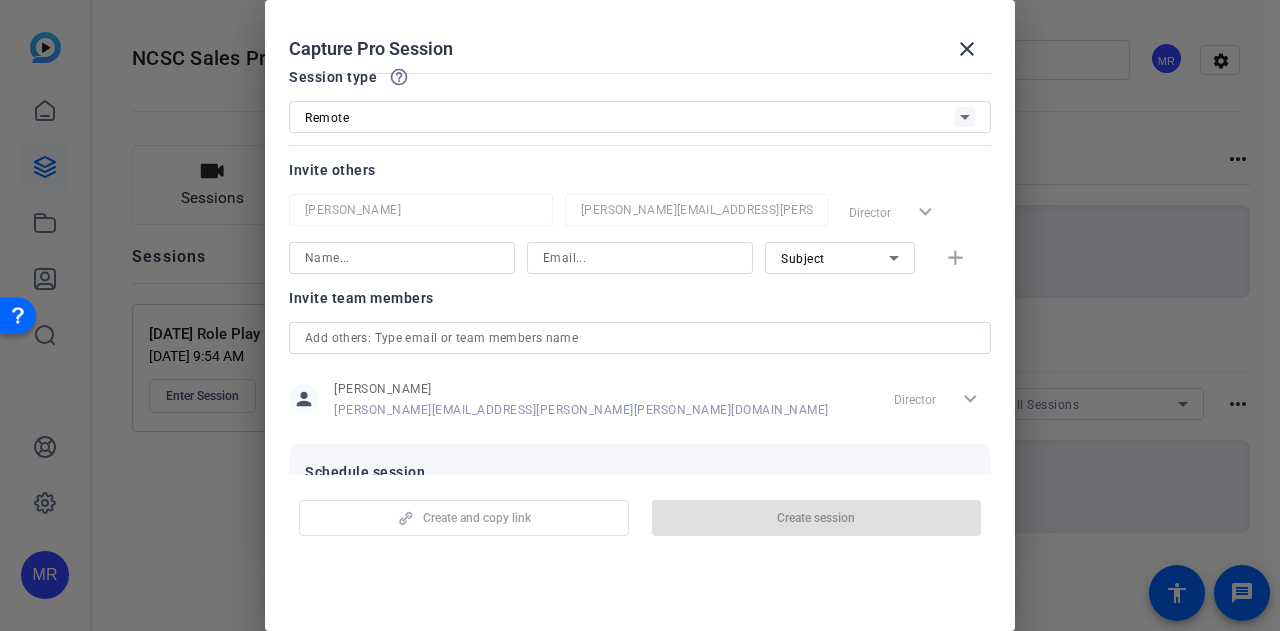 scroll, scrollTop: 182, scrollLeft: 0, axis: vertical 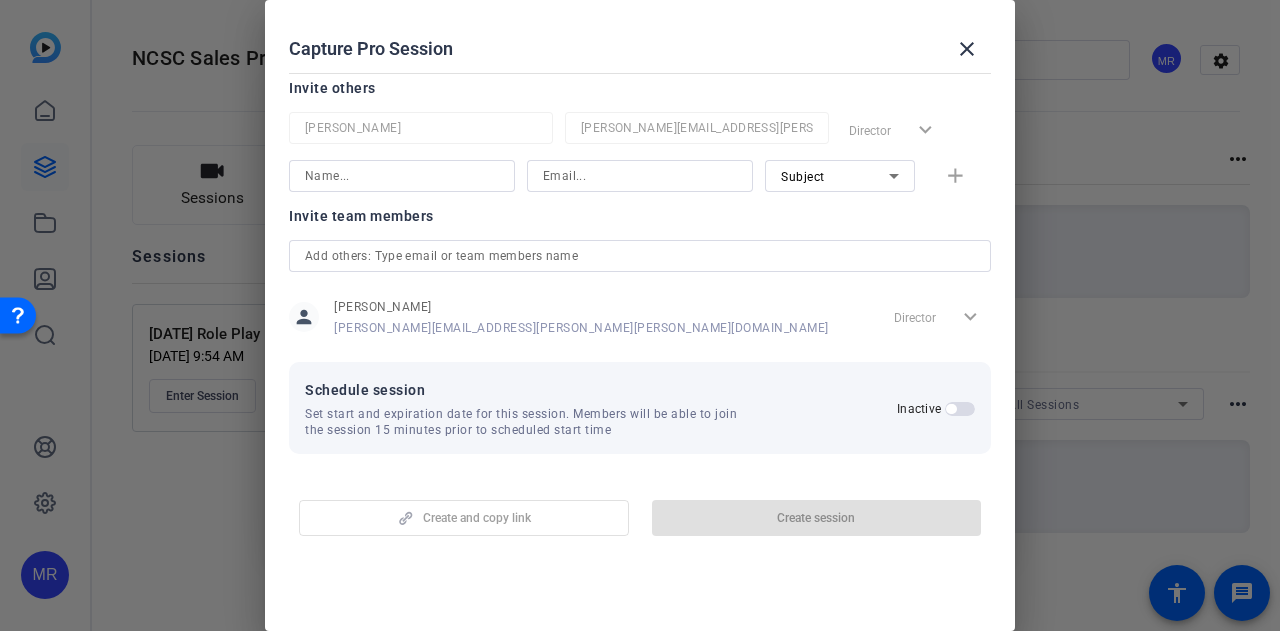 click on "Director expand_more" 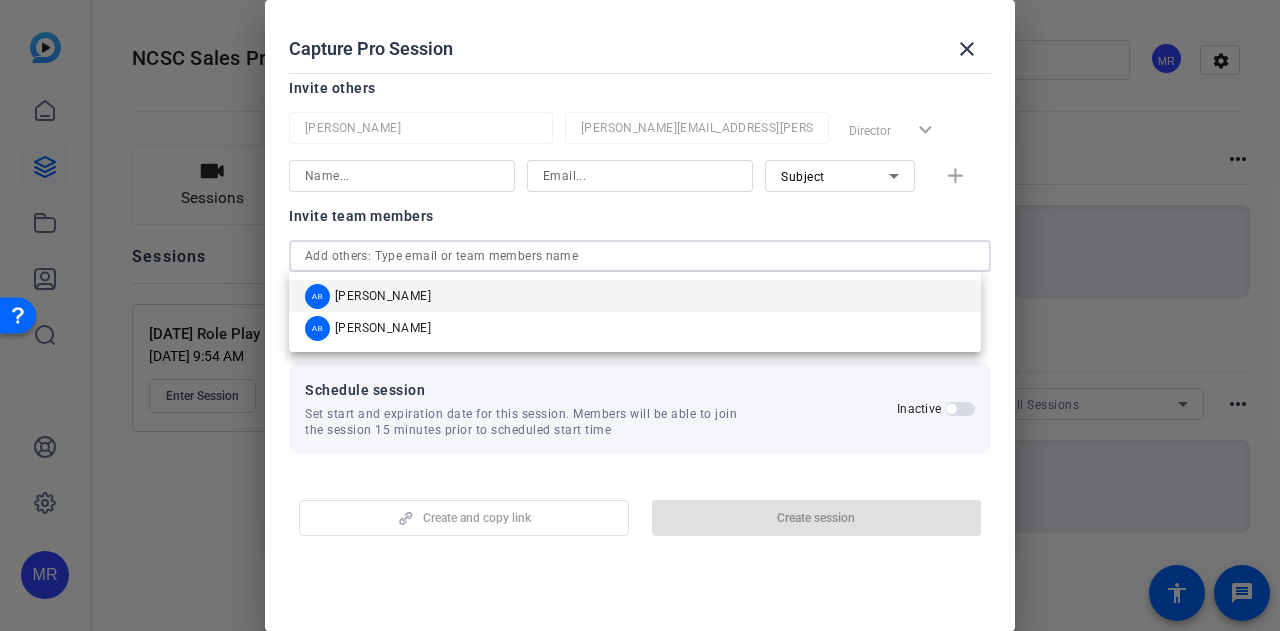 click at bounding box center (640, 256) 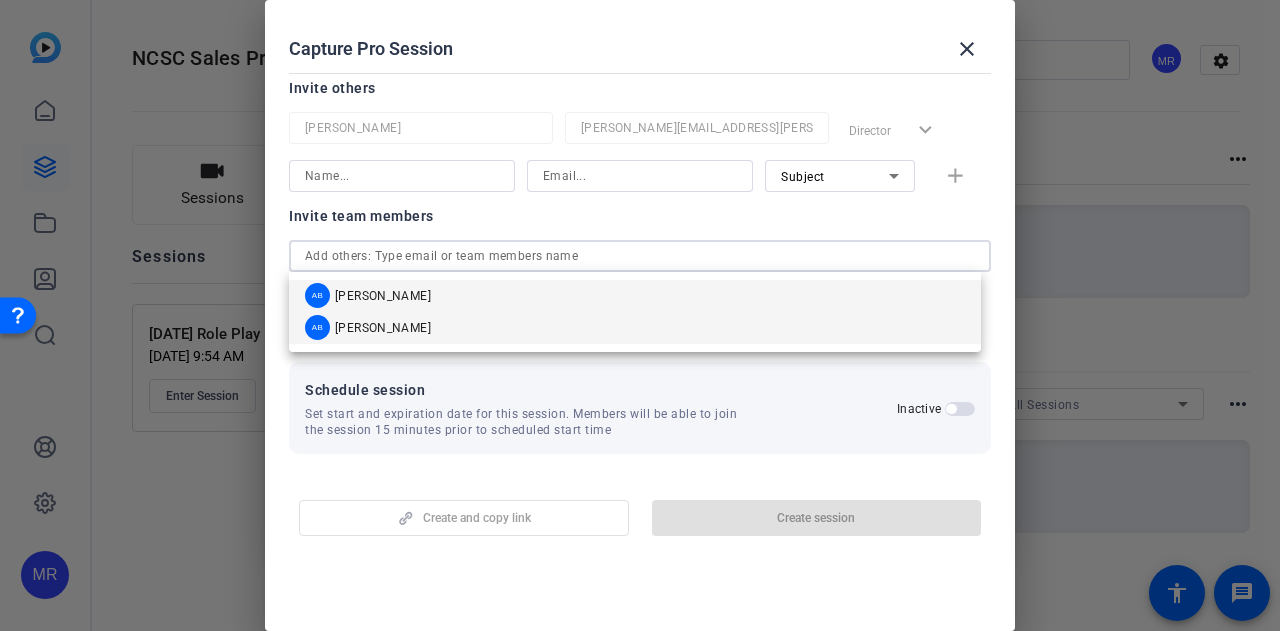 click on "AB  Amy Belanger" at bounding box center (635, 328) 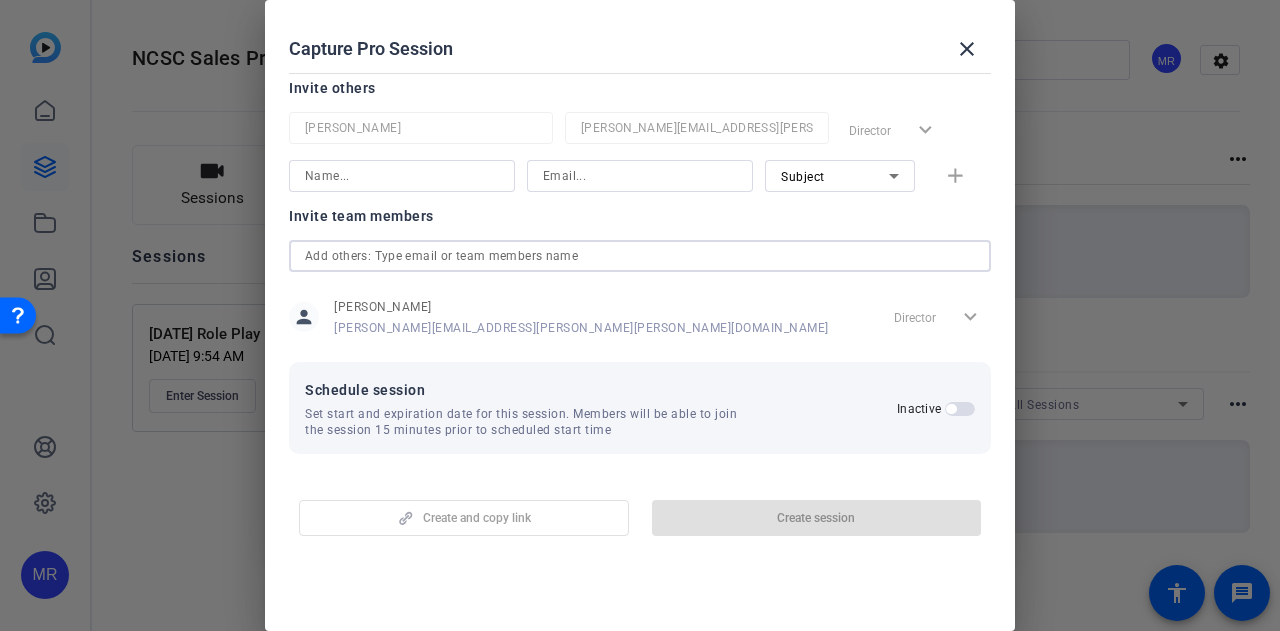 type 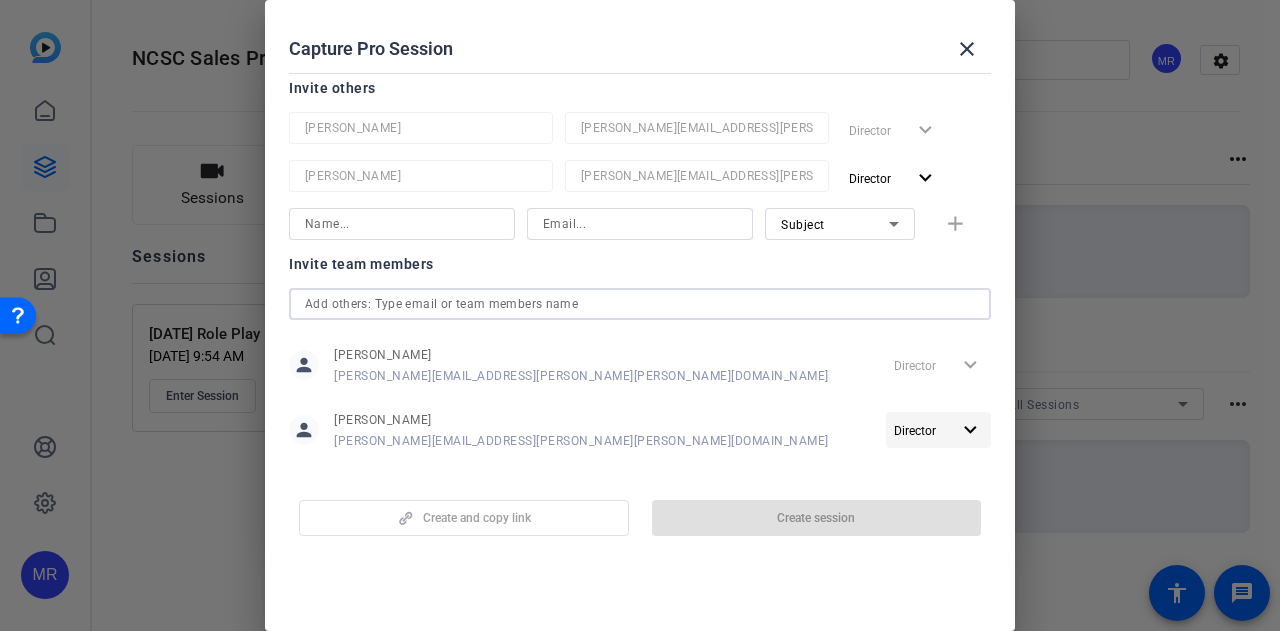click 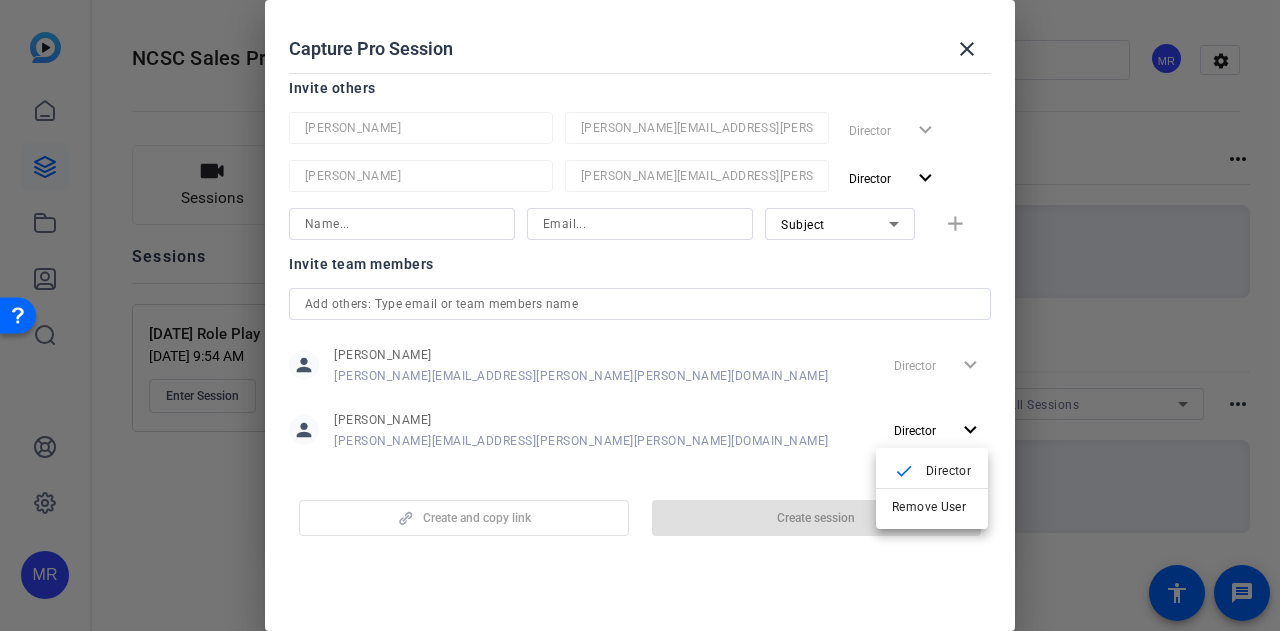 click at bounding box center (640, 315) 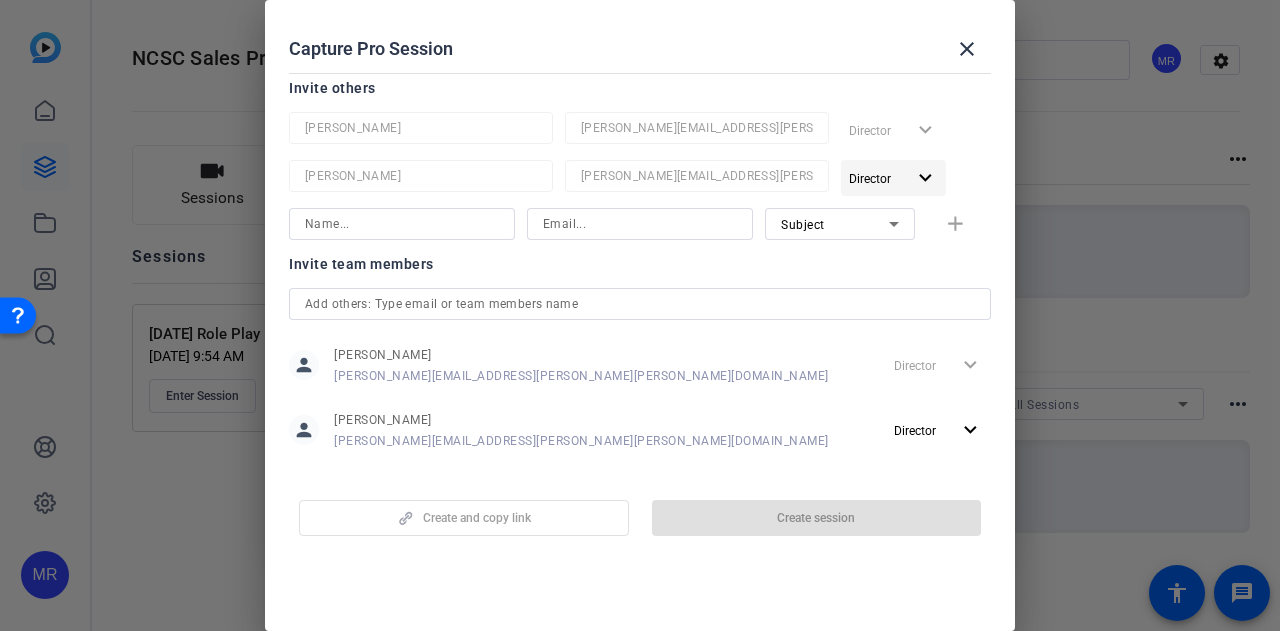 click on "expand_more" 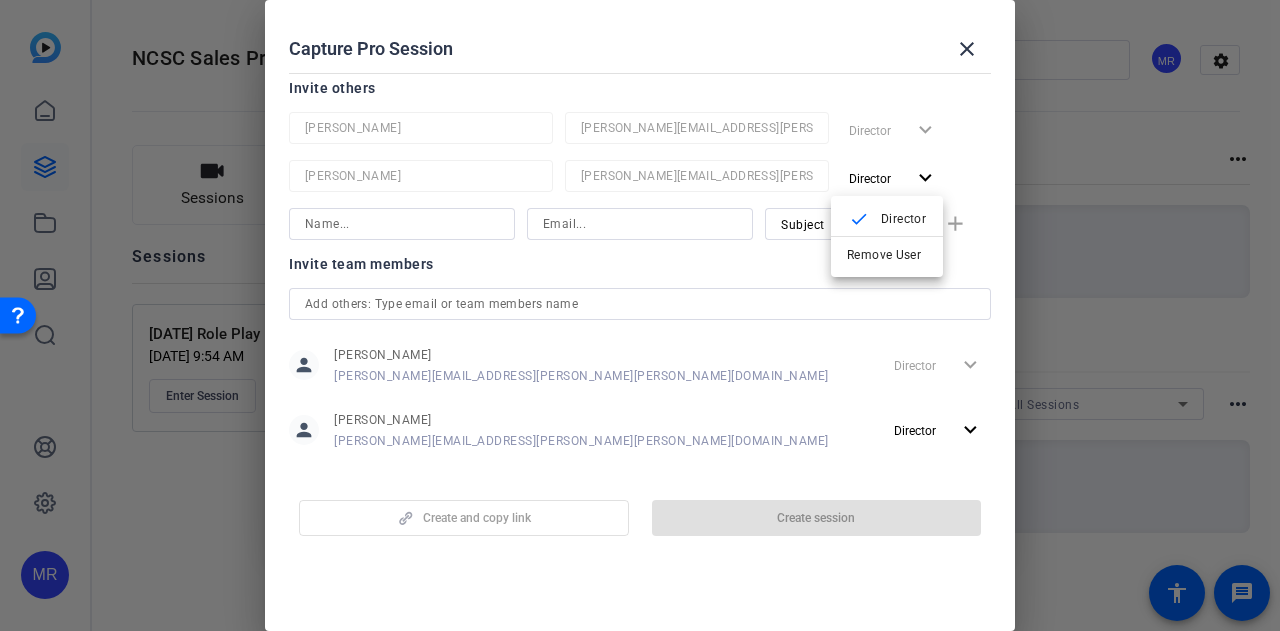 click at bounding box center (640, 315) 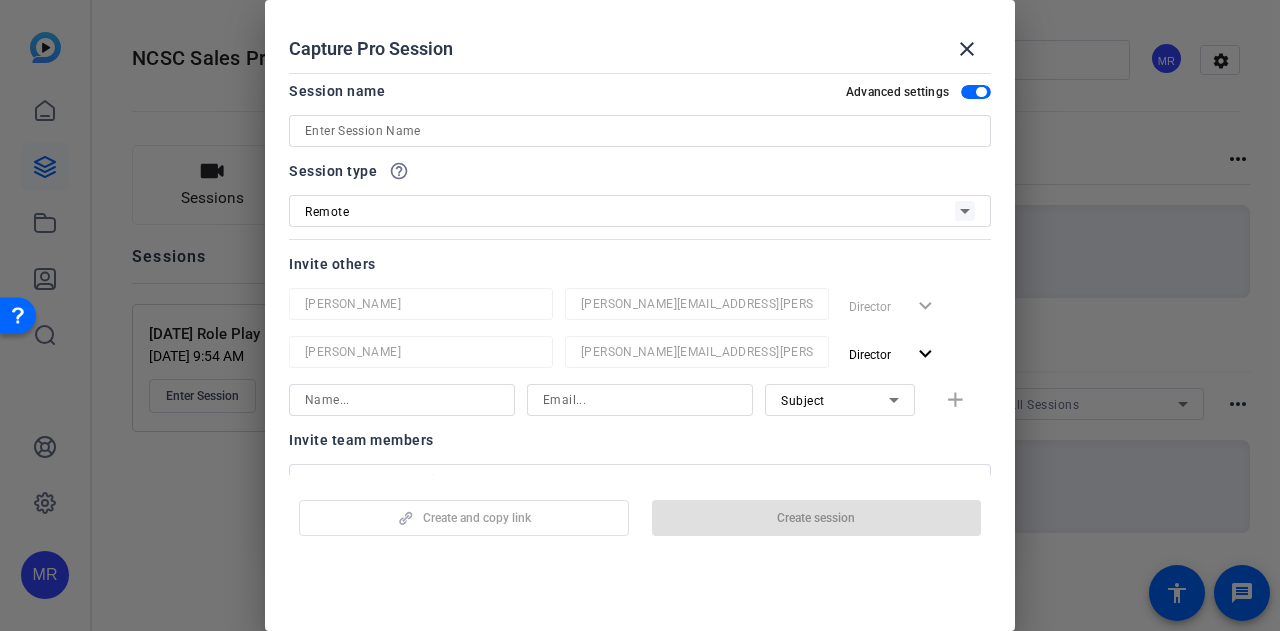 scroll, scrollTop: 0, scrollLeft: 0, axis: both 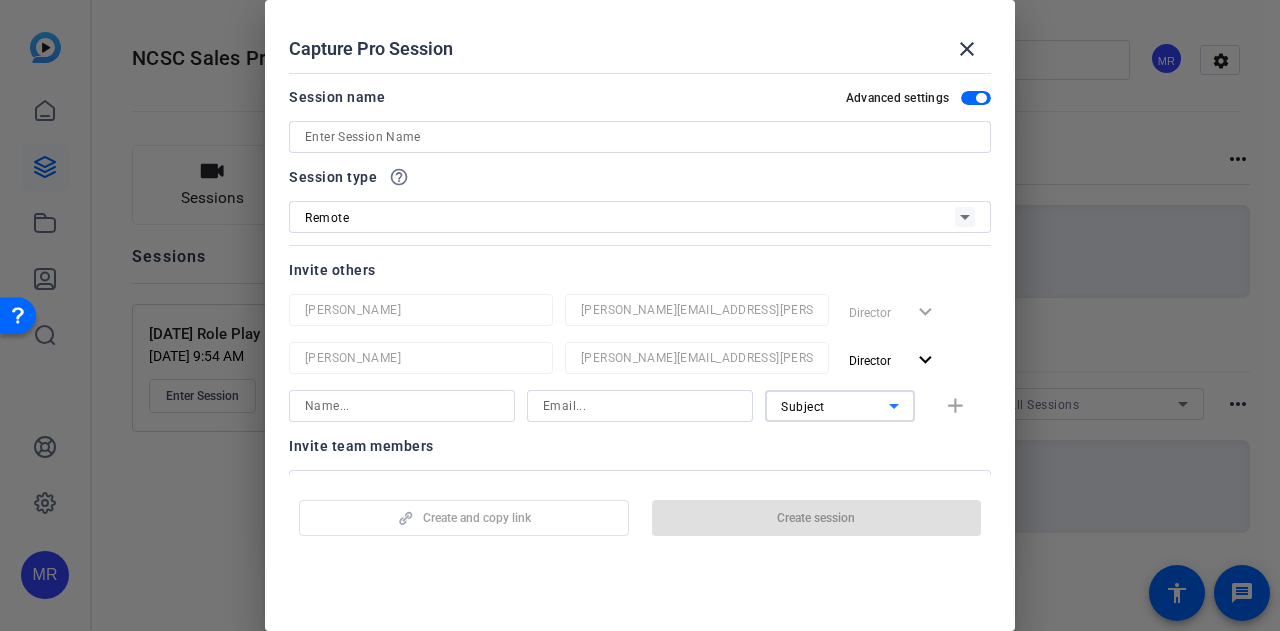 click on "Subject" at bounding box center (803, 407) 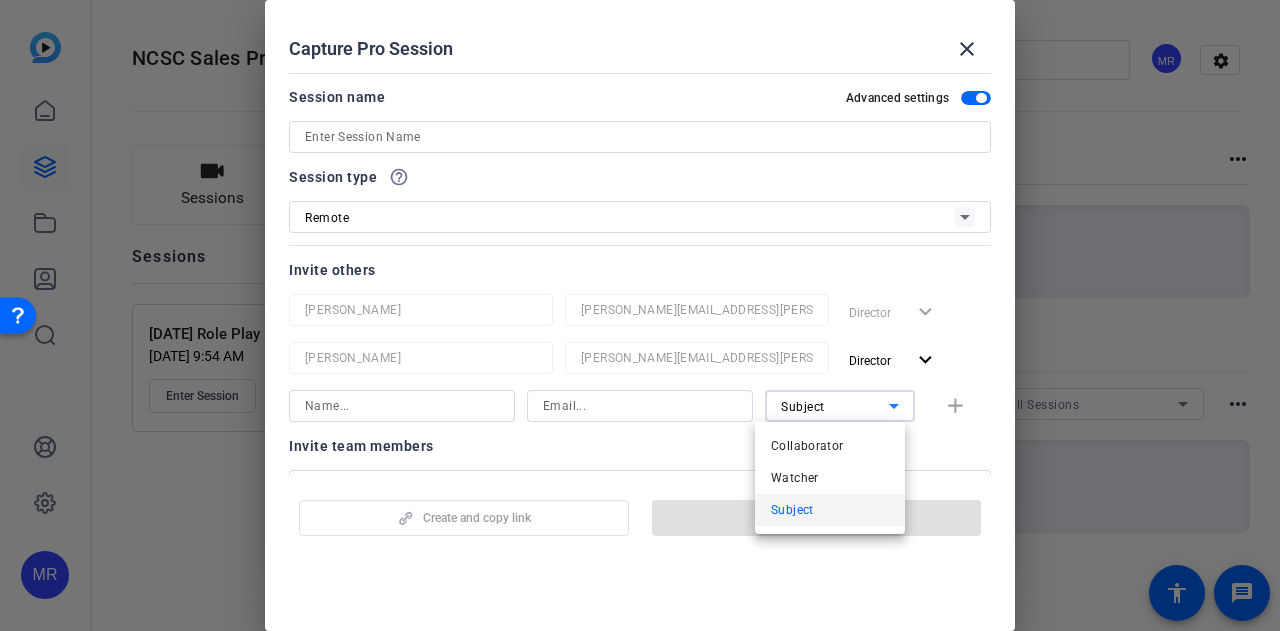 click at bounding box center (640, 315) 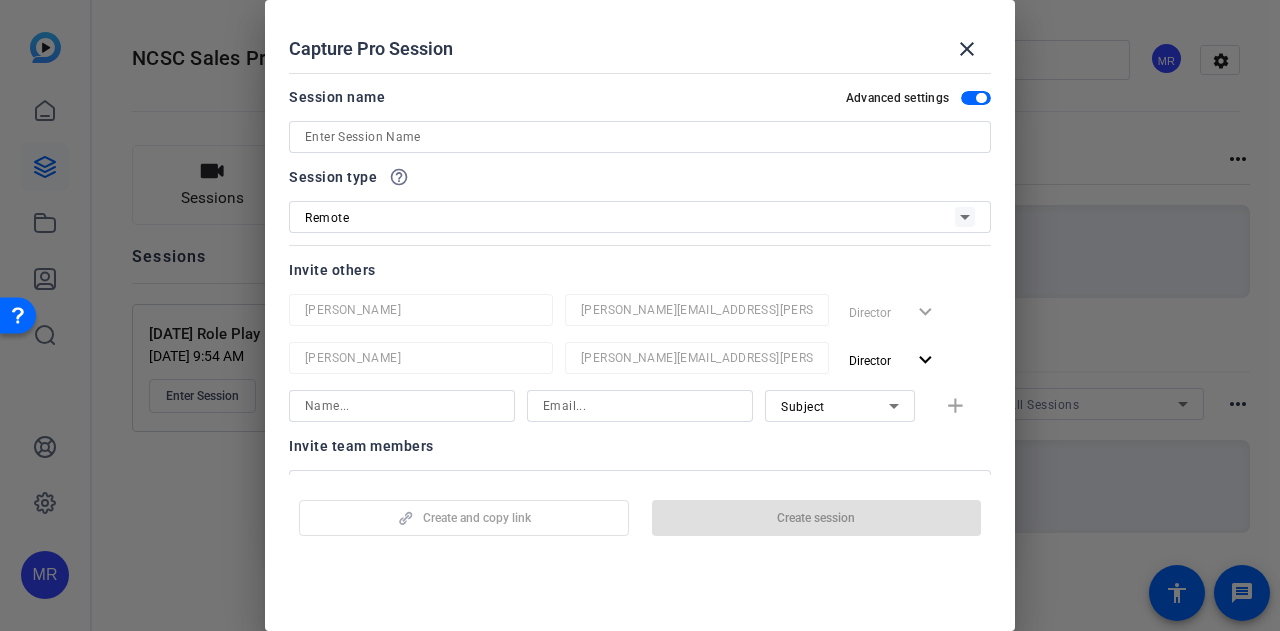 click on "Subject add" 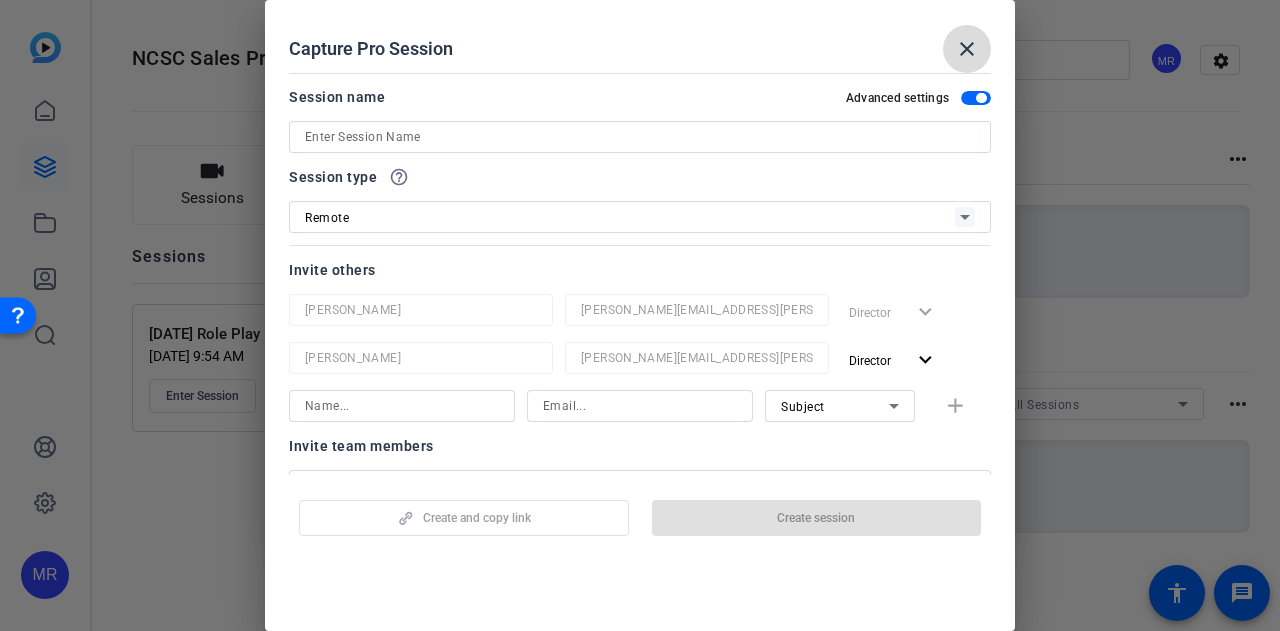 click at bounding box center [967, 49] 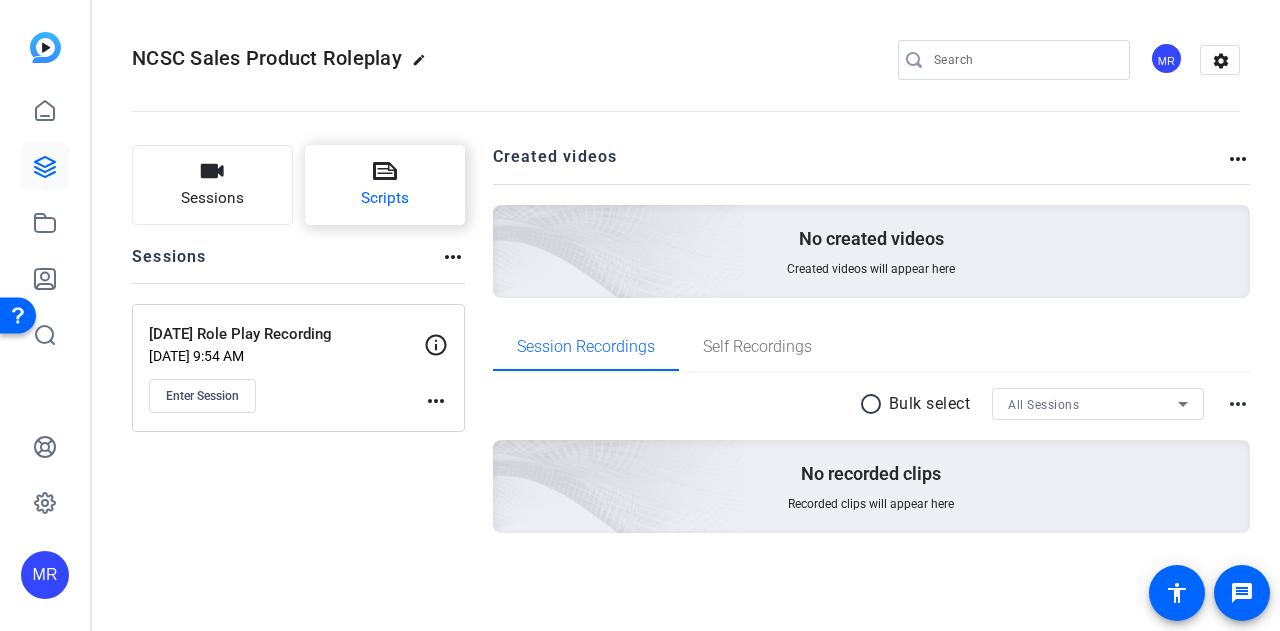 click 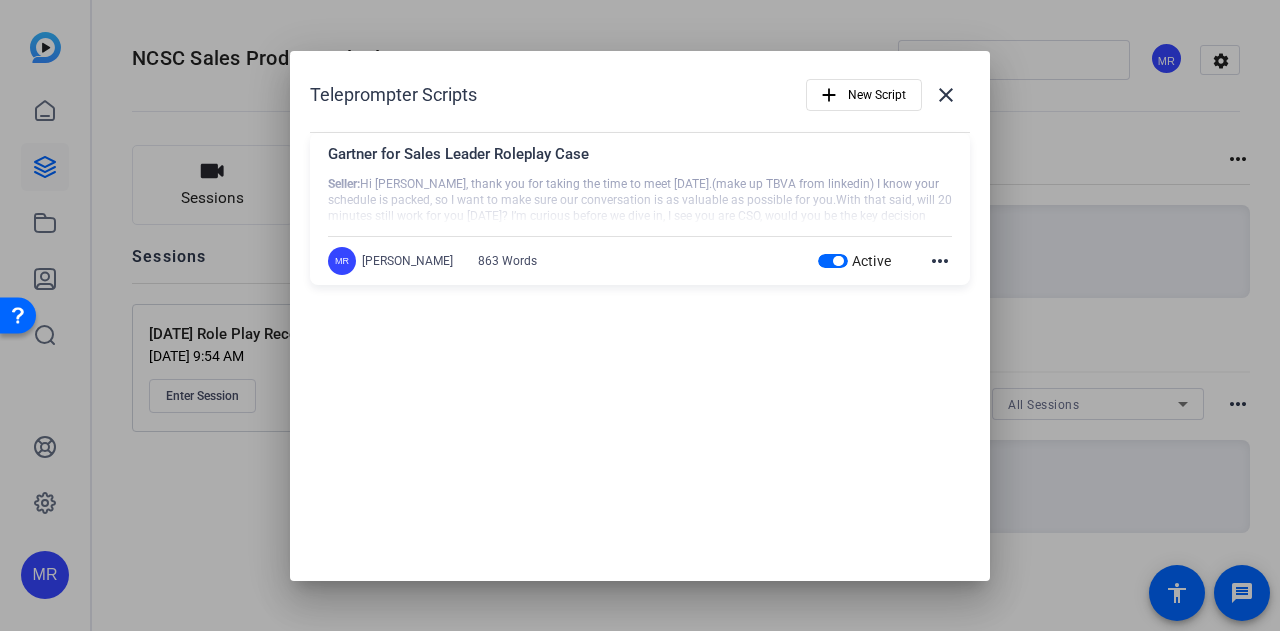 click on "more_horiz" 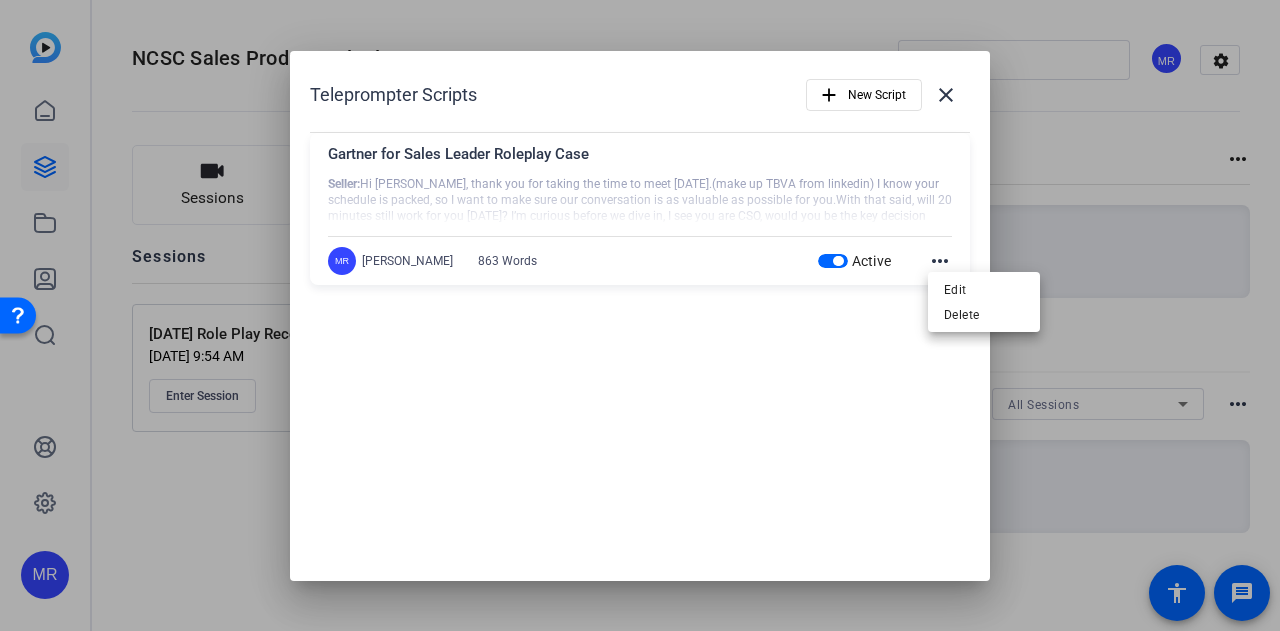 click at bounding box center [640, 315] 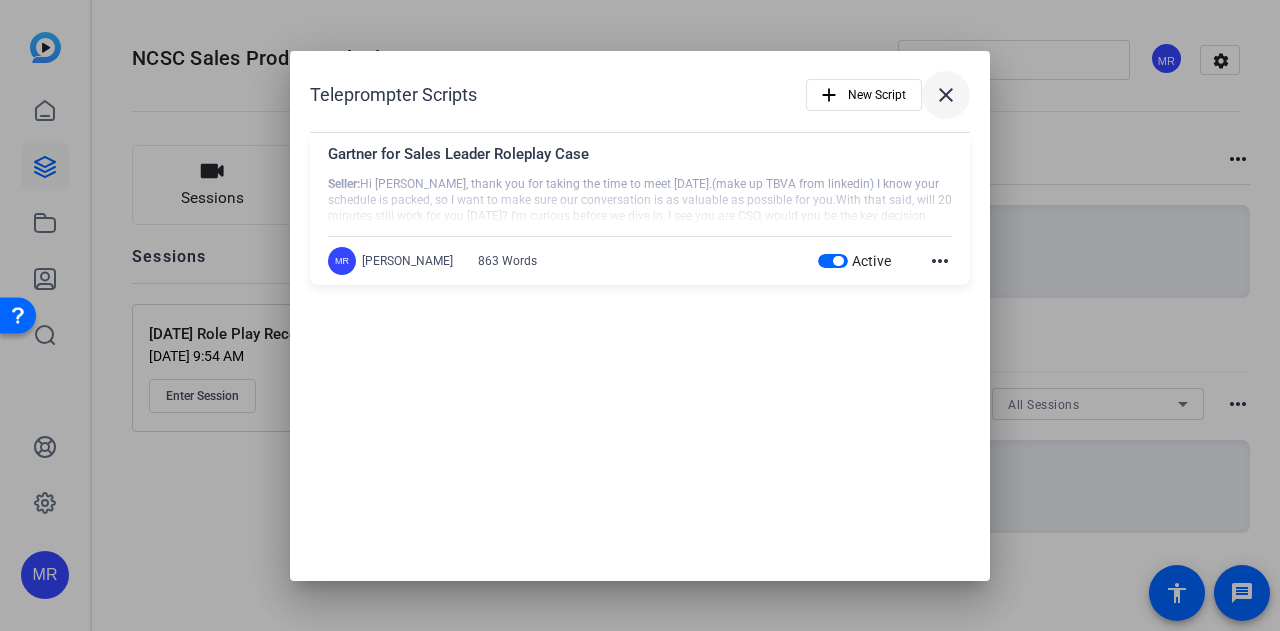 click on "close" at bounding box center [946, 95] 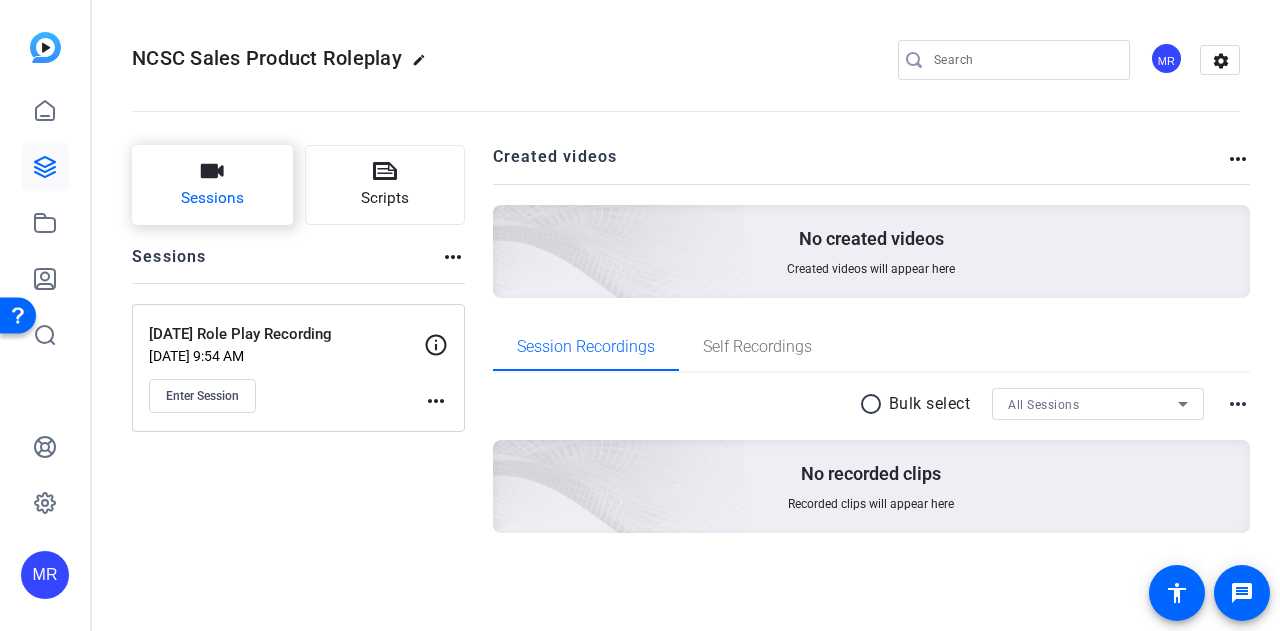 click on "Sessions" 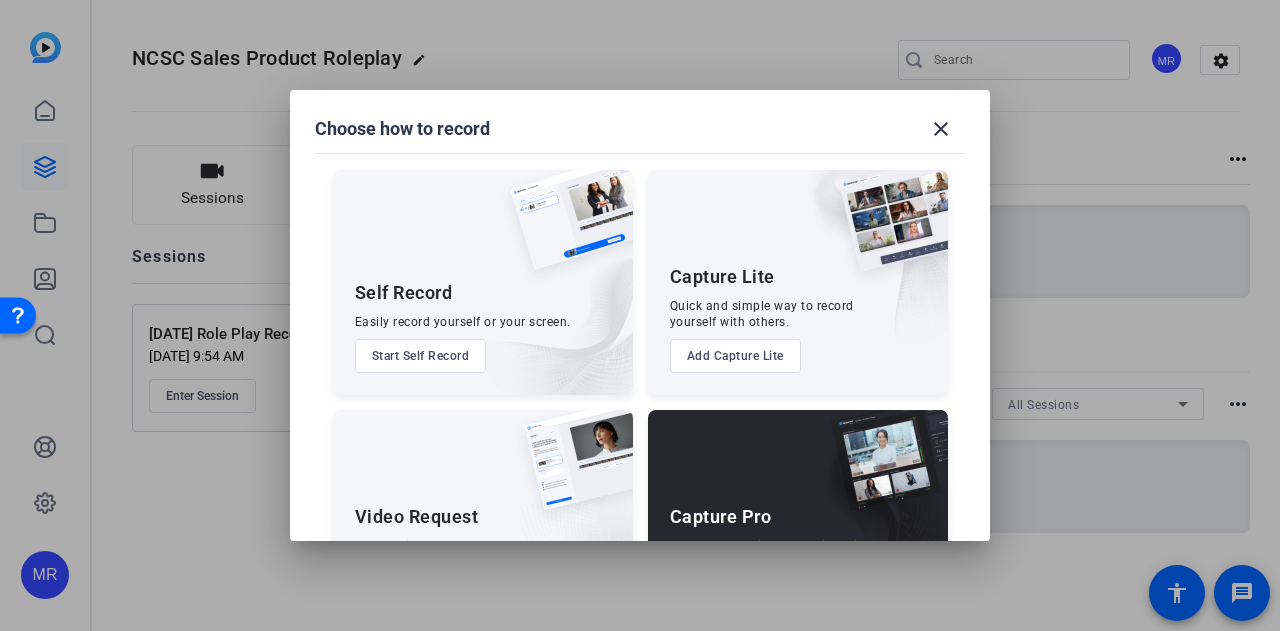 click on "Start Self Record" at bounding box center (421, 356) 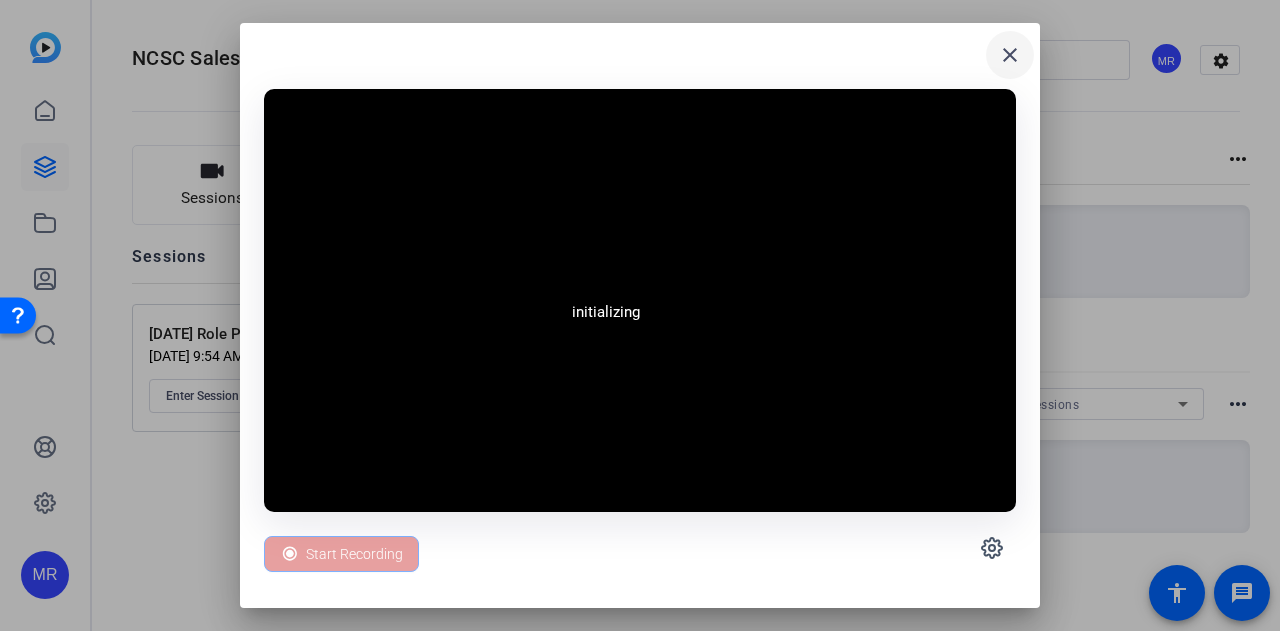 click on "close" at bounding box center (1010, 55) 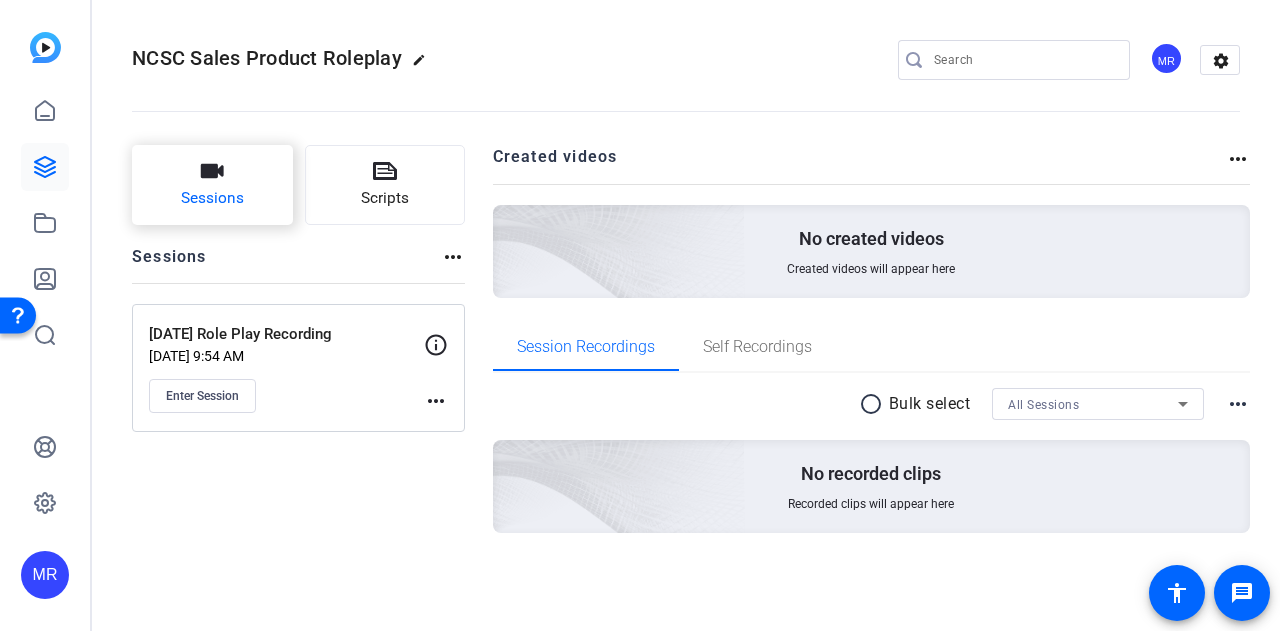click on "Sessions" 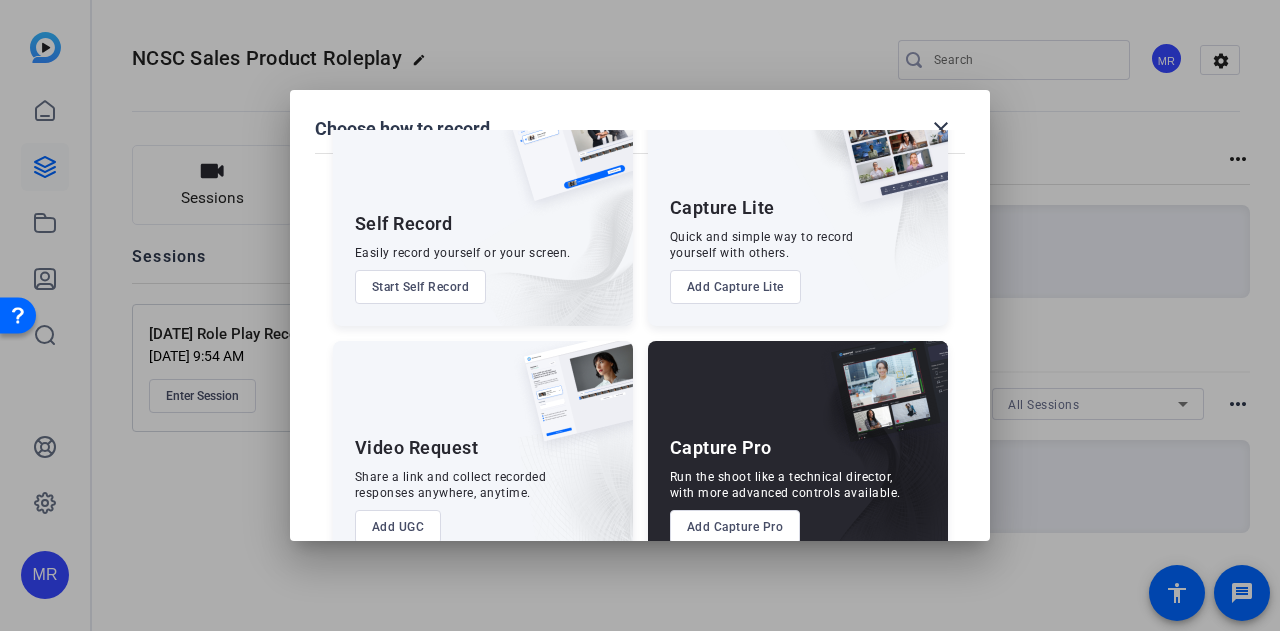 scroll, scrollTop: 114, scrollLeft: 0, axis: vertical 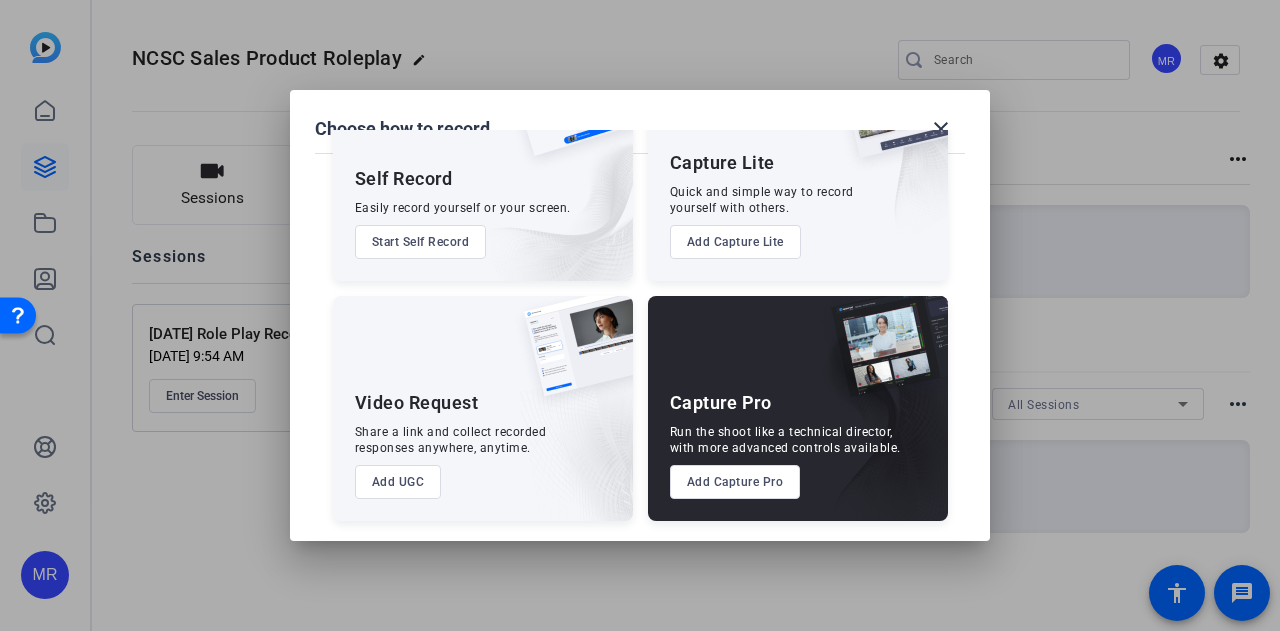 click on "Add UGC" at bounding box center [398, 482] 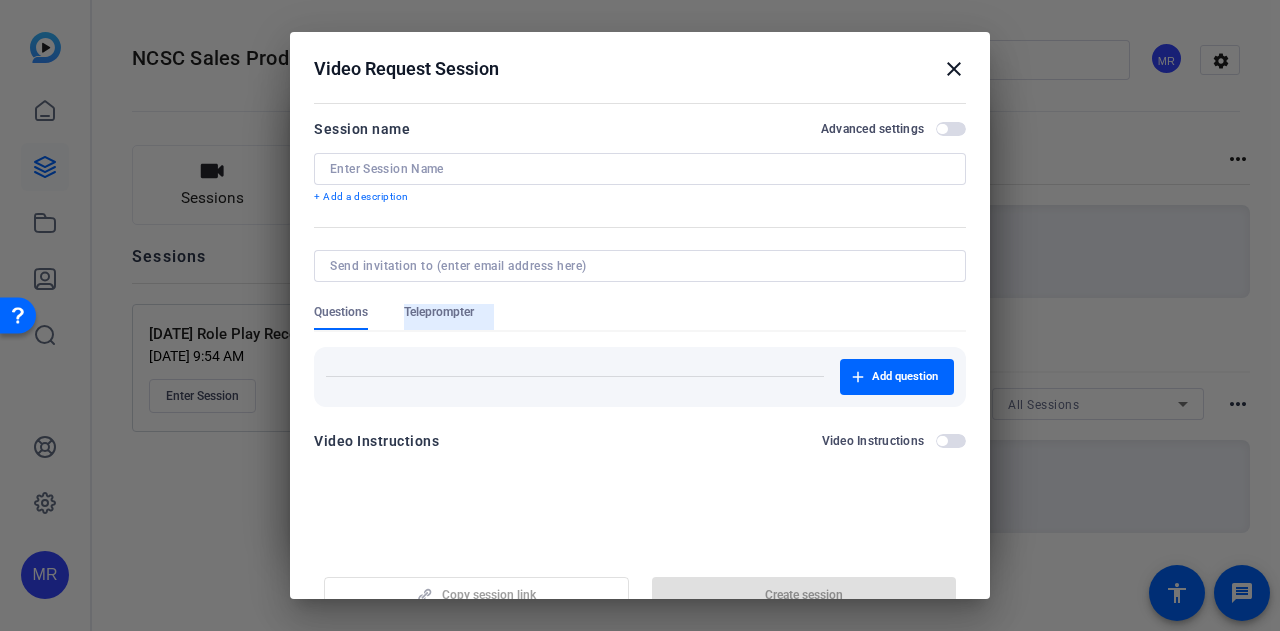 click on "Teleprompter" at bounding box center (439, 312) 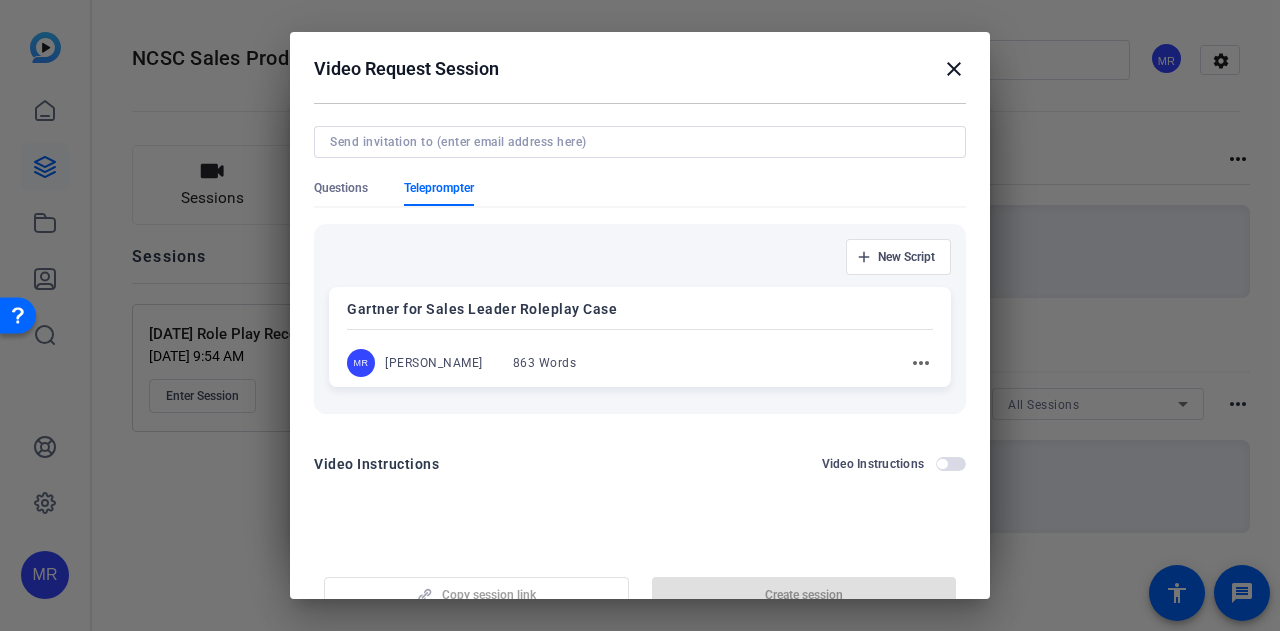 scroll, scrollTop: 126, scrollLeft: 0, axis: vertical 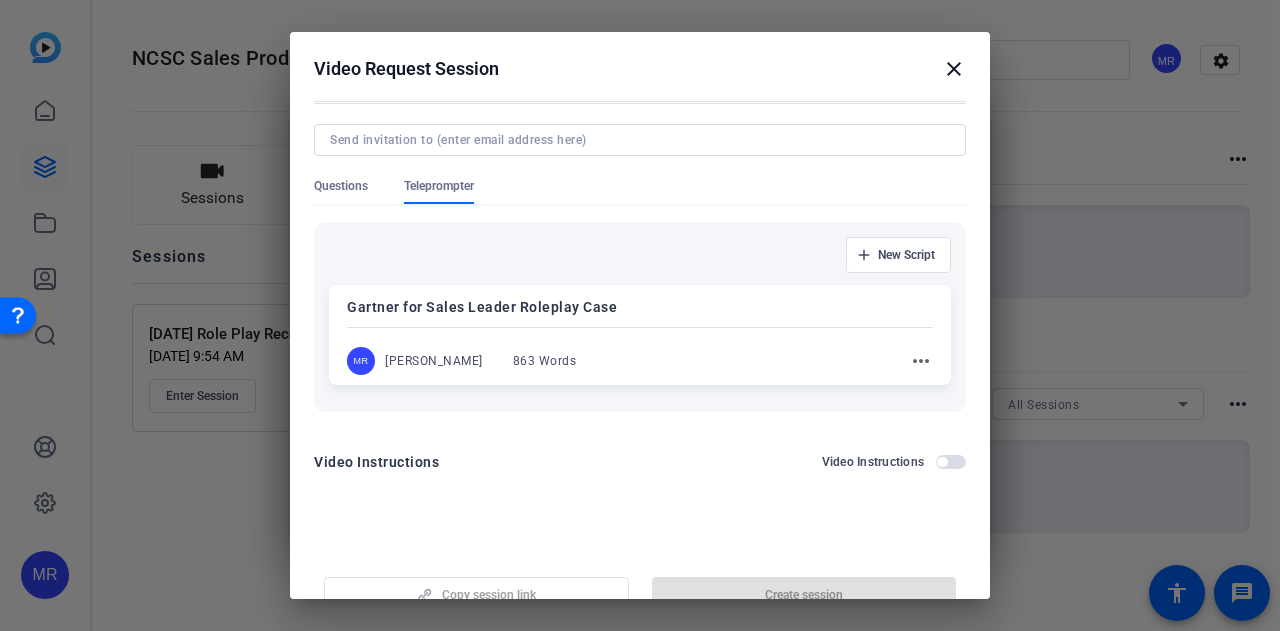click on "more_horiz" at bounding box center (921, 361) 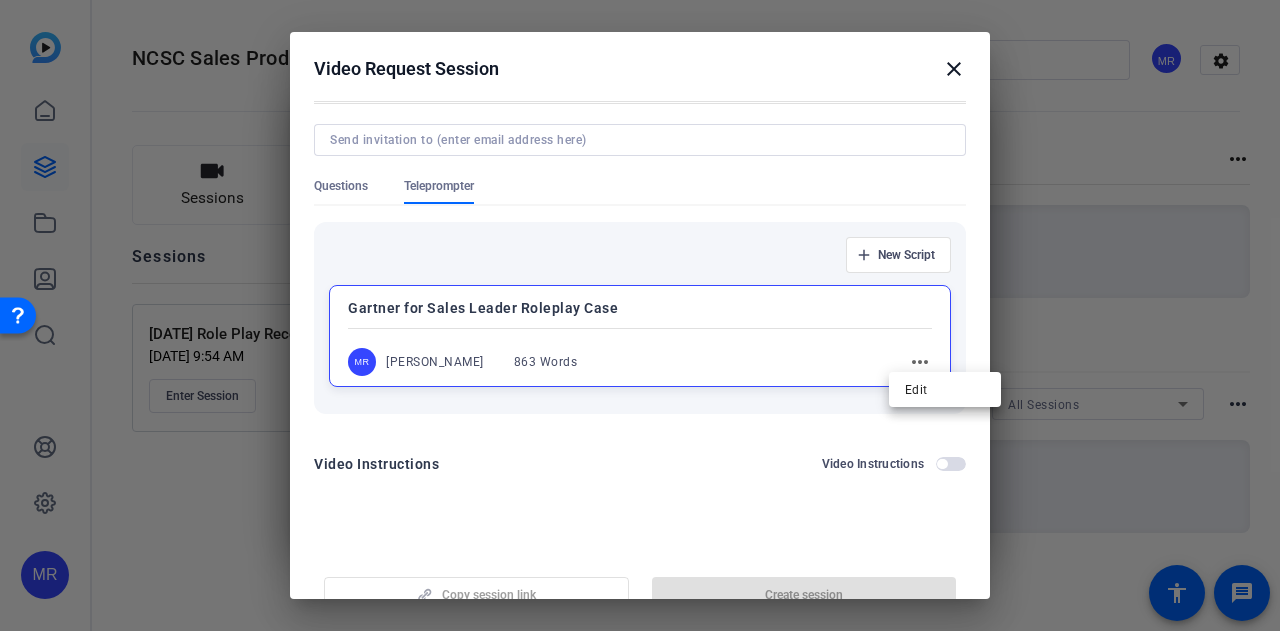 click at bounding box center [640, 315] 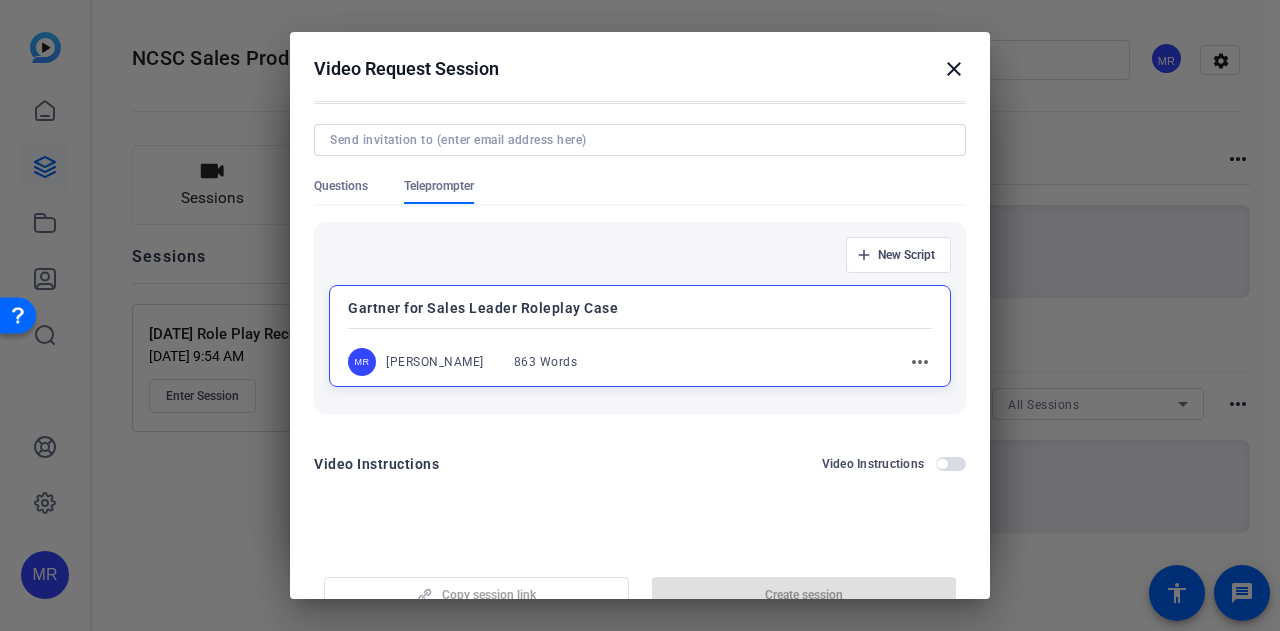 click on "close" at bounding box center (954, 69) 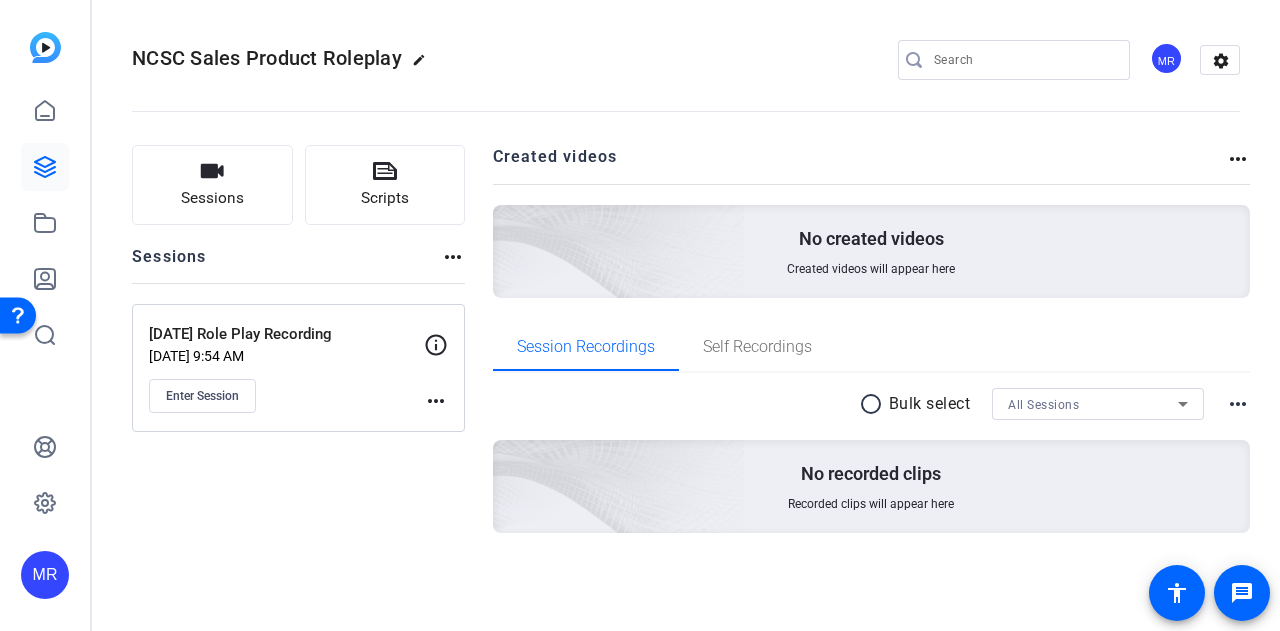 click on "Sessions
Scripts  Sessions more_horiz  August 5 Role Play Recording   Jul 25, 2025 @ 9:54 AM  Enter Session
more_horiz" 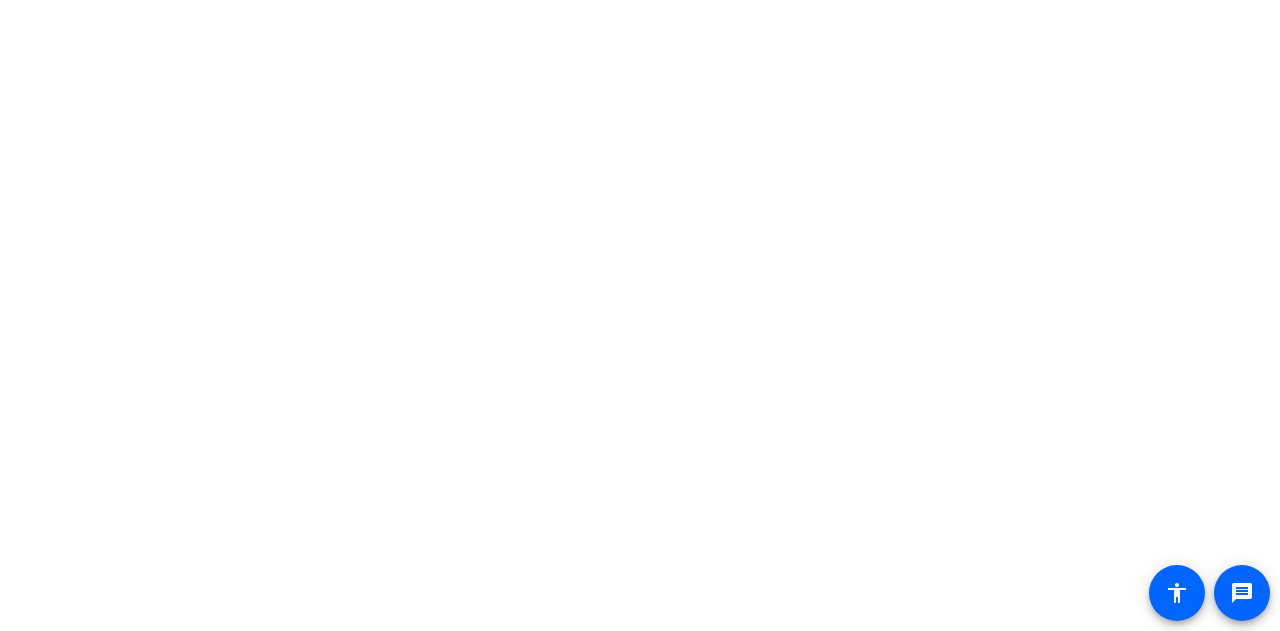 scroll, scrollTop: 0, scrollLeft: 0, axis: both 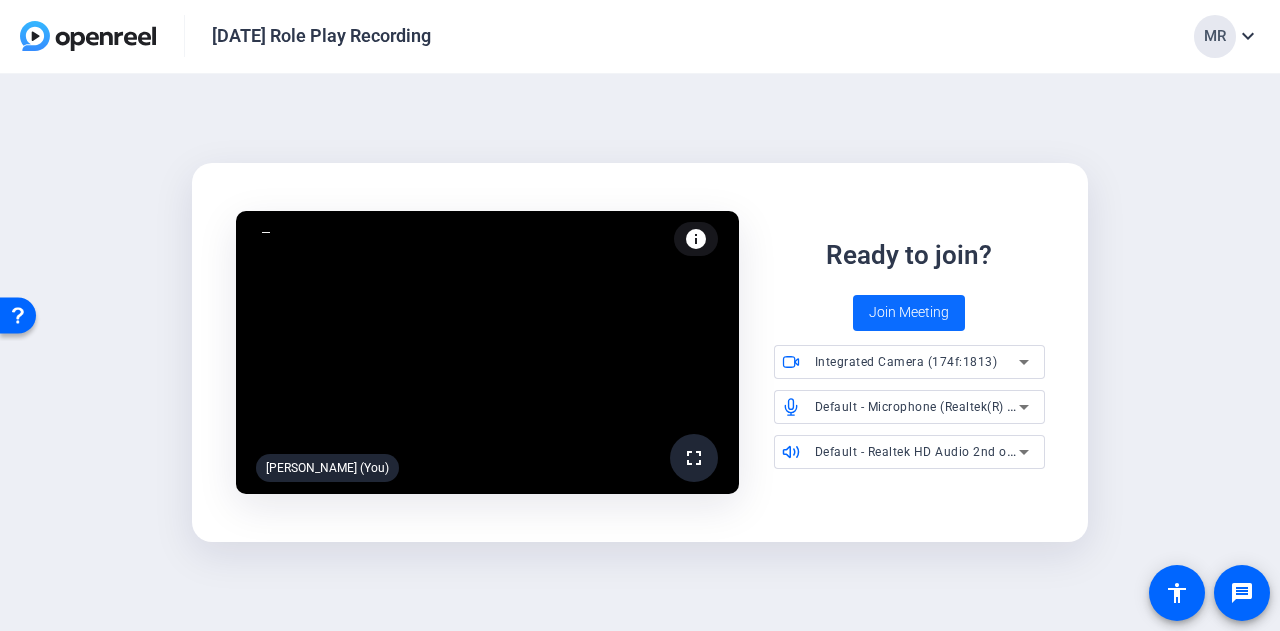 click on "Join Meeting" 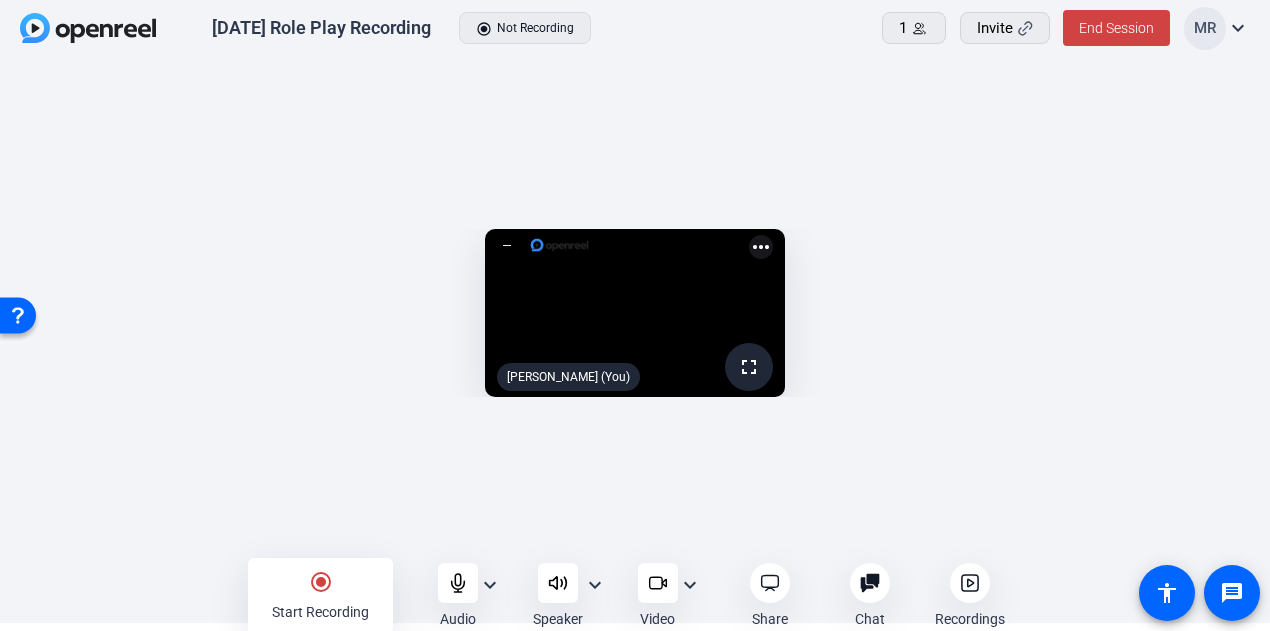 scroll, scrollTop: 10, scrollLeft: 0, axis: vertical 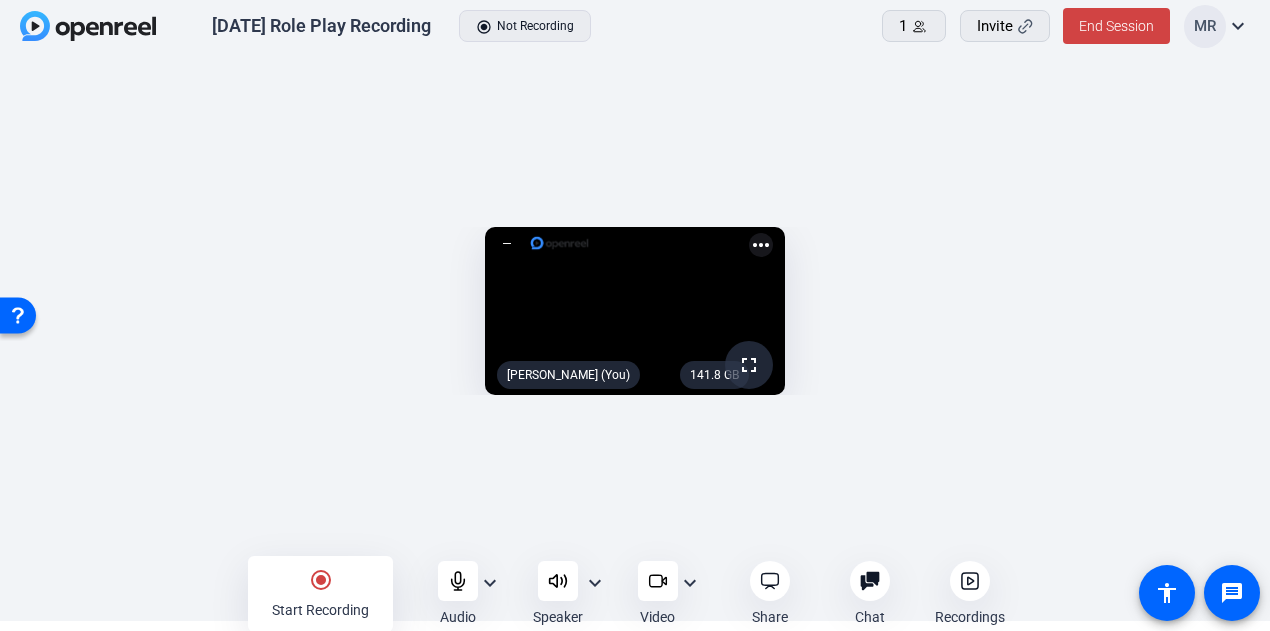 click on "MR expand_more" 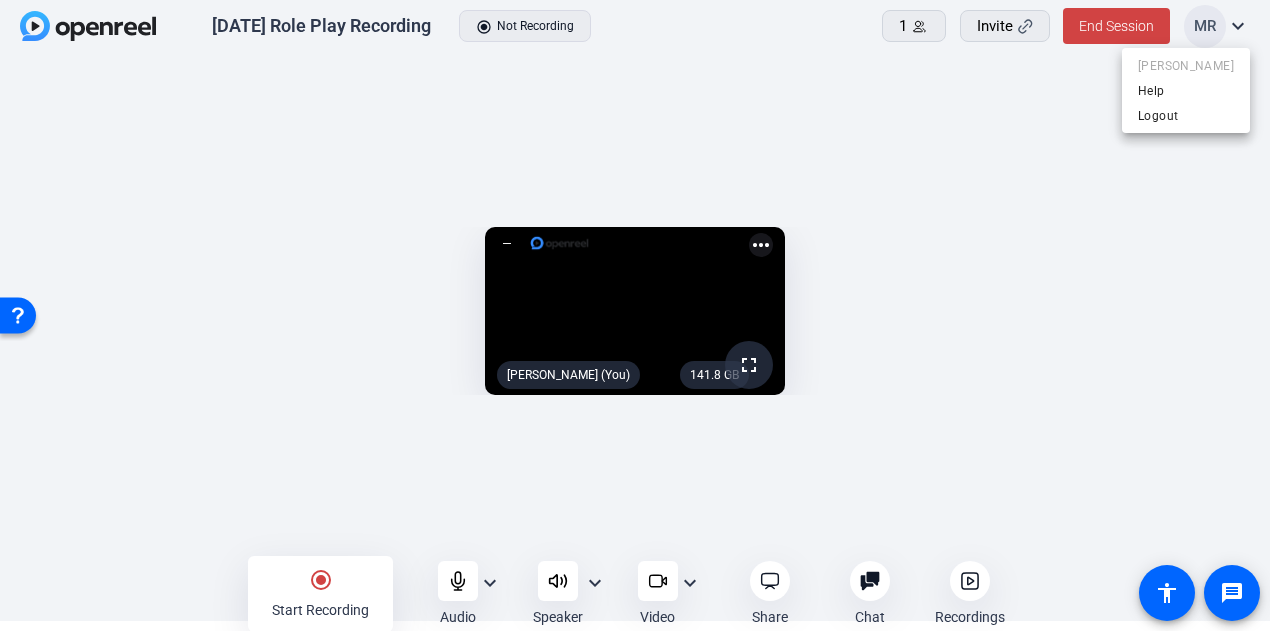 click at bounding box center (635, 315) 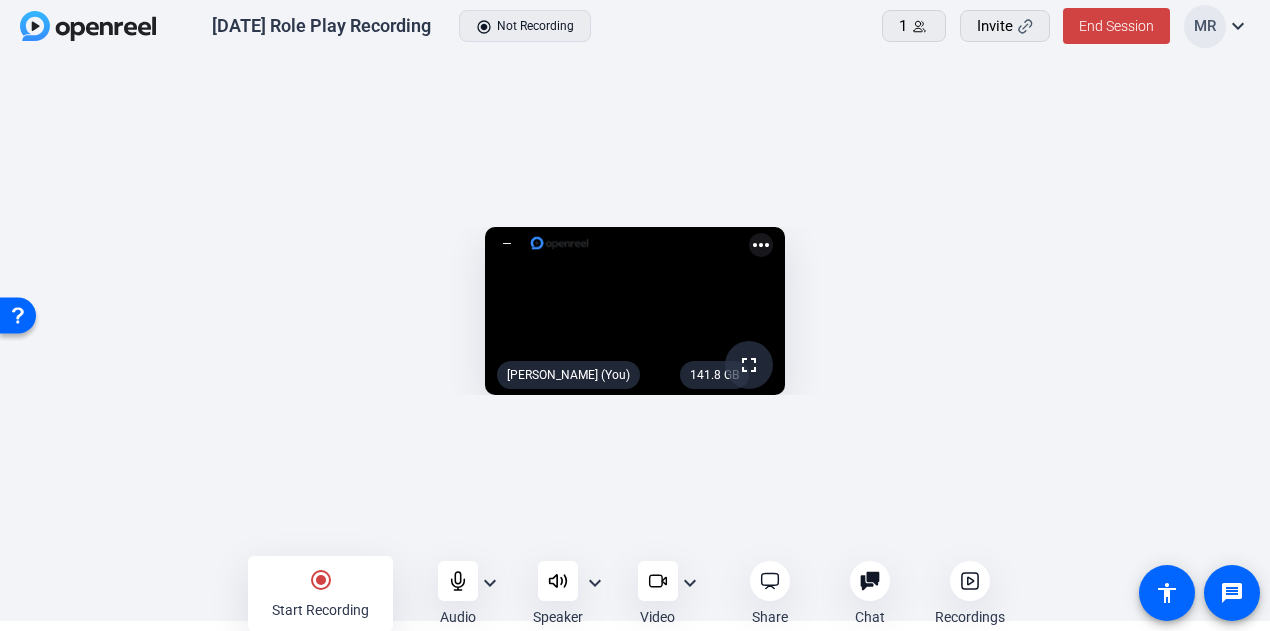 click on "Chat 0" 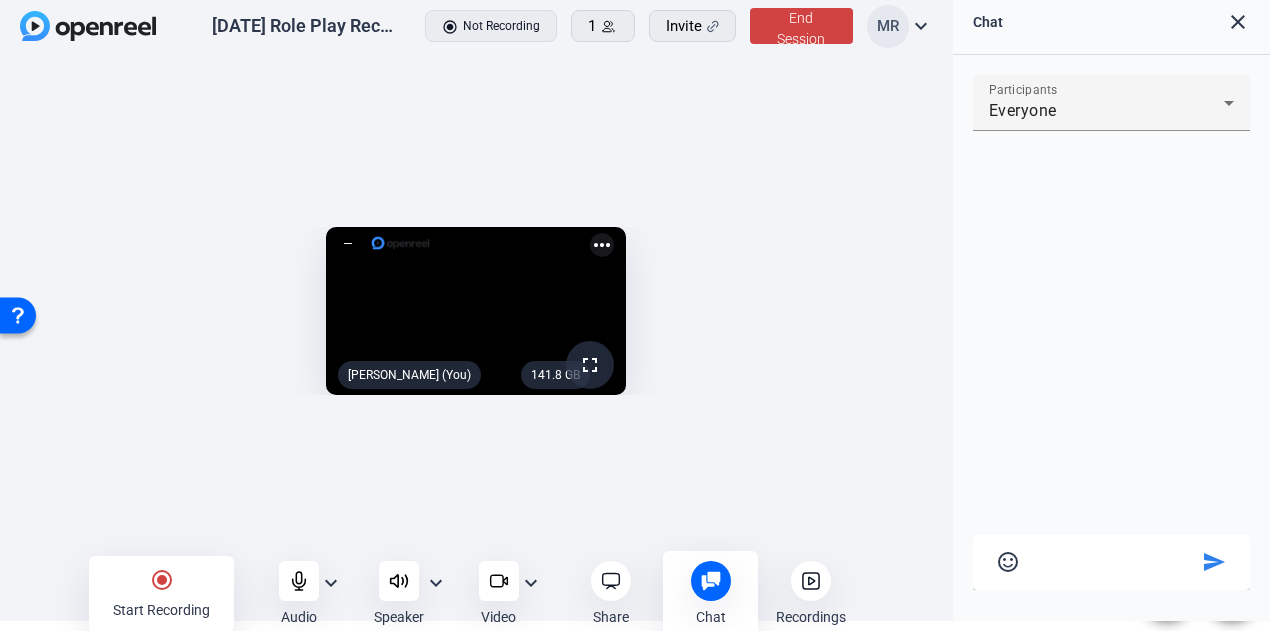 click on "expand_more" 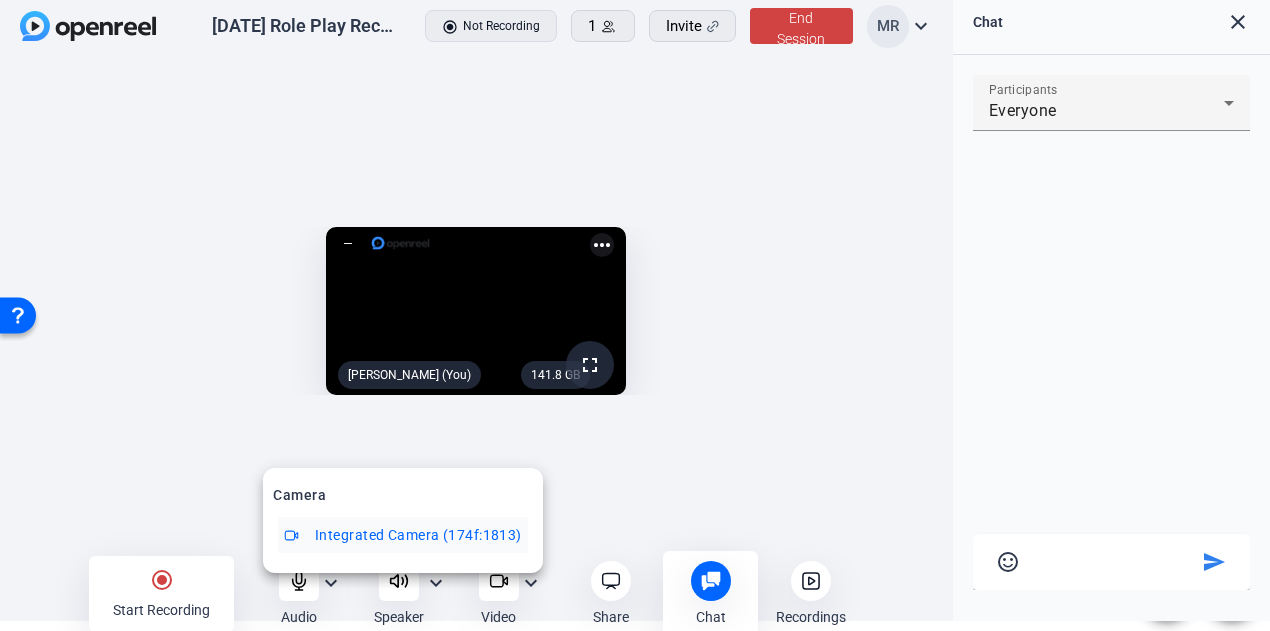 click at bounding box center (635, 315) 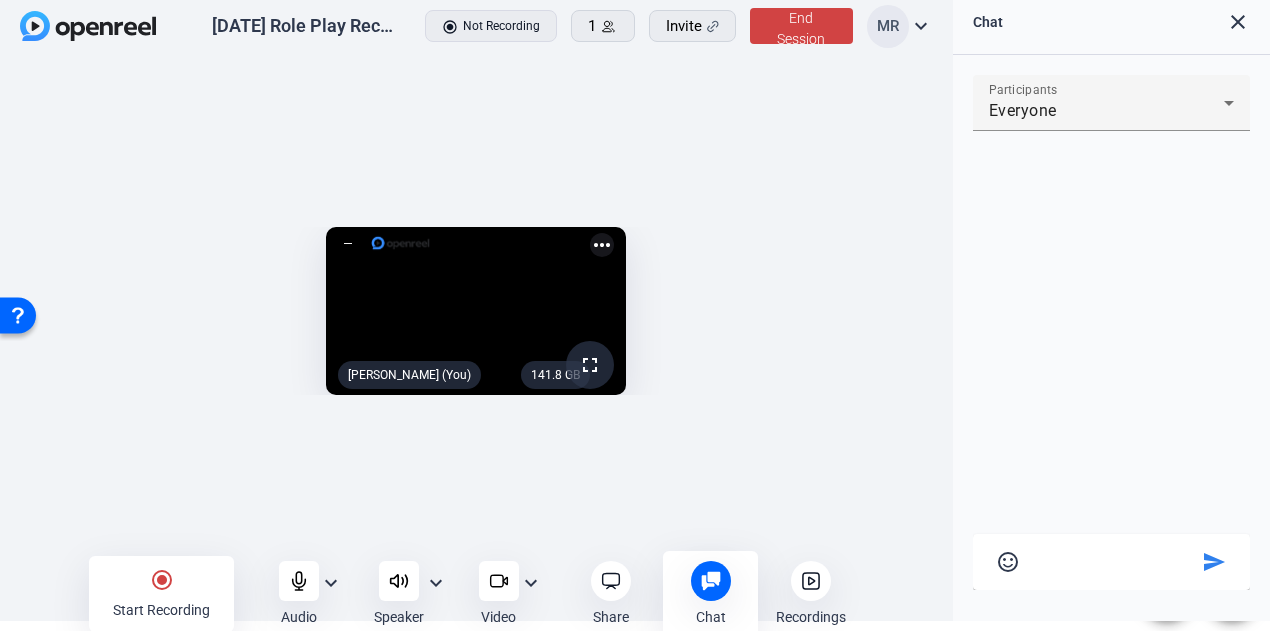 scroll, scrollTop: 15, scrollLeft: 0, axis: vertical 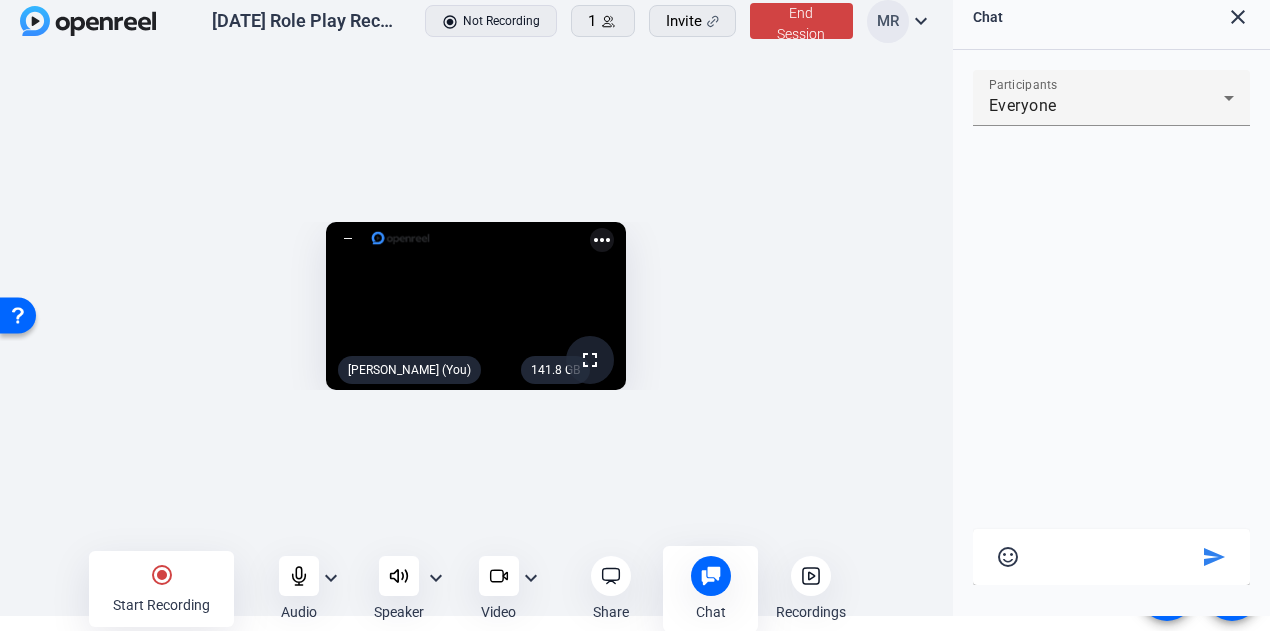 click on "fullscreen" 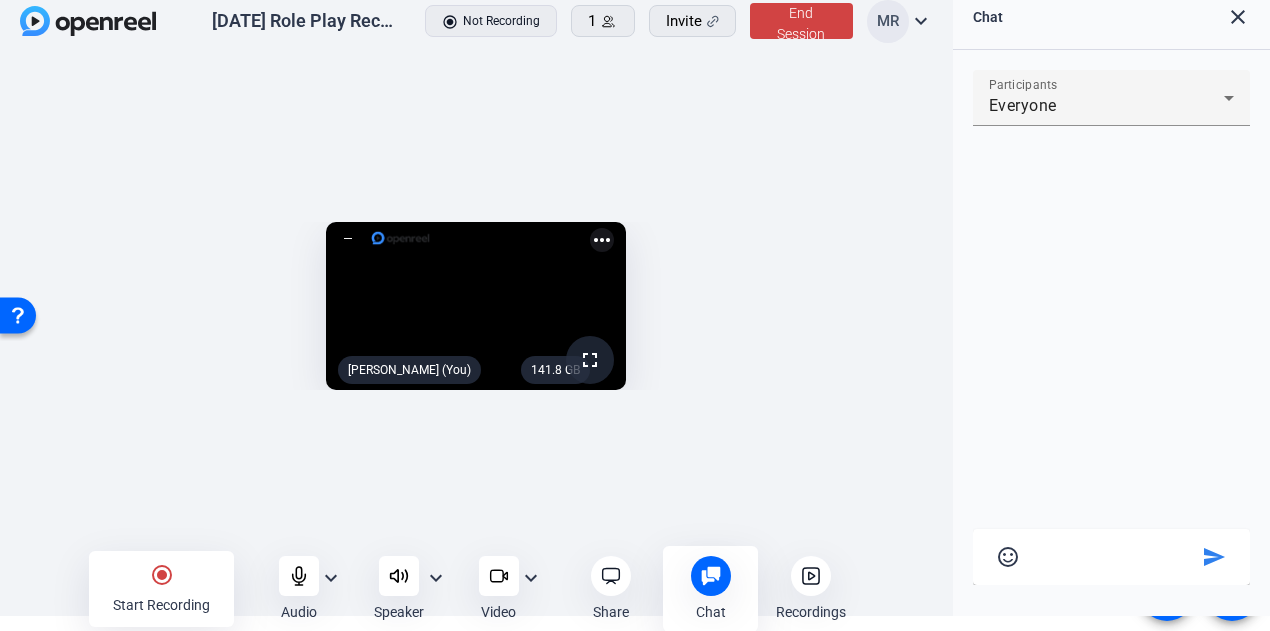 scroll, scrollTop: 0, scrollLeft: 0, axis: both 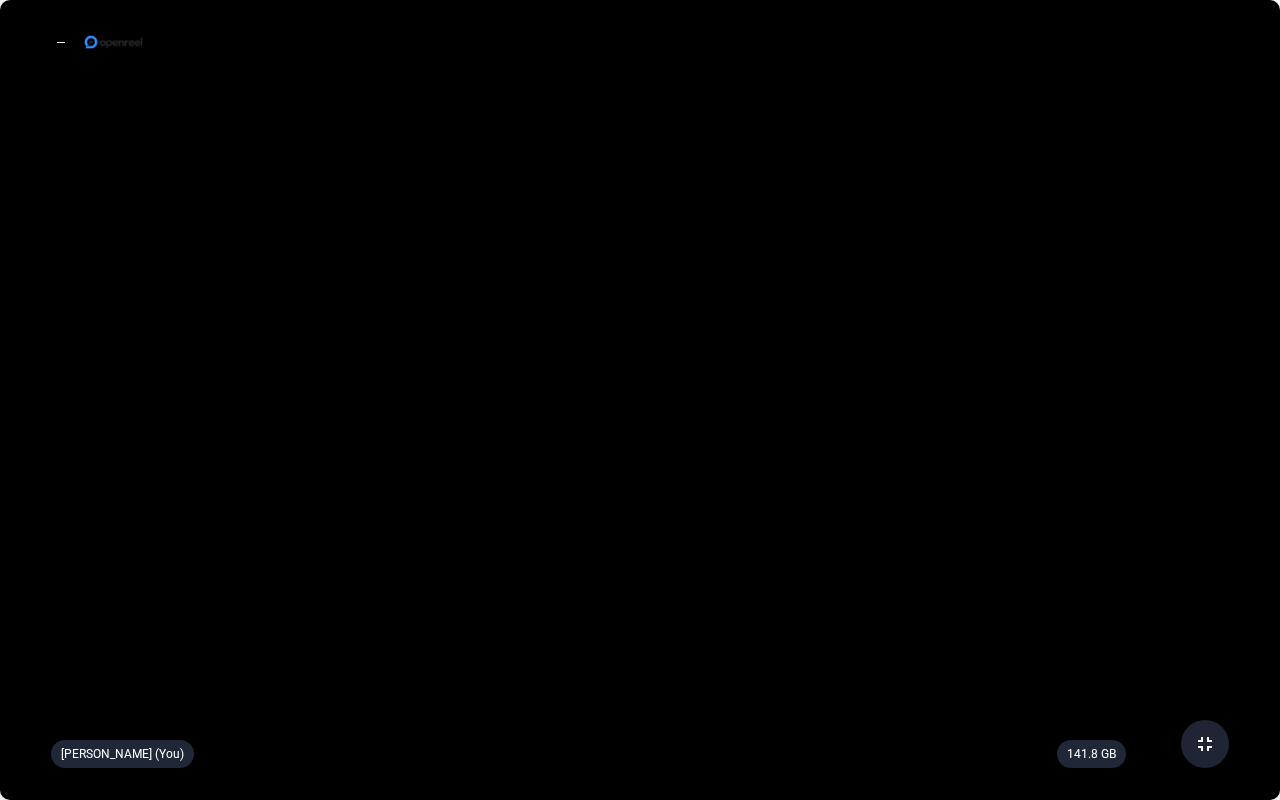 click 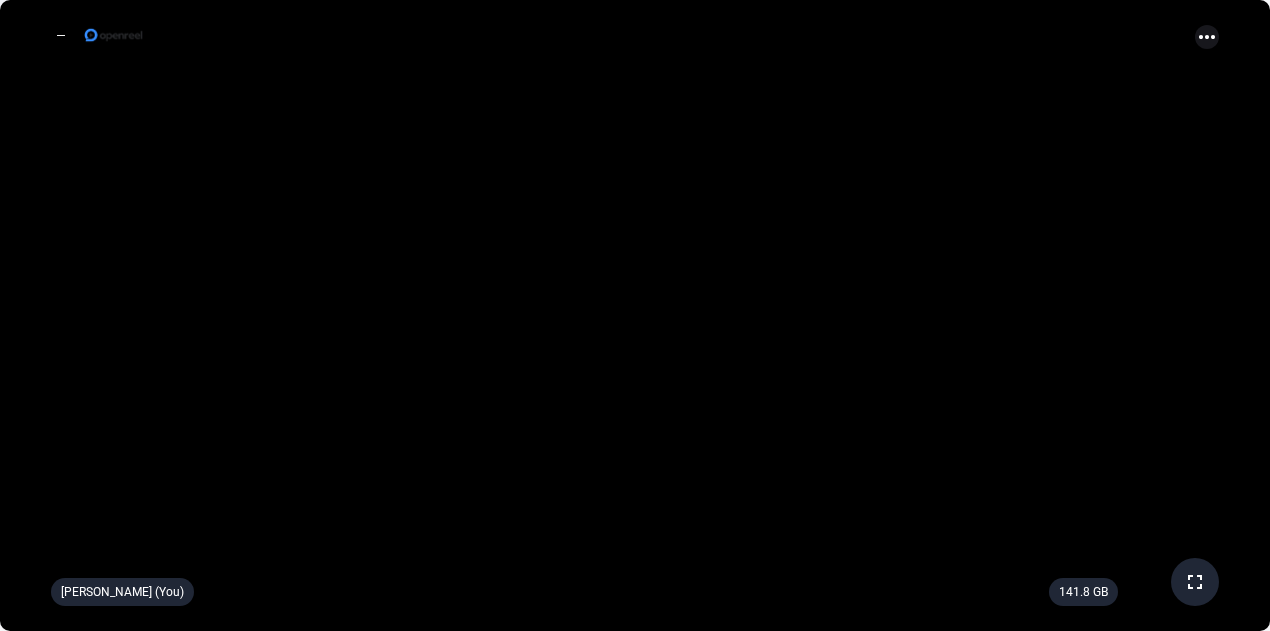 scroll, scrollTop: 15, scrollLeft: 0, axis: vertical 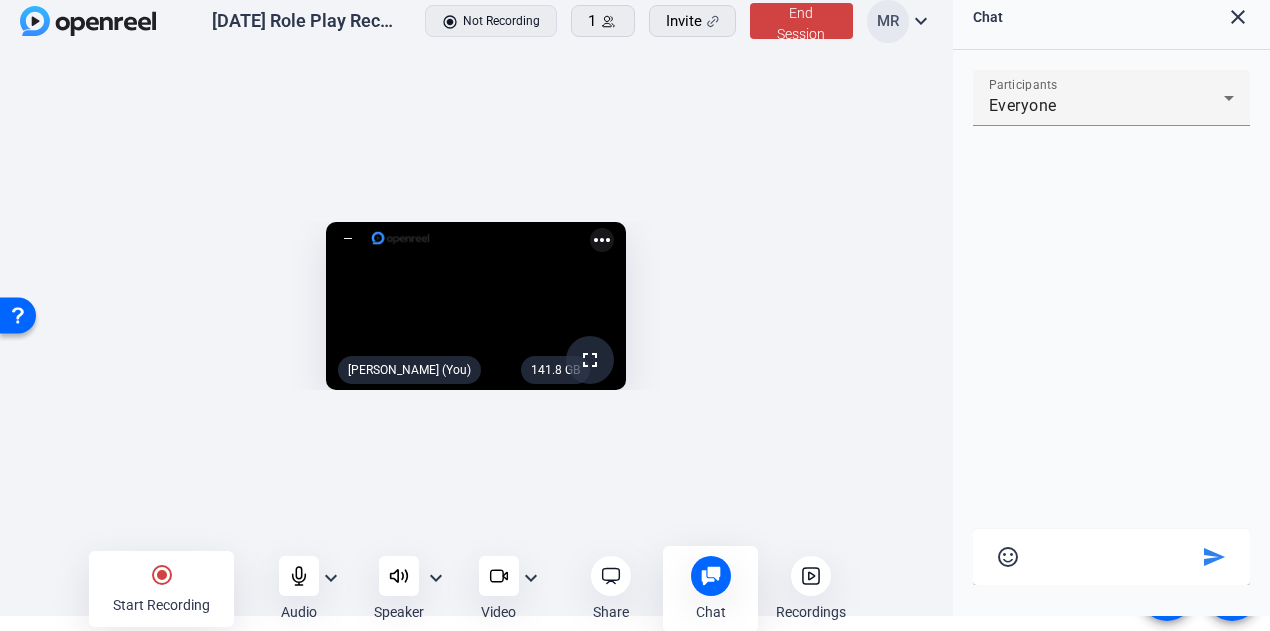click on "close" 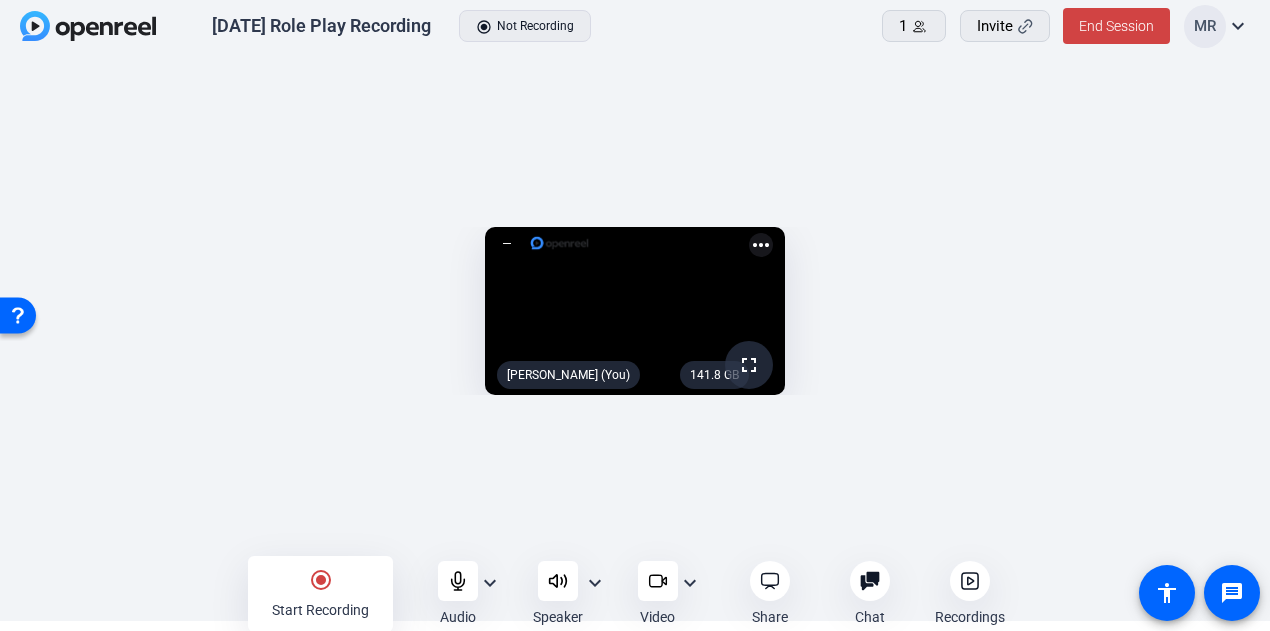 click at bounding box center (18, 314) 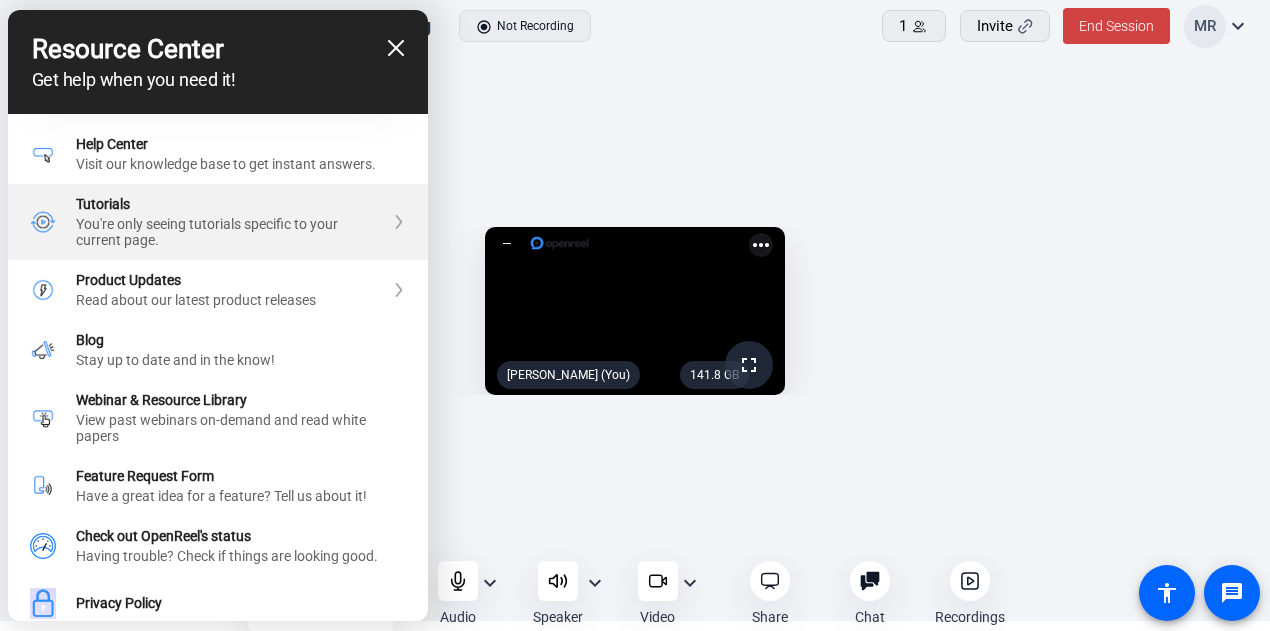 click on "You're only seeing tutorials specific to your current page." at bounding box center (230, 232) 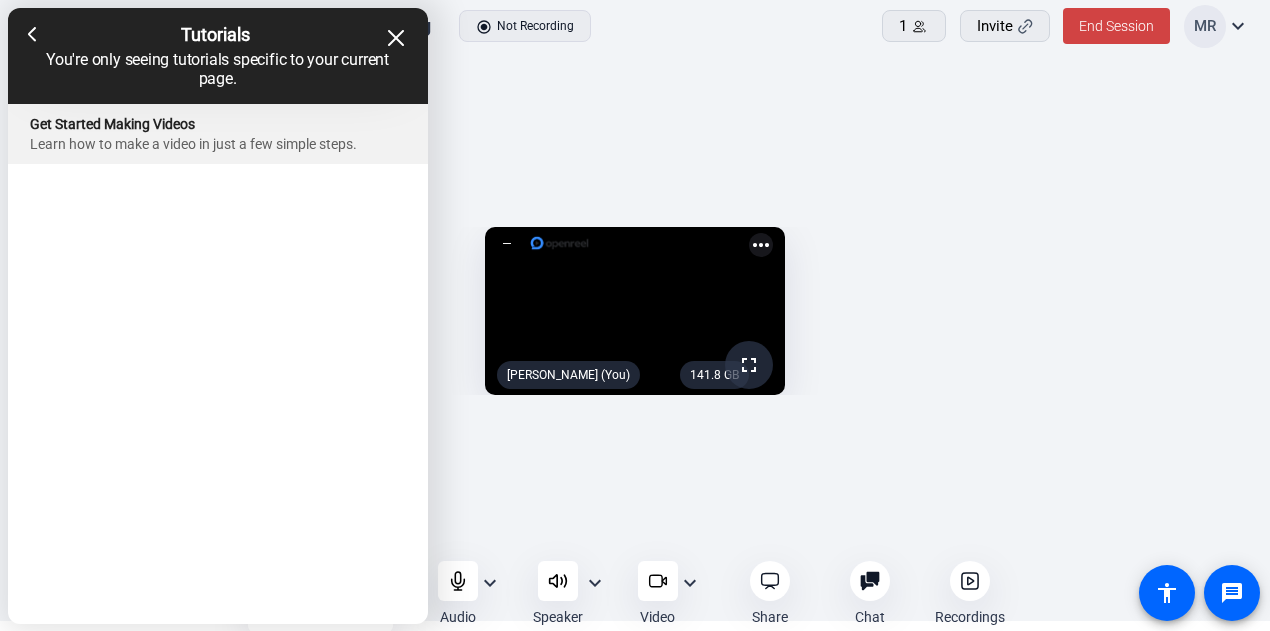 click on "Learn how to make a video in just a few simple steps." at bounding box center [218, 144] 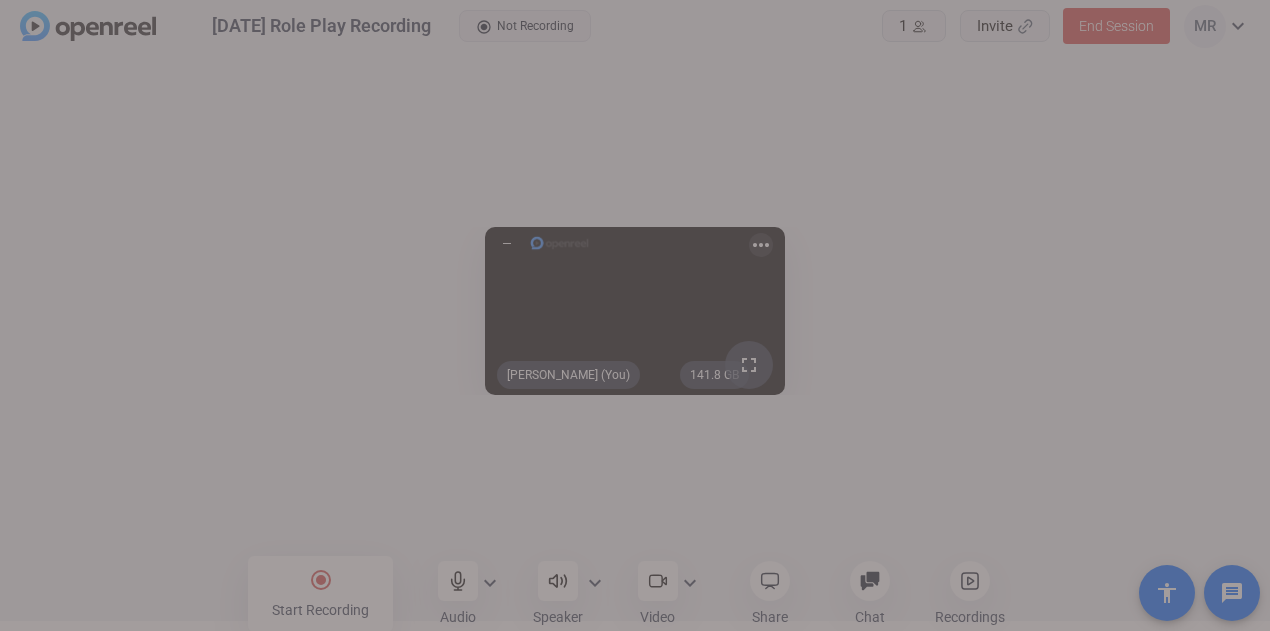 scroll, scrollTop: 0, scrollLeft: 0, axis: both 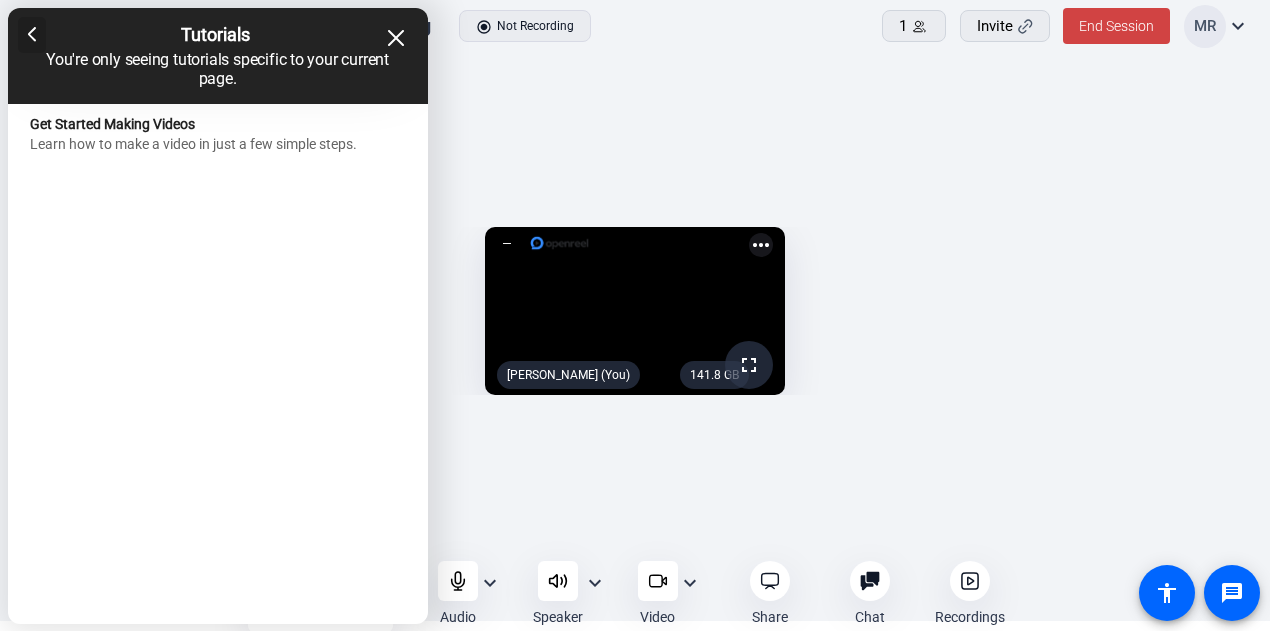 click 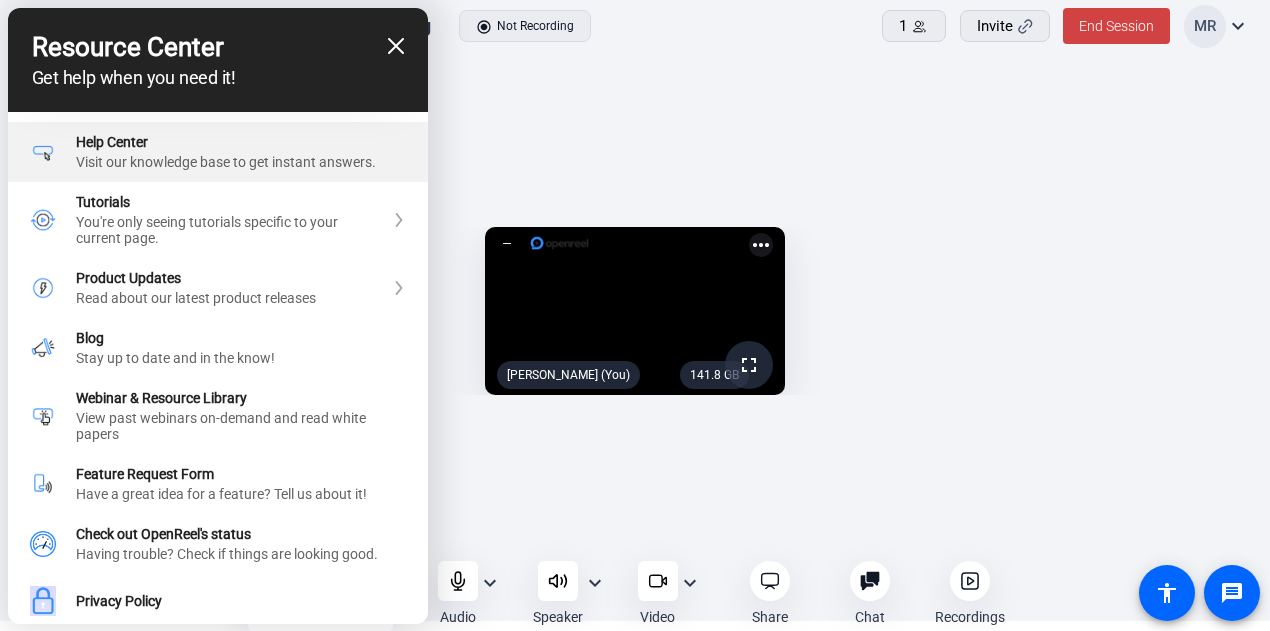 click on "Visit our knowledge base to get instant answers." at bounding box center [241, 162] 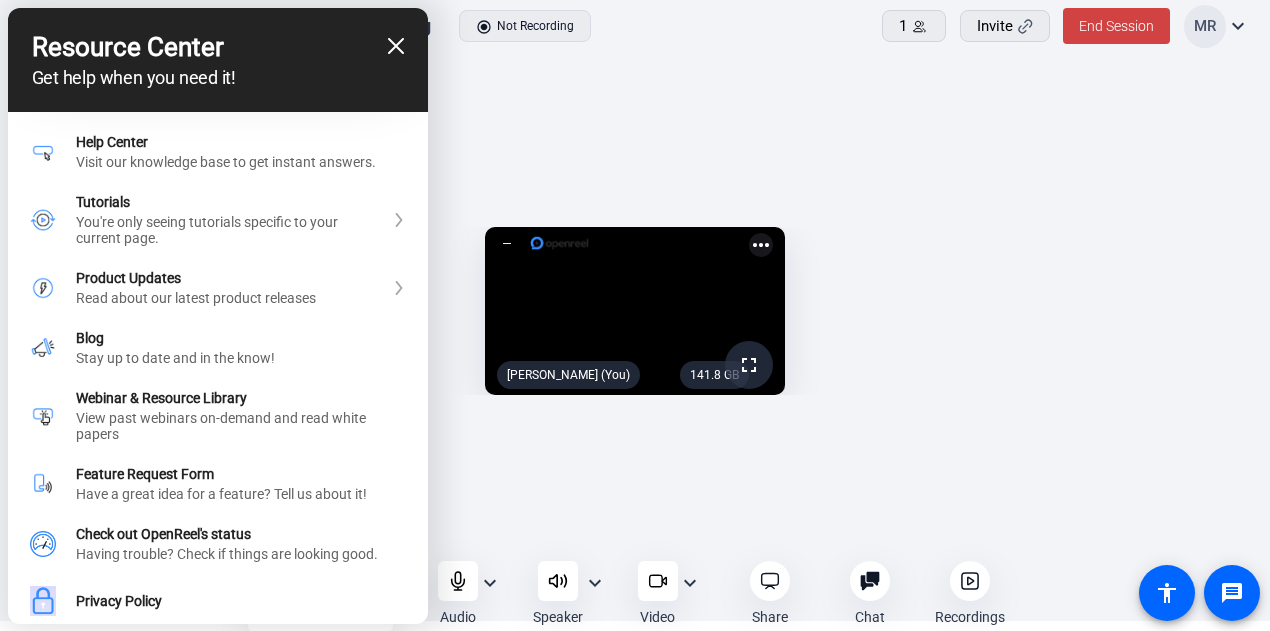 click at bounding box center (635, 315) 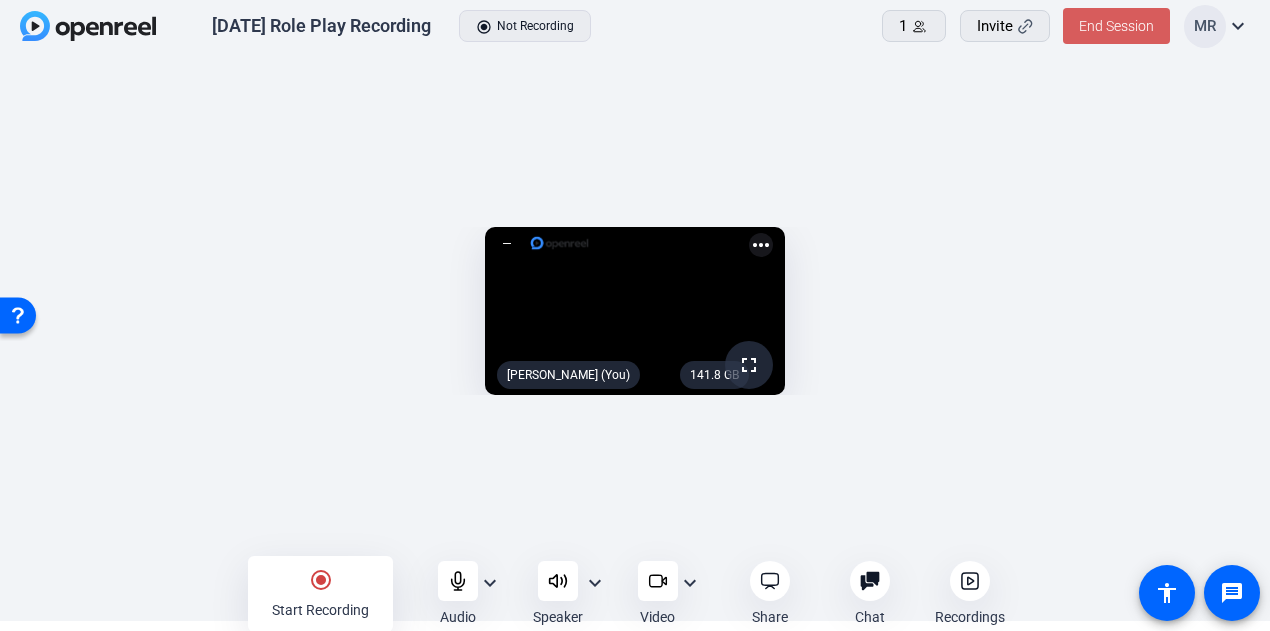 click on "End Session" 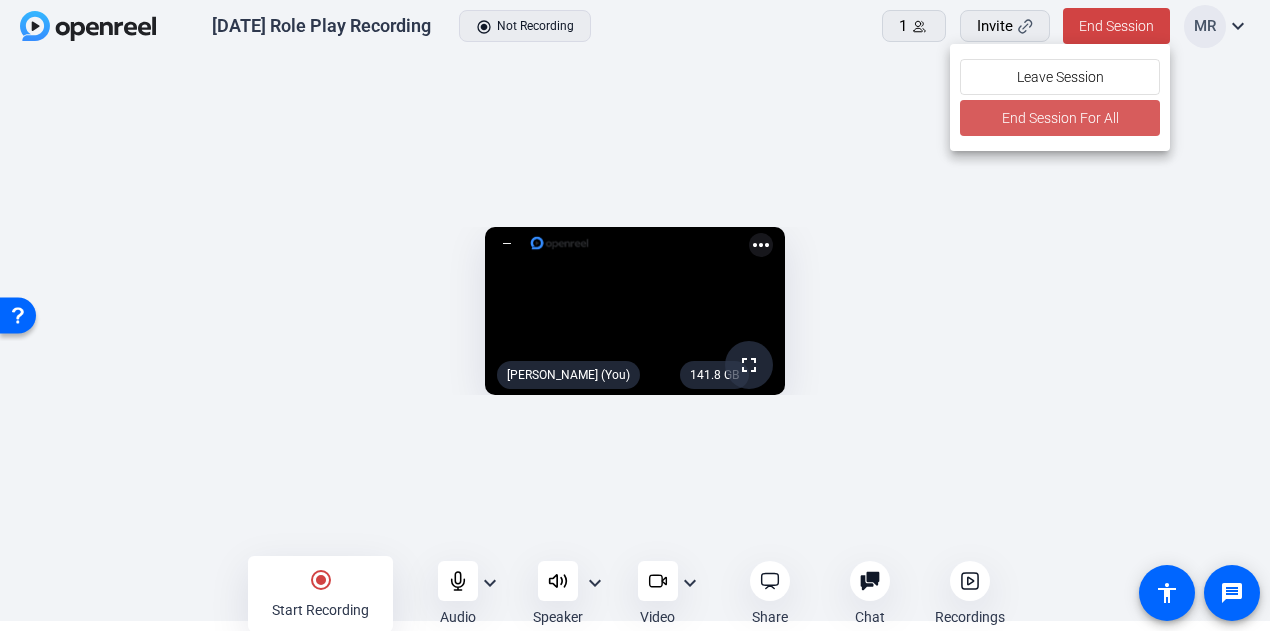 click on "End Session For All" at bounding box center (1059, 118) 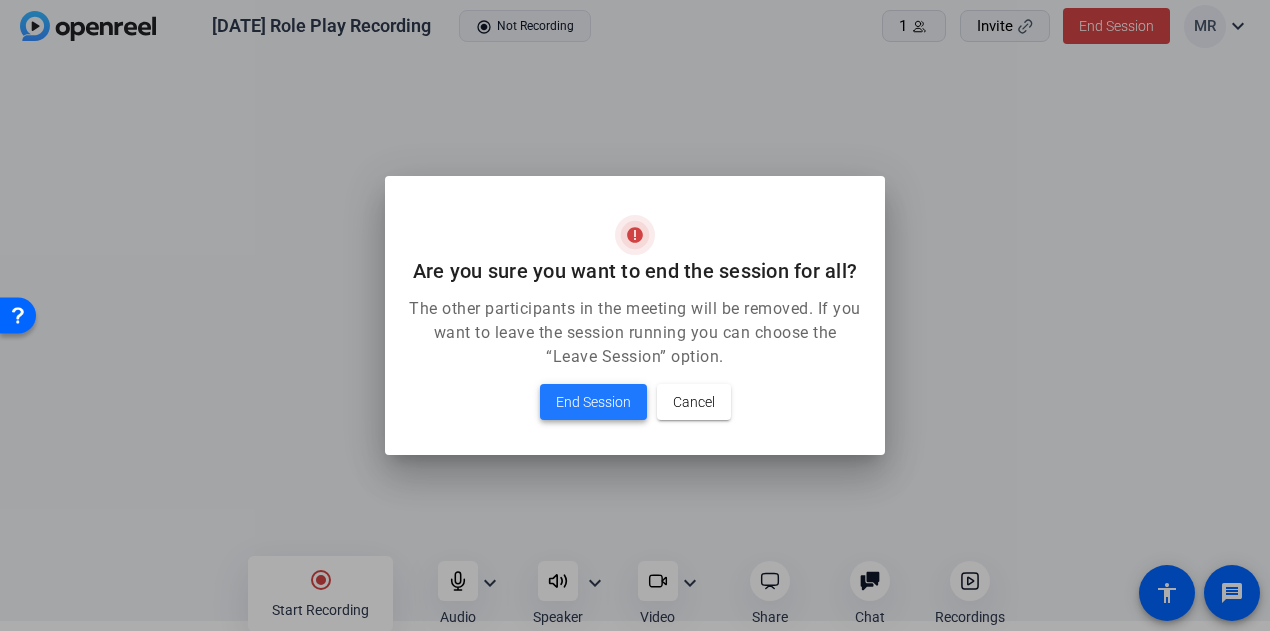 click on "End Session" at bounding box center [593, 402] 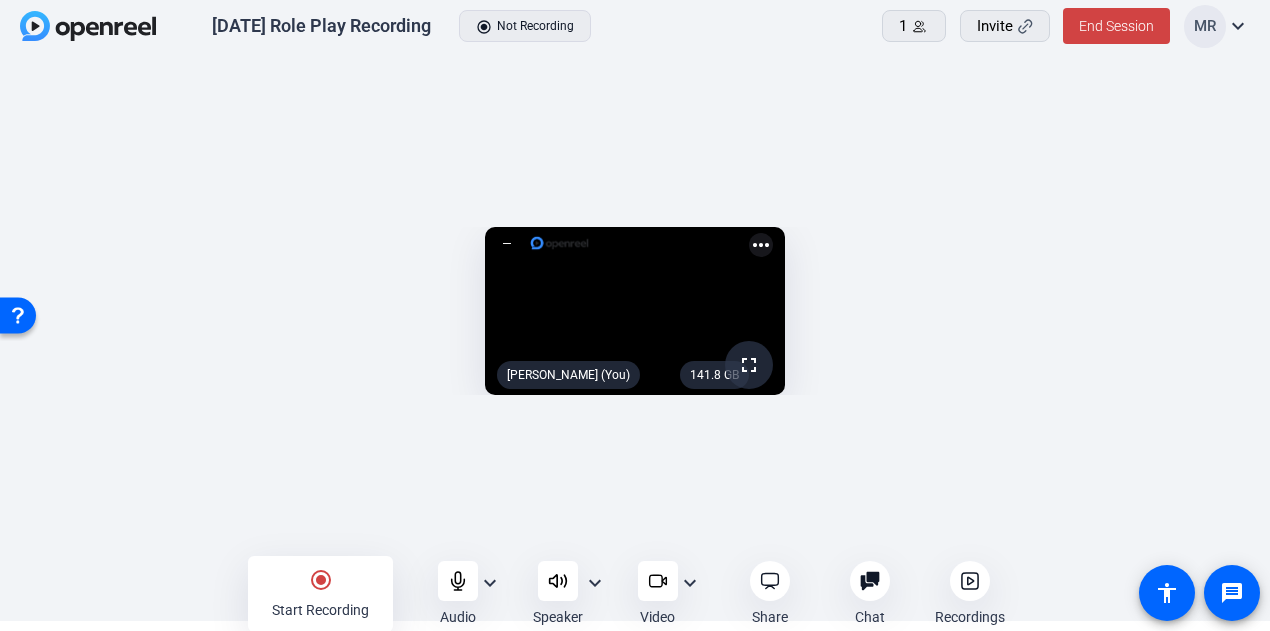 scroll, scrollTop: 10, scrollLeft: 0, axis: vertical 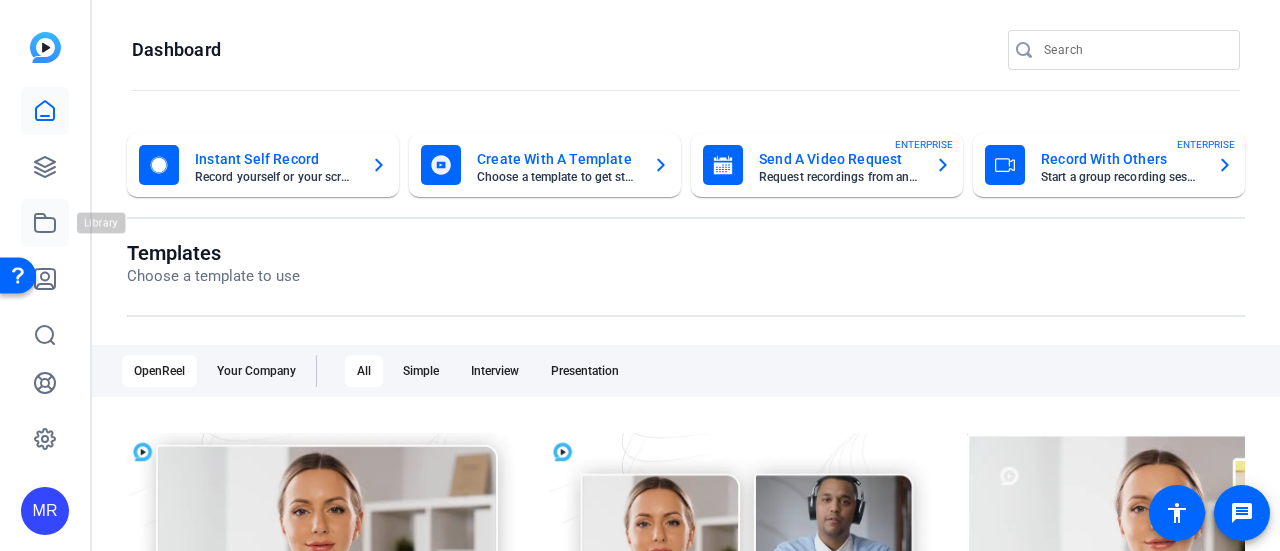 click 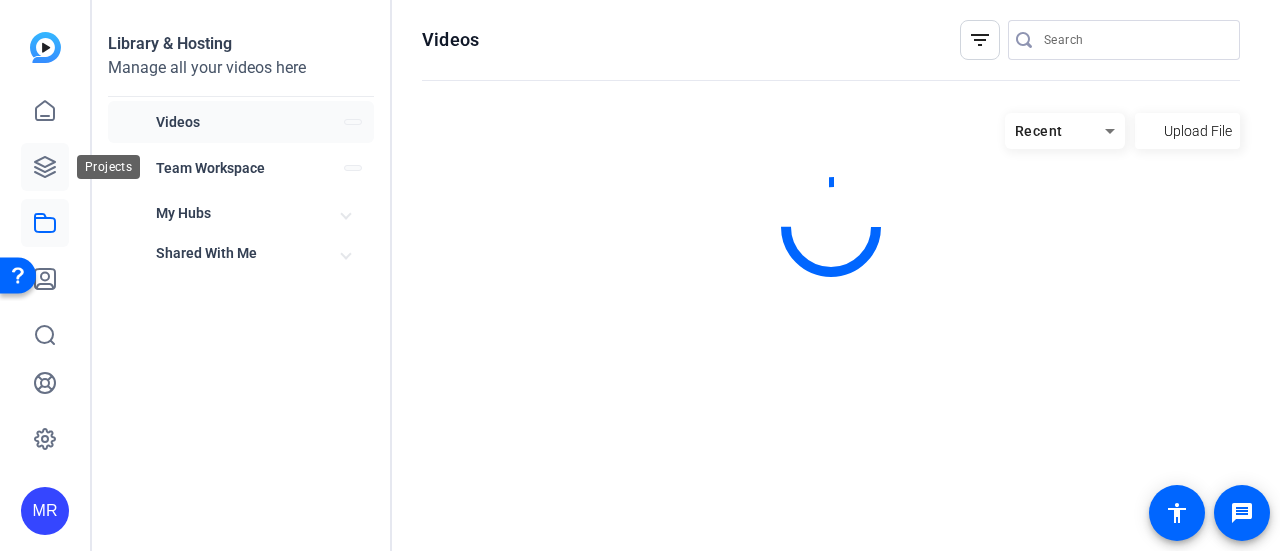 click 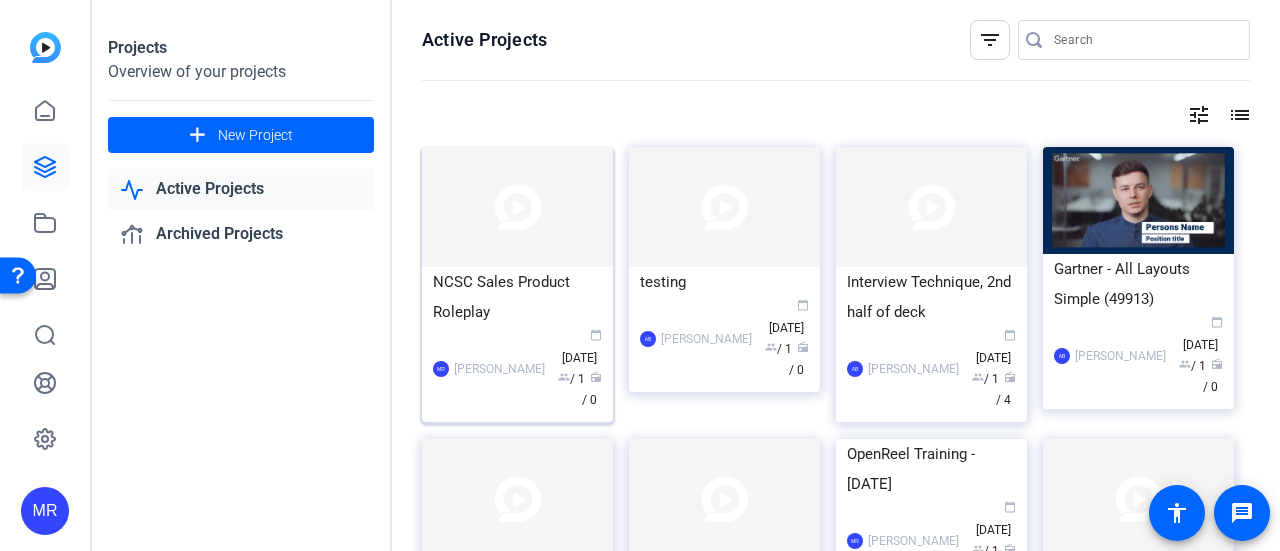 click on "NCSC Sales Product Roleplay" 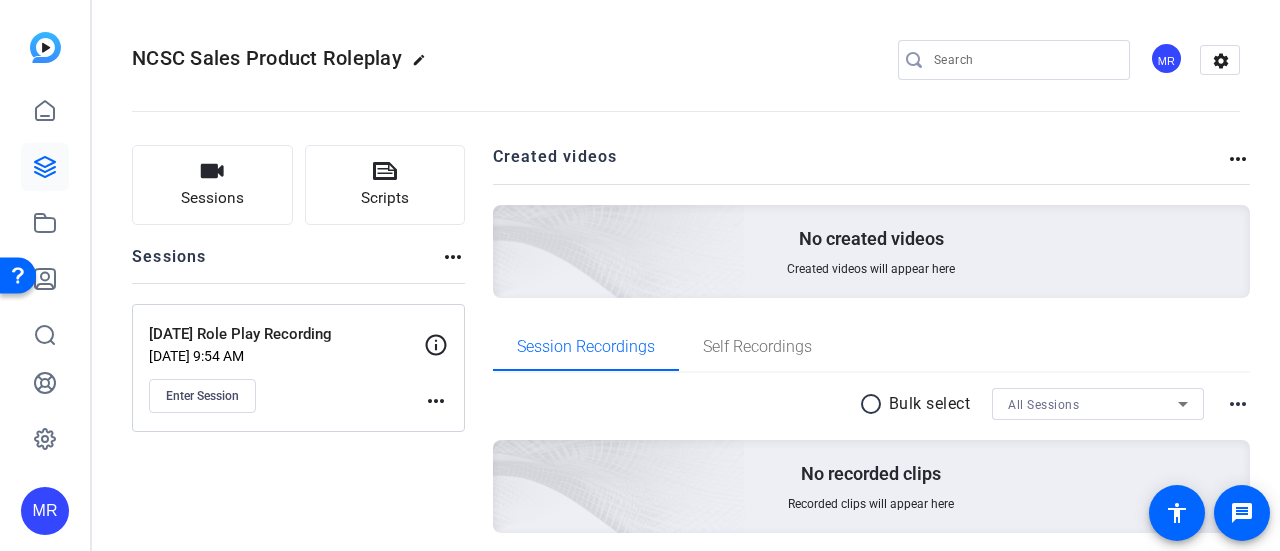 click on "more_horiz" 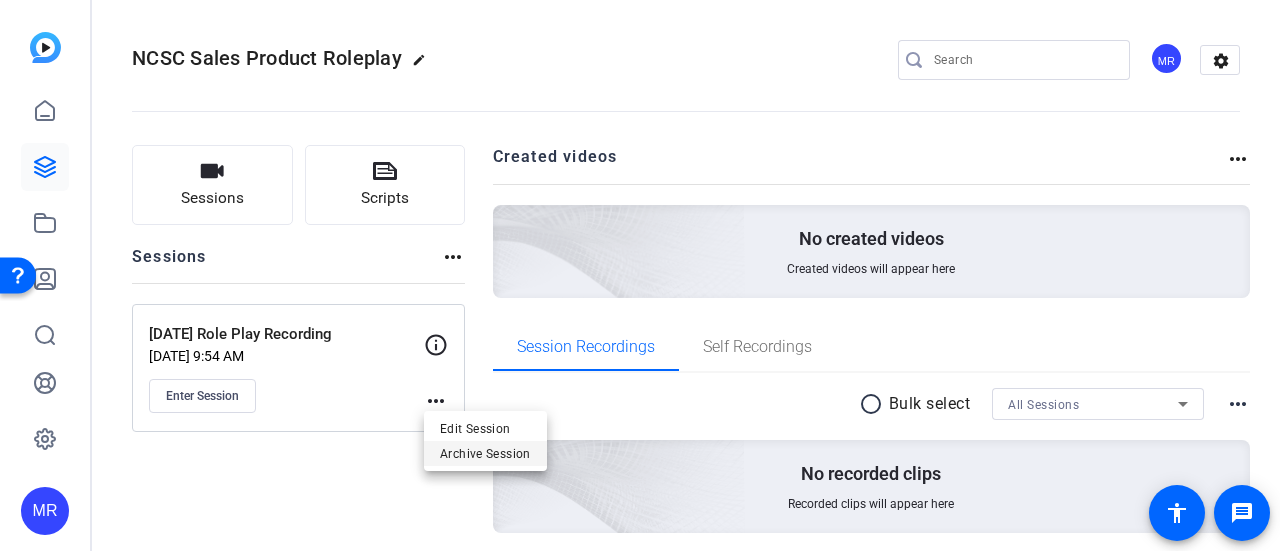 click on "Archive Session" at bounding box center [485, 454] 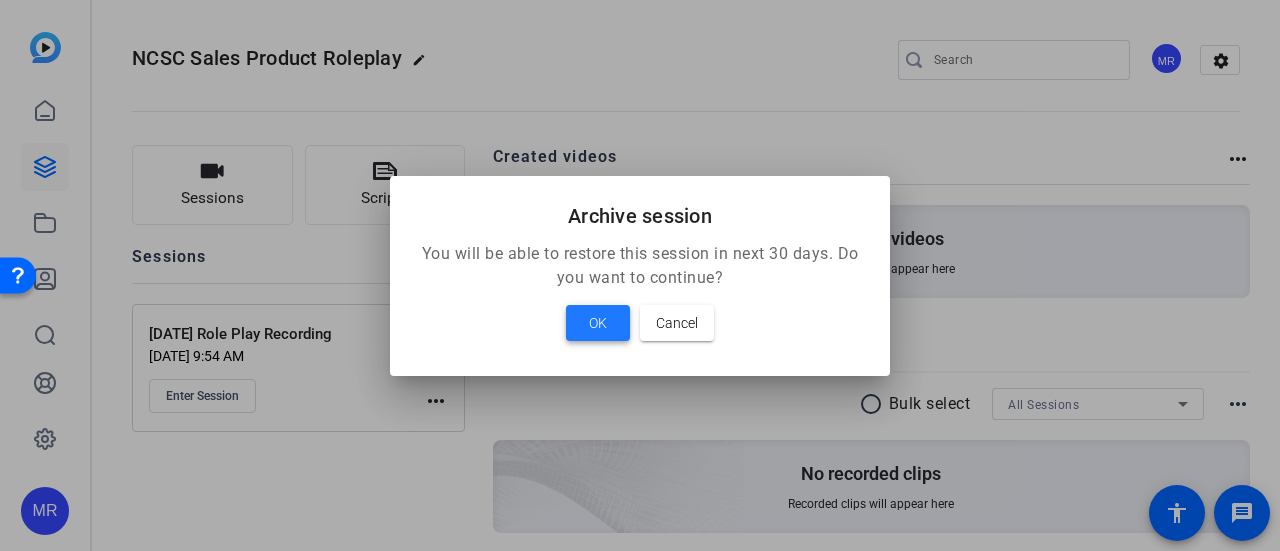 click at bounding box center [598, 323] 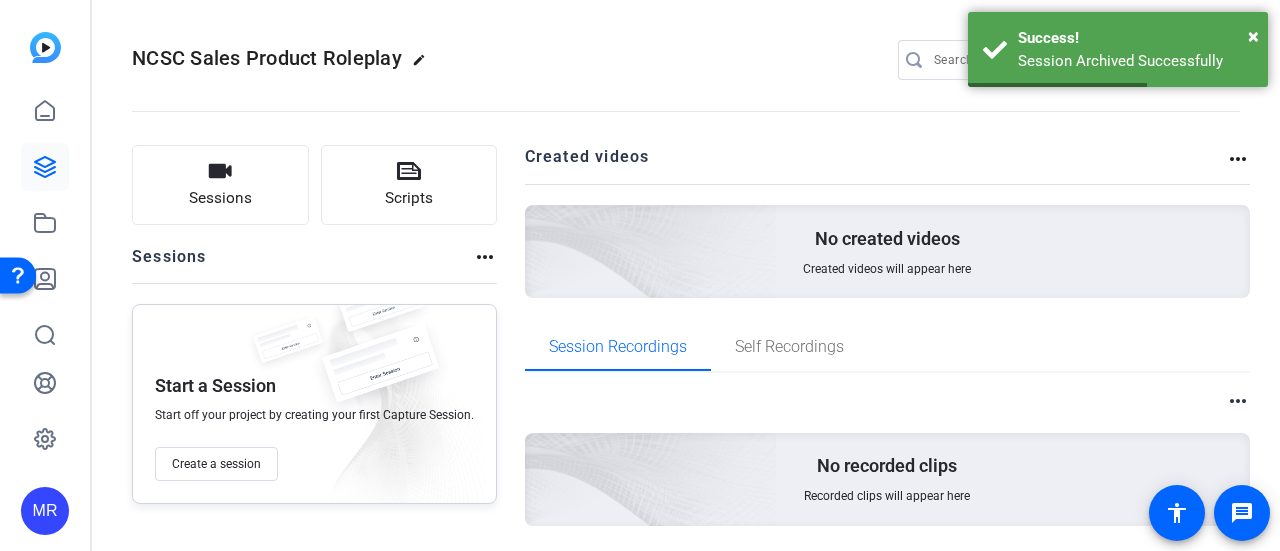 click 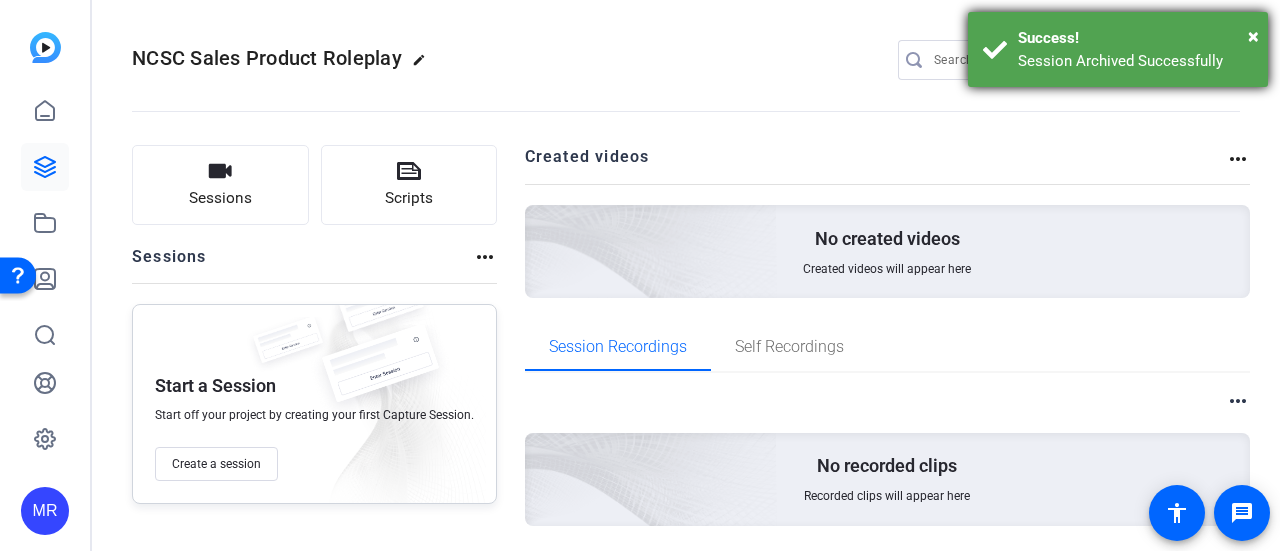 click on "Success!" at bounding box center (1135, 38) 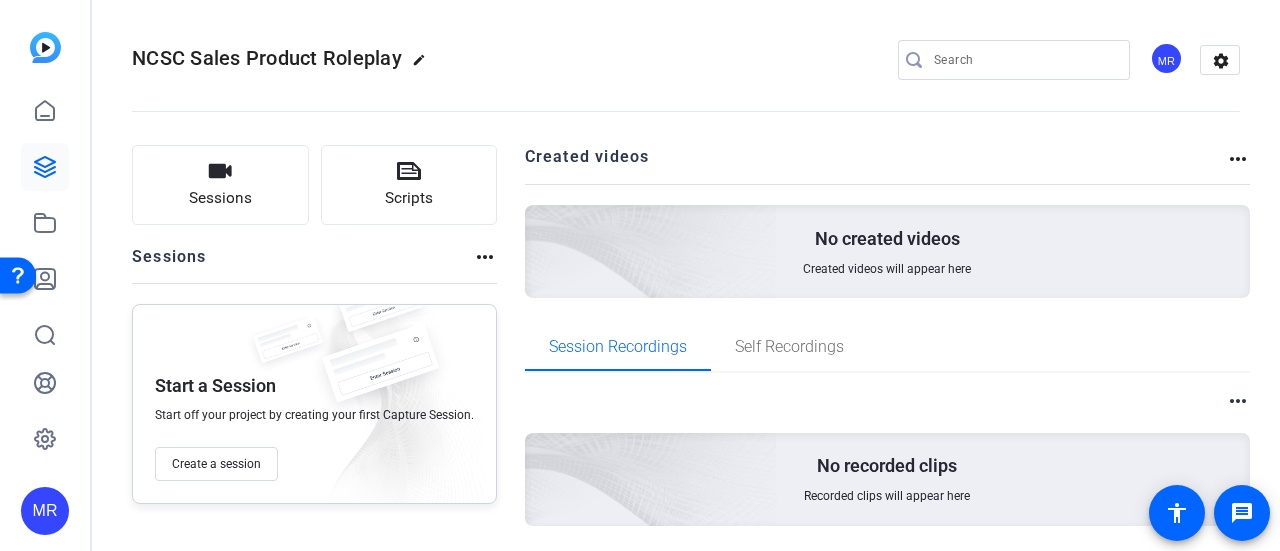 click 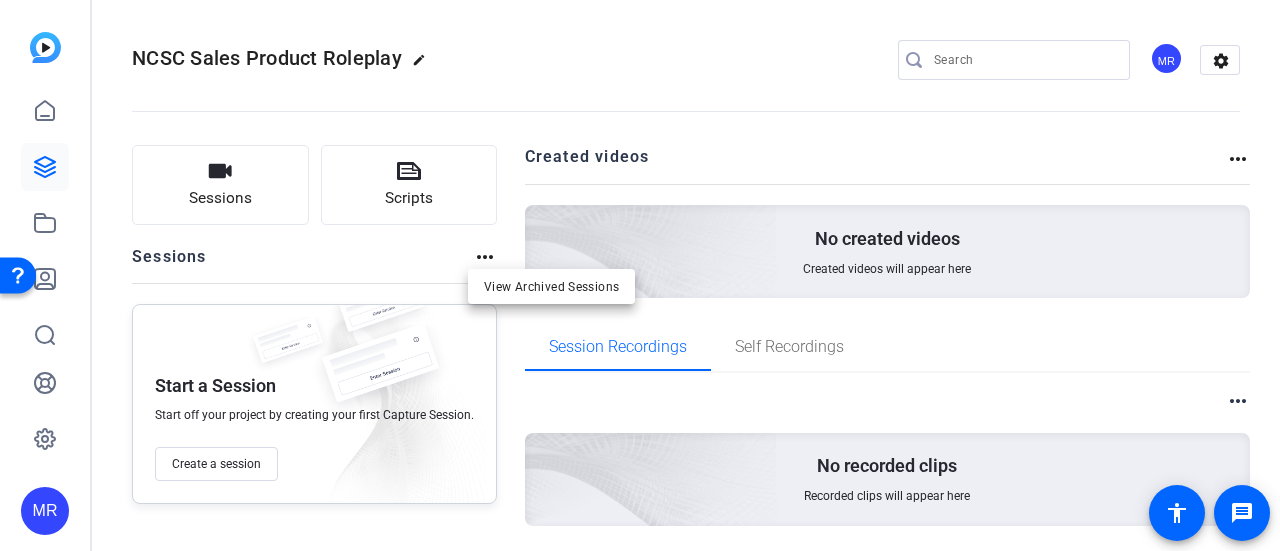 click at bounding box center [640, 275] 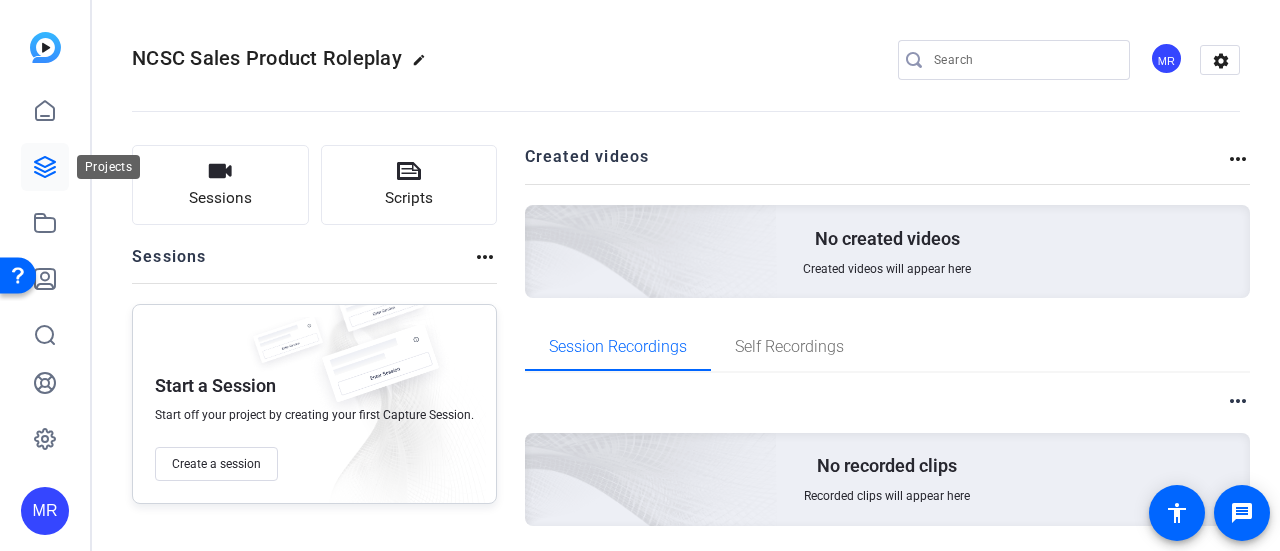 click 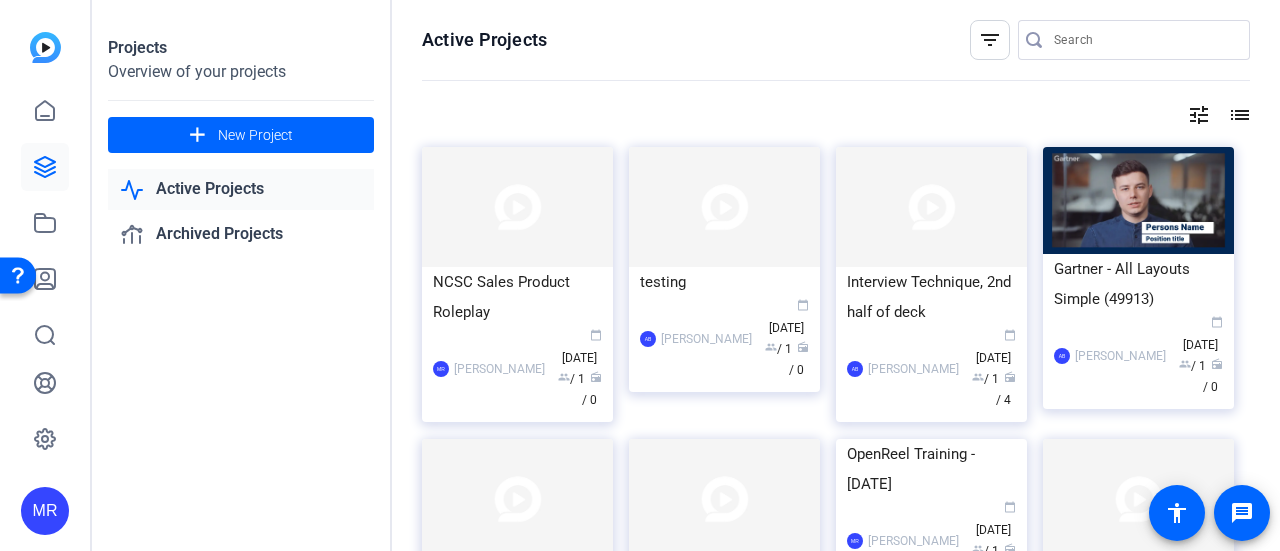 drag, startPoint x: 528, startPoint y: 286, endPoint x: 496, endPoint y: 285, distance: 32.01562 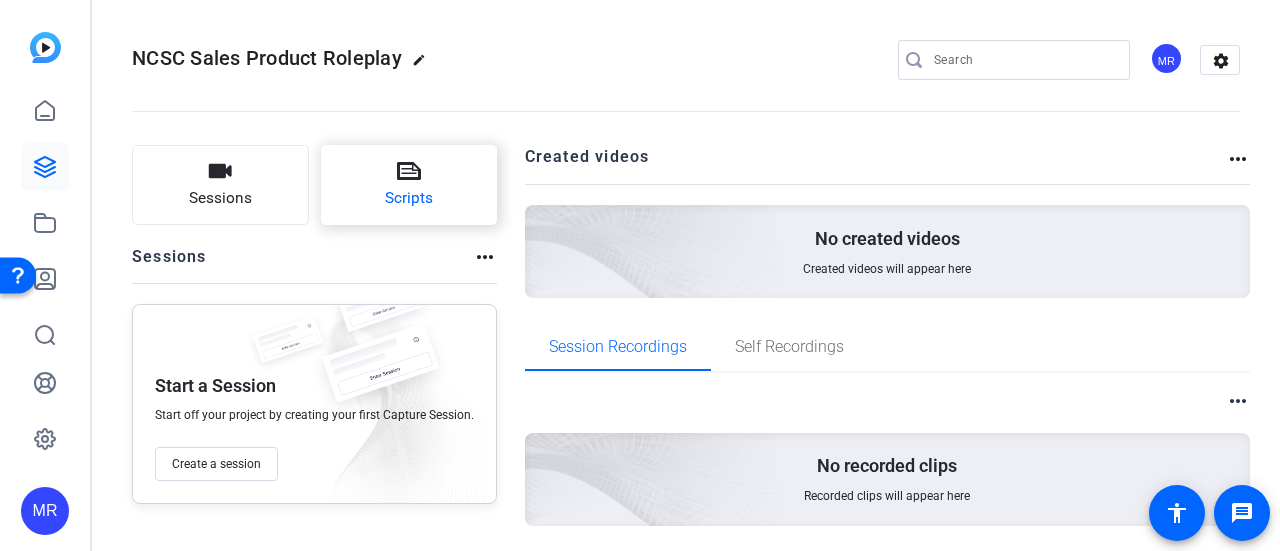 click on "Scripts" 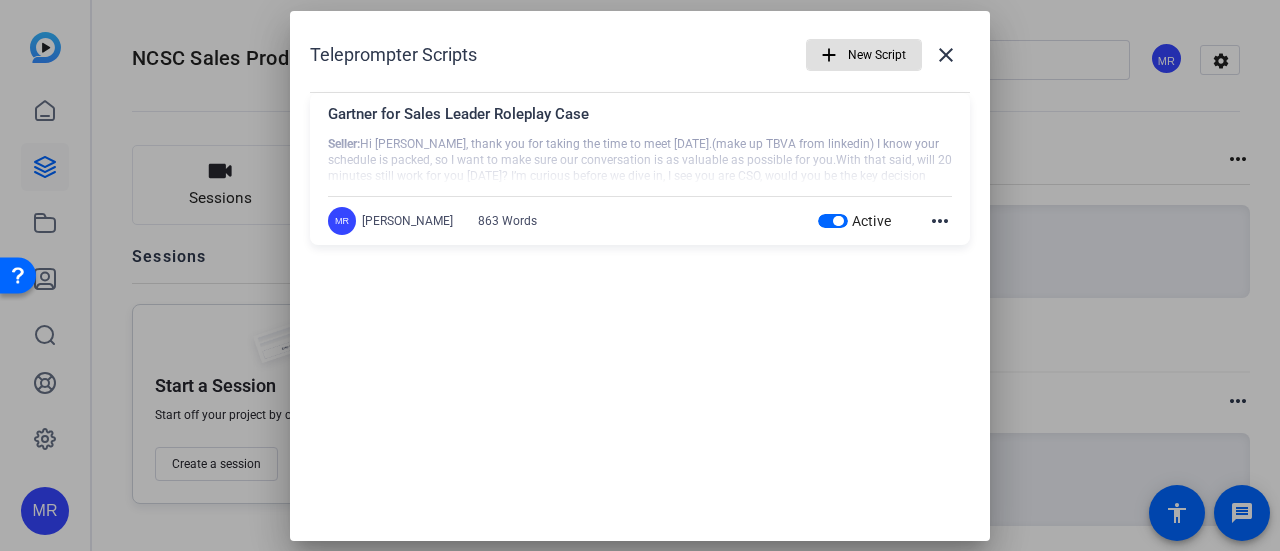 click on "more_horiz" 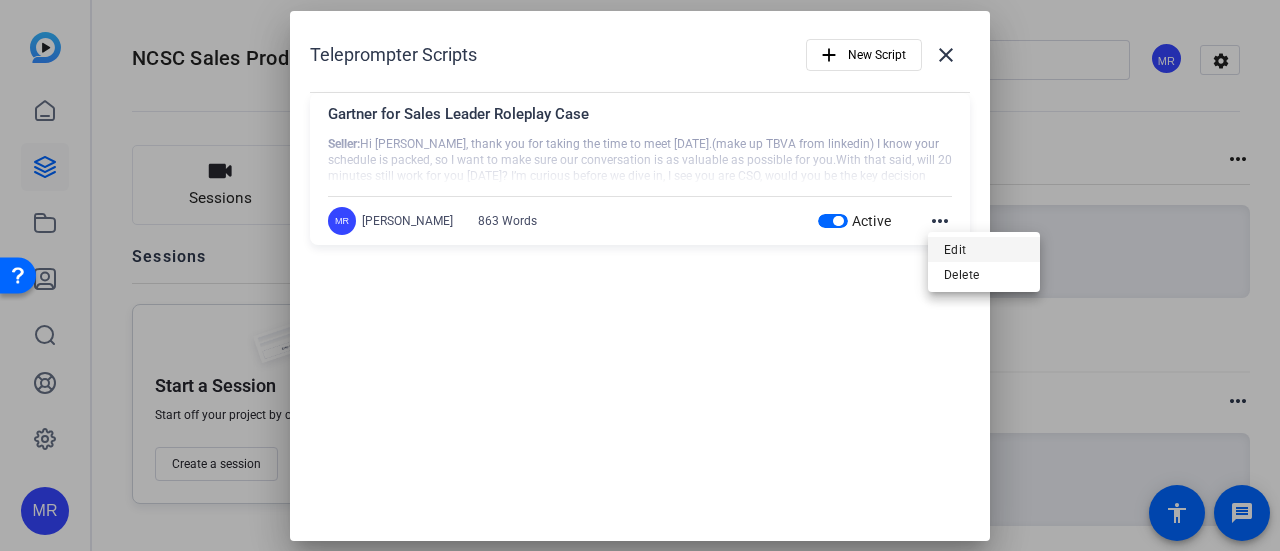 click on "Edit" at bounding box center (984, 250) 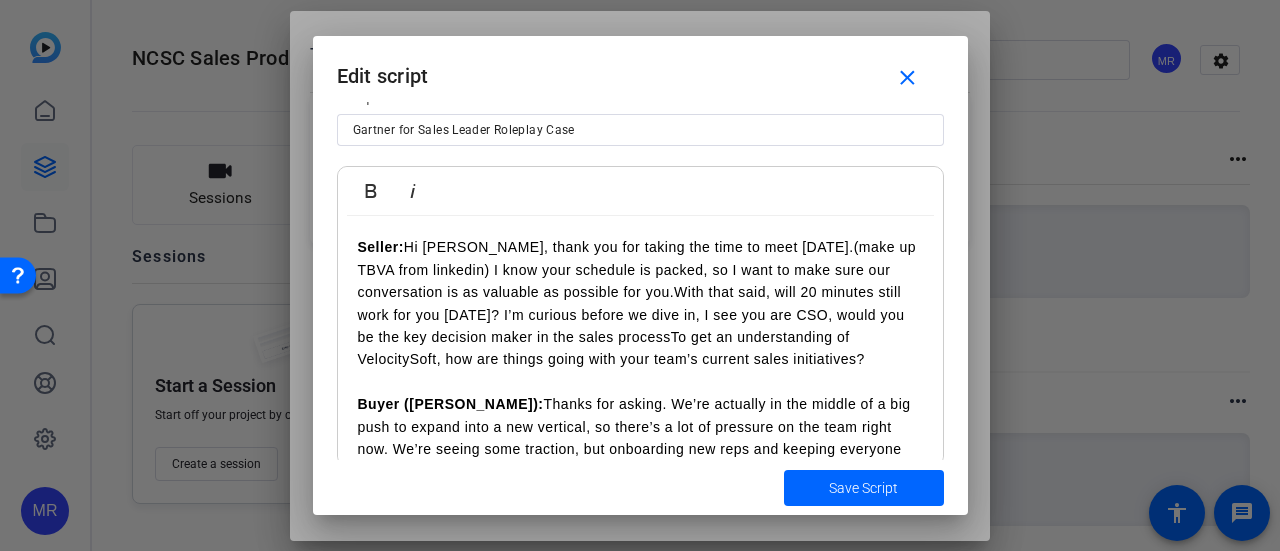 scroll, scrollTop: 77, scrollLeft: 0, axis: vertical 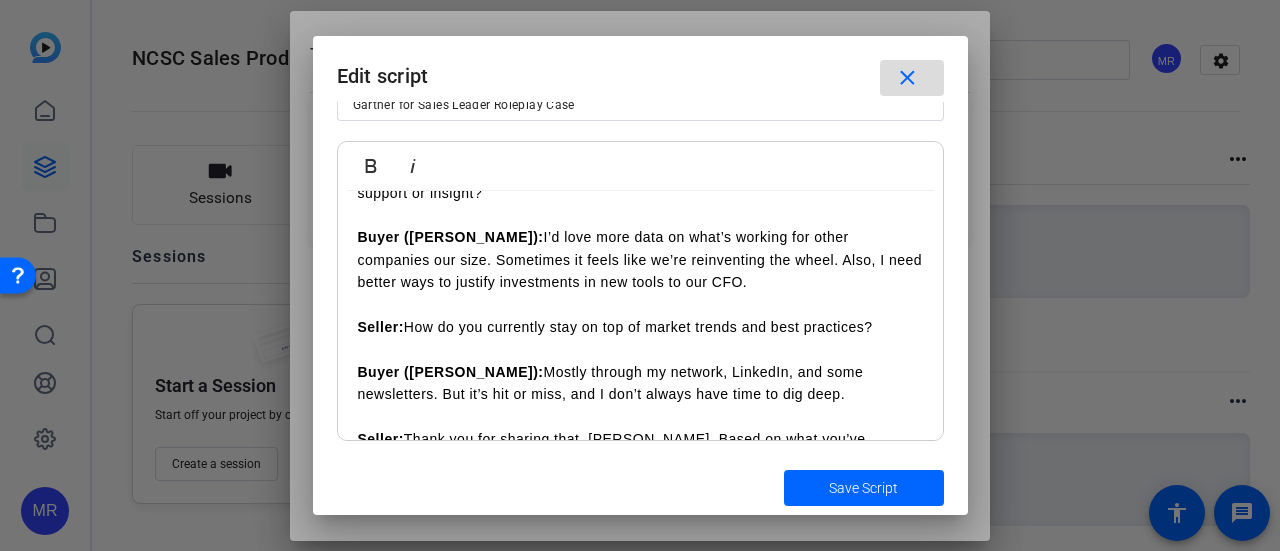 click on "close" at bounding box center (907, 78) 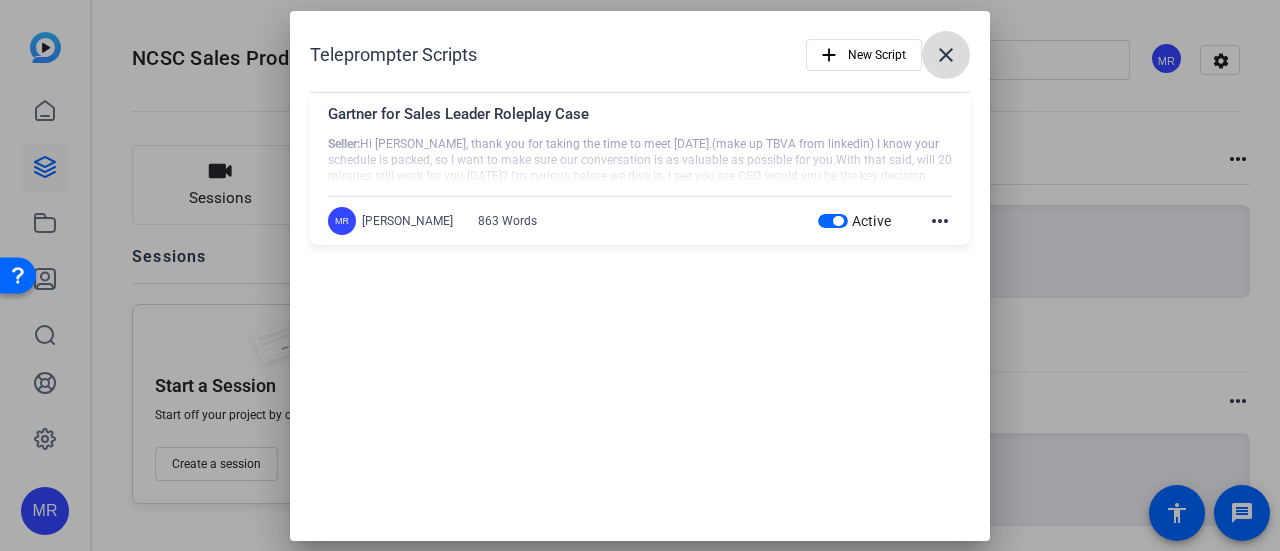 click at bounding box center (946, 55) 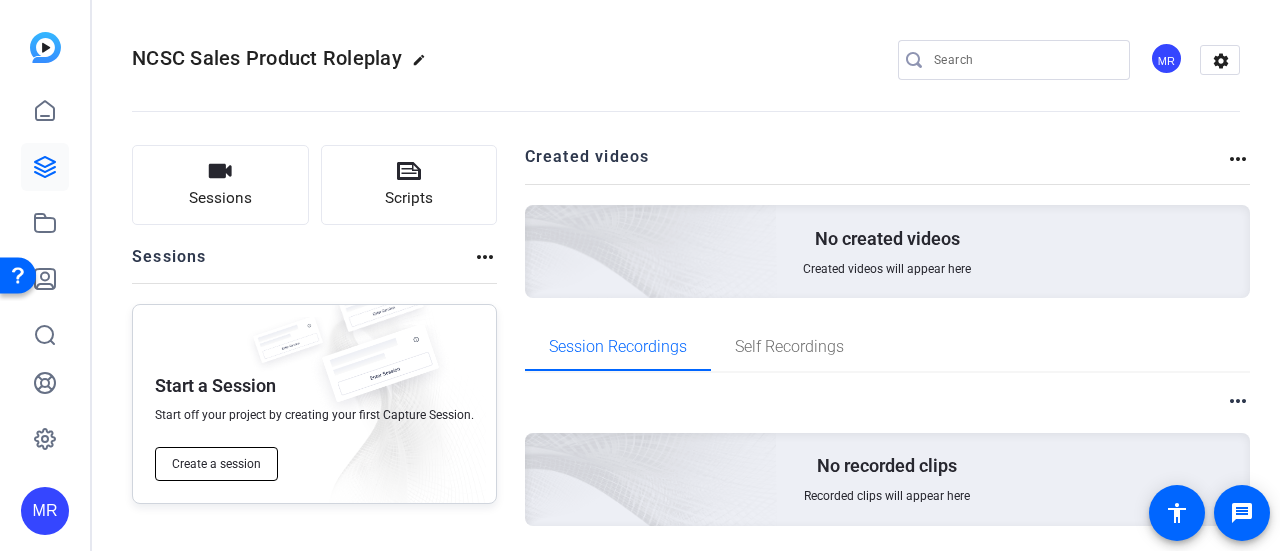 click on "Create a session" 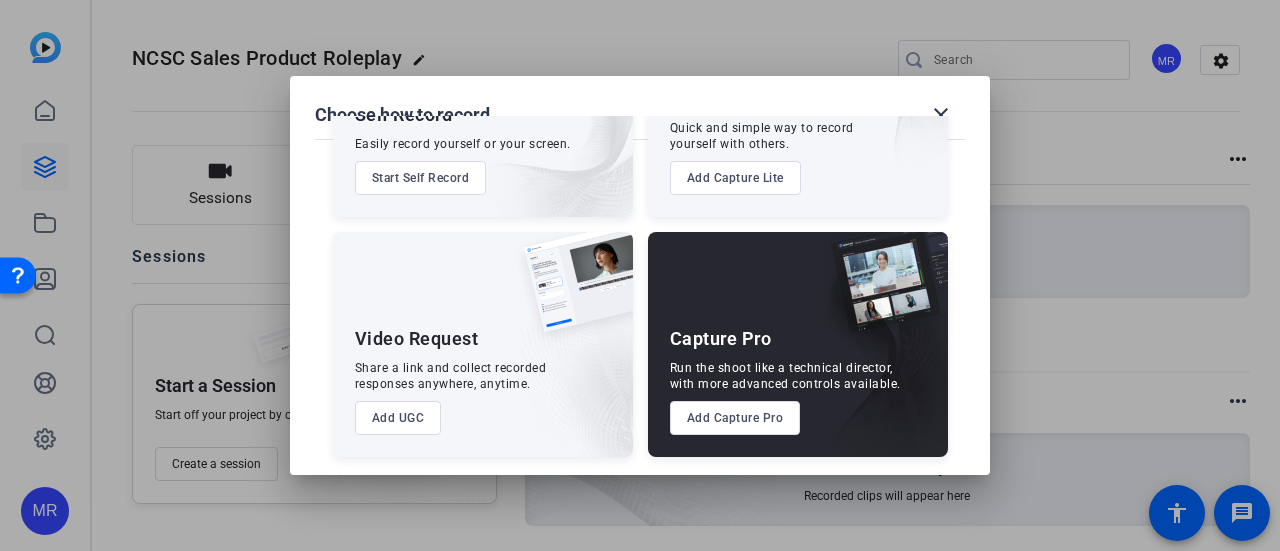 scroll, scrollTop: 166, scrollLeft: 0, axis: vertical 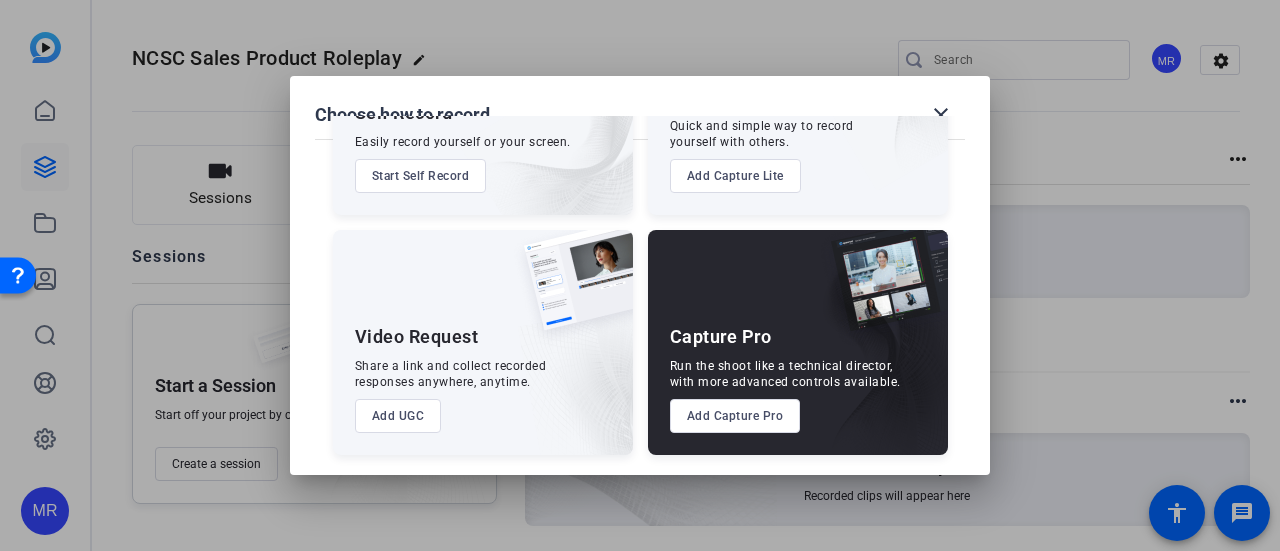 click on "Add Capture Lite" at bounding box center [735, 176] 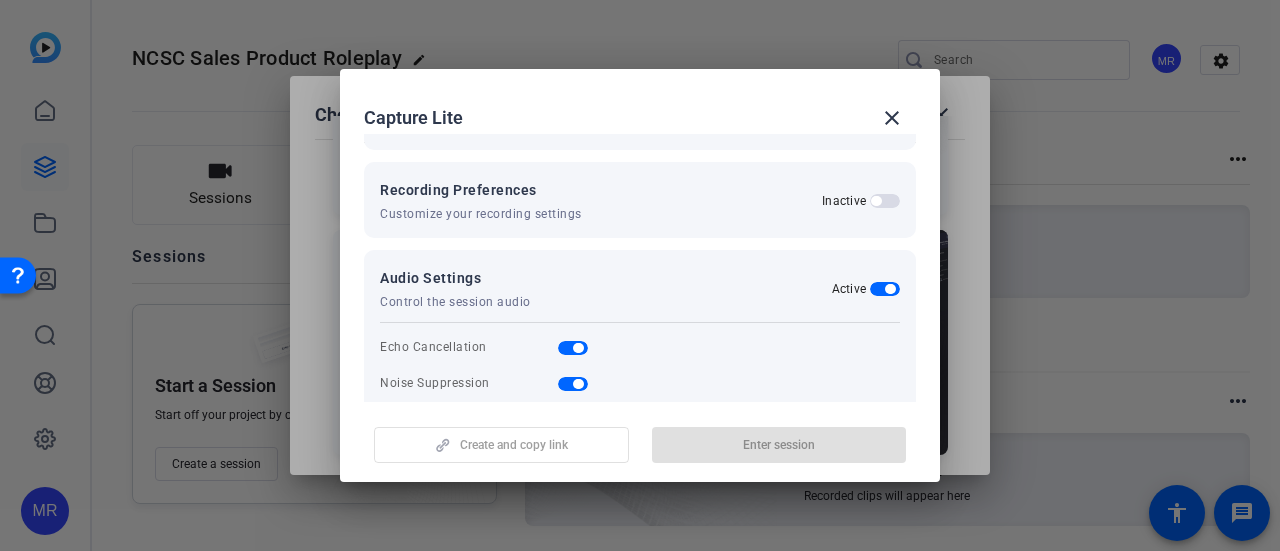 scroll, scrollTop: 396, scrollLeft: 0, axis: vertical 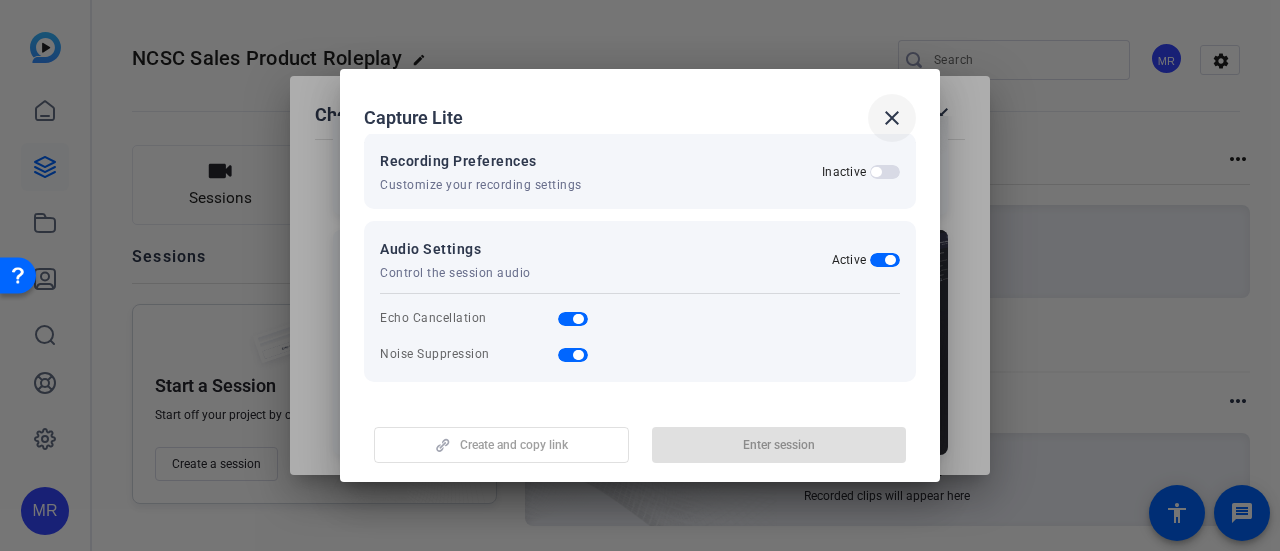 click at bounding box center [892, 118] 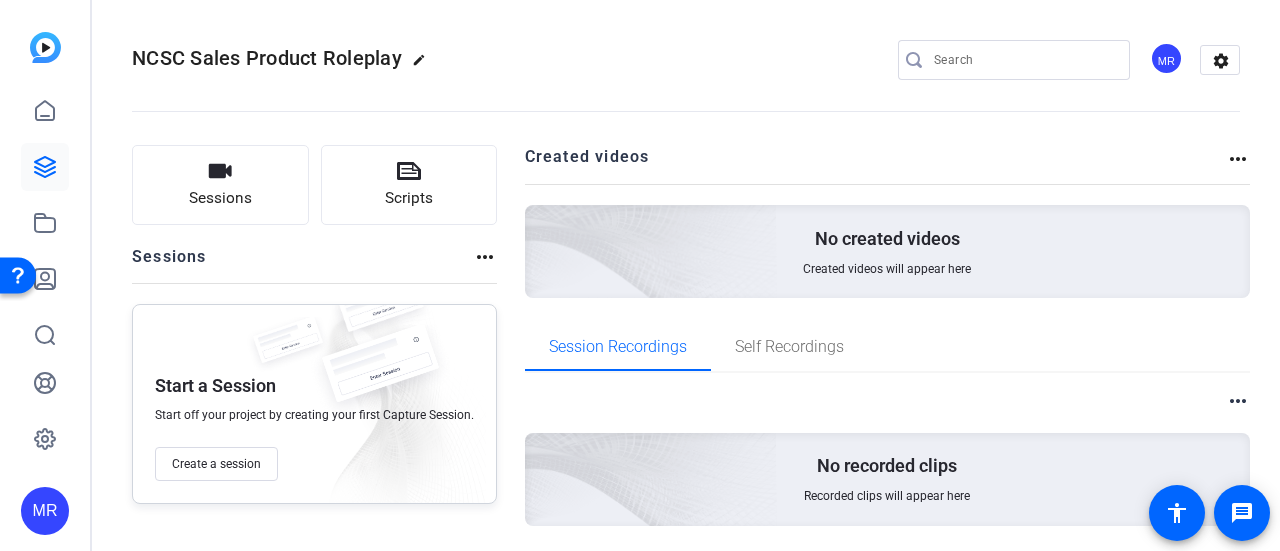 click on "Start a Session Start off your project by creating your first Capture Session. Create a session" 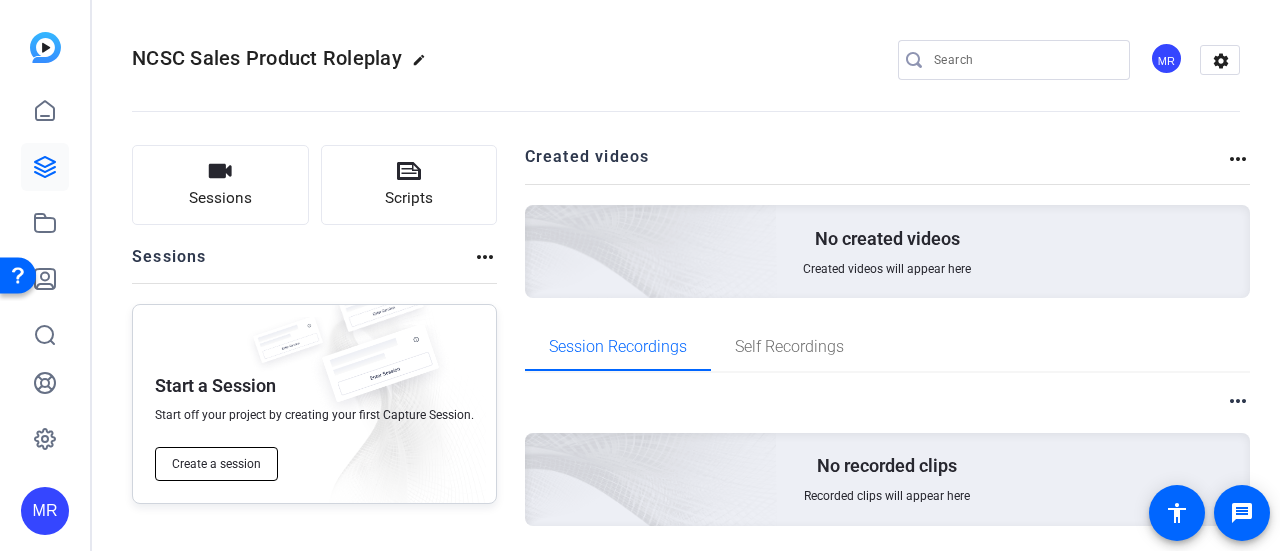 click on "Create a session" 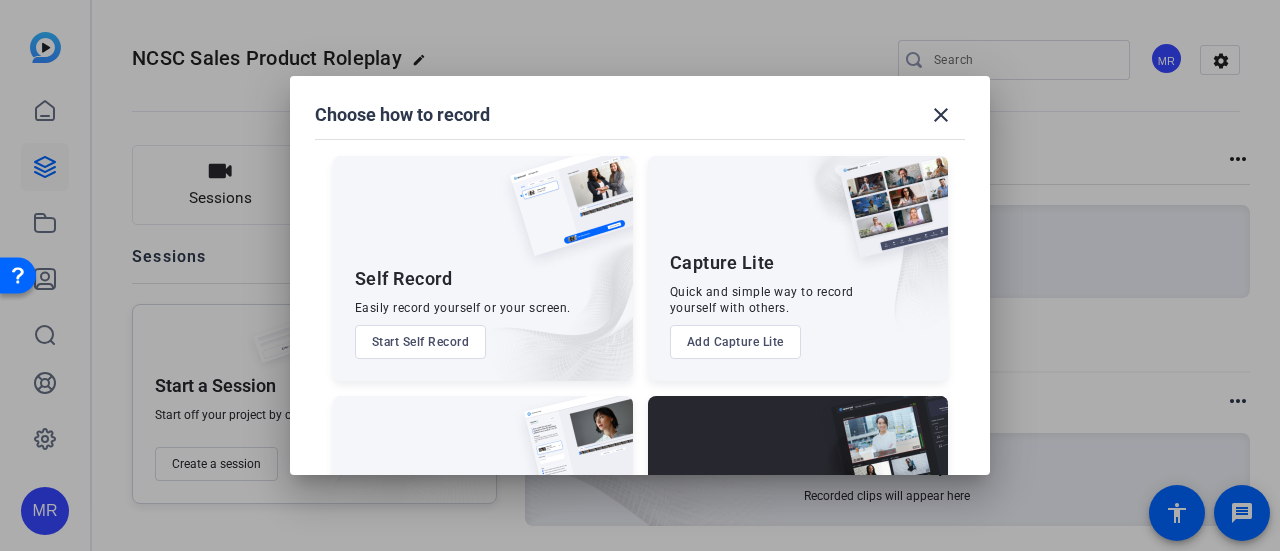 scroll, scrollTop: 166, scrollLeft: 0, axis: vertical 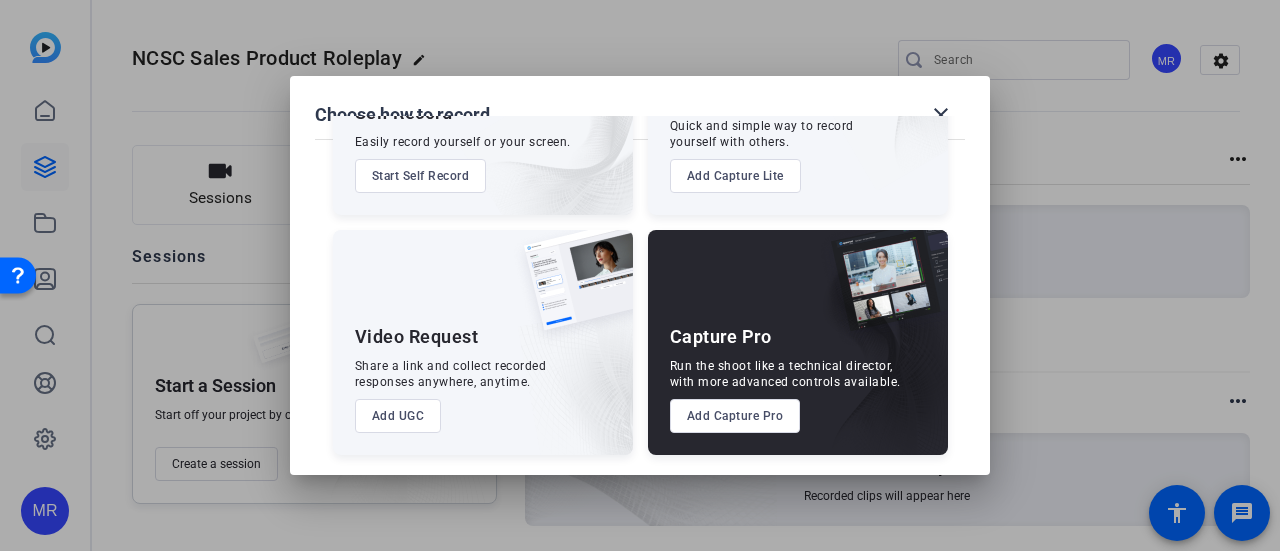 click on "Add Capture Pro" at bounding box center (735, 416) 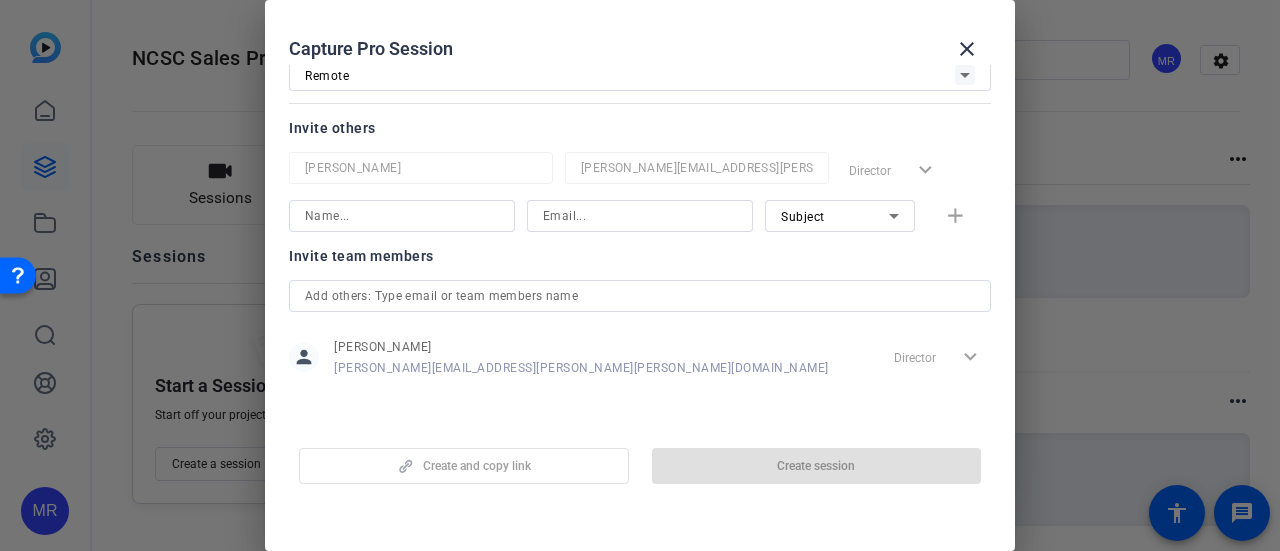 scroll, scrollTop: 0, scrollLeft: 0, axis: both 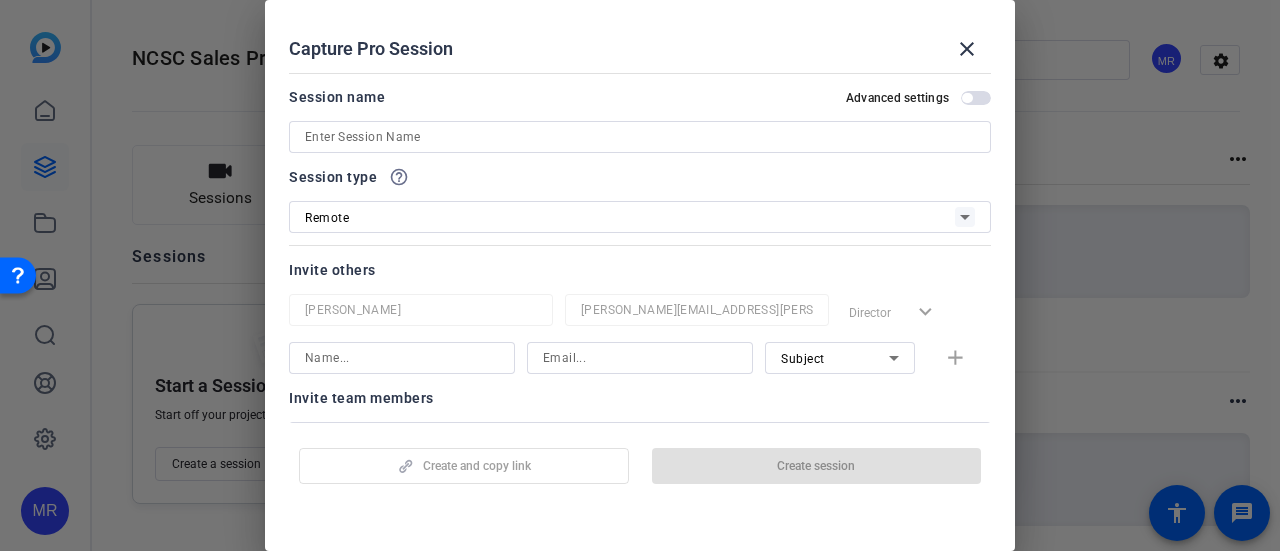 click at bounding box center (976, 98) 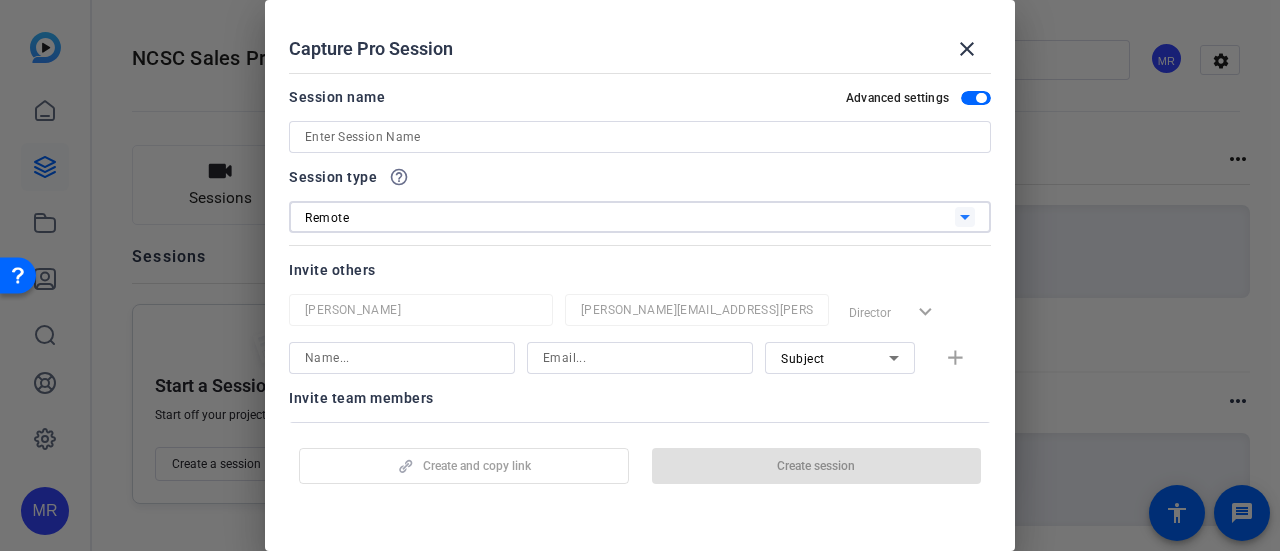click 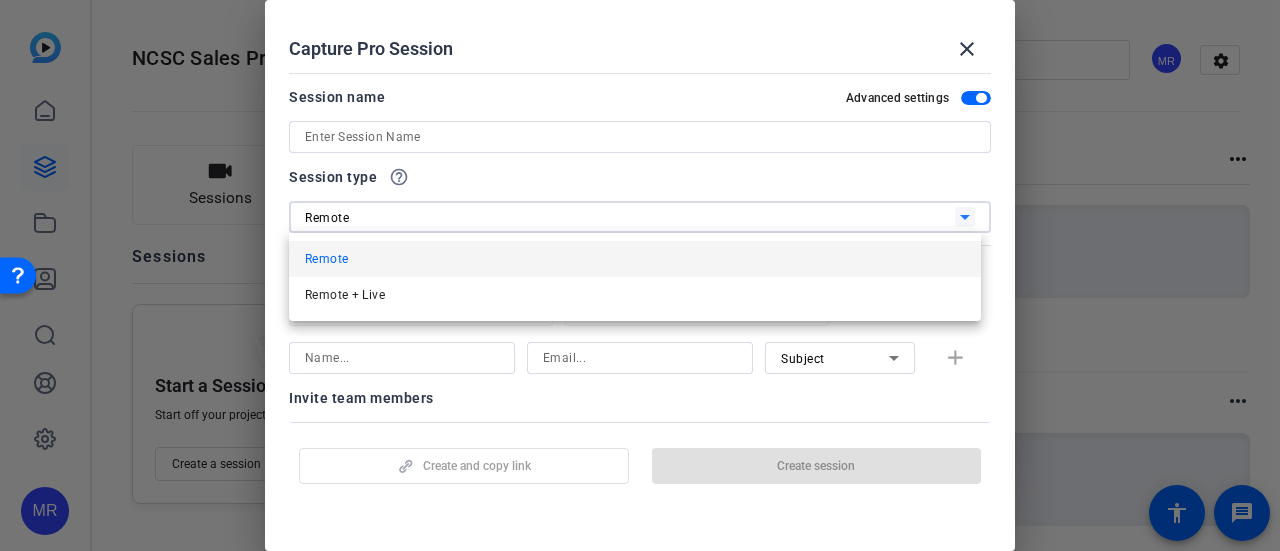 click at bounding box center (640, 275) 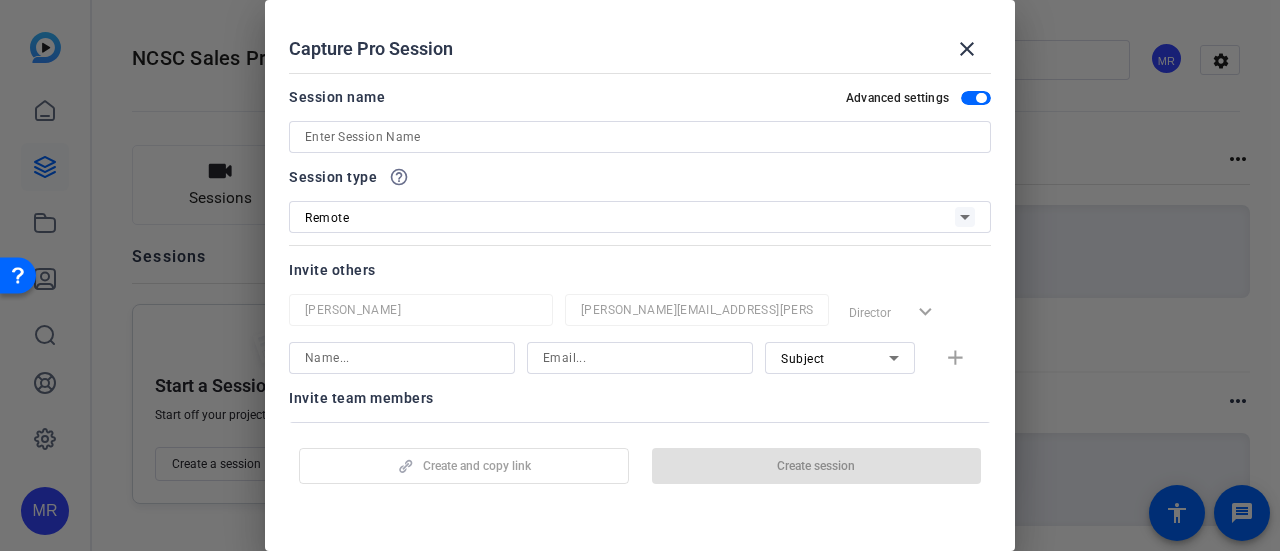 click on "help_outline" at bounding box center [399, 177] 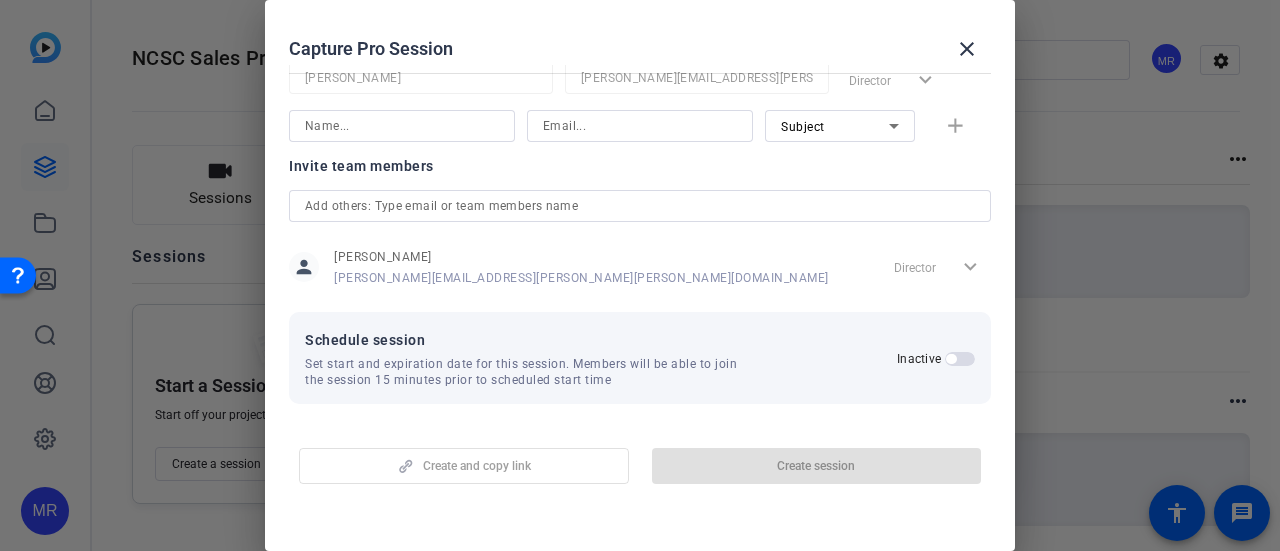 scroll, scrollTop: 234, scrollLeft: 0, axis: vertical 